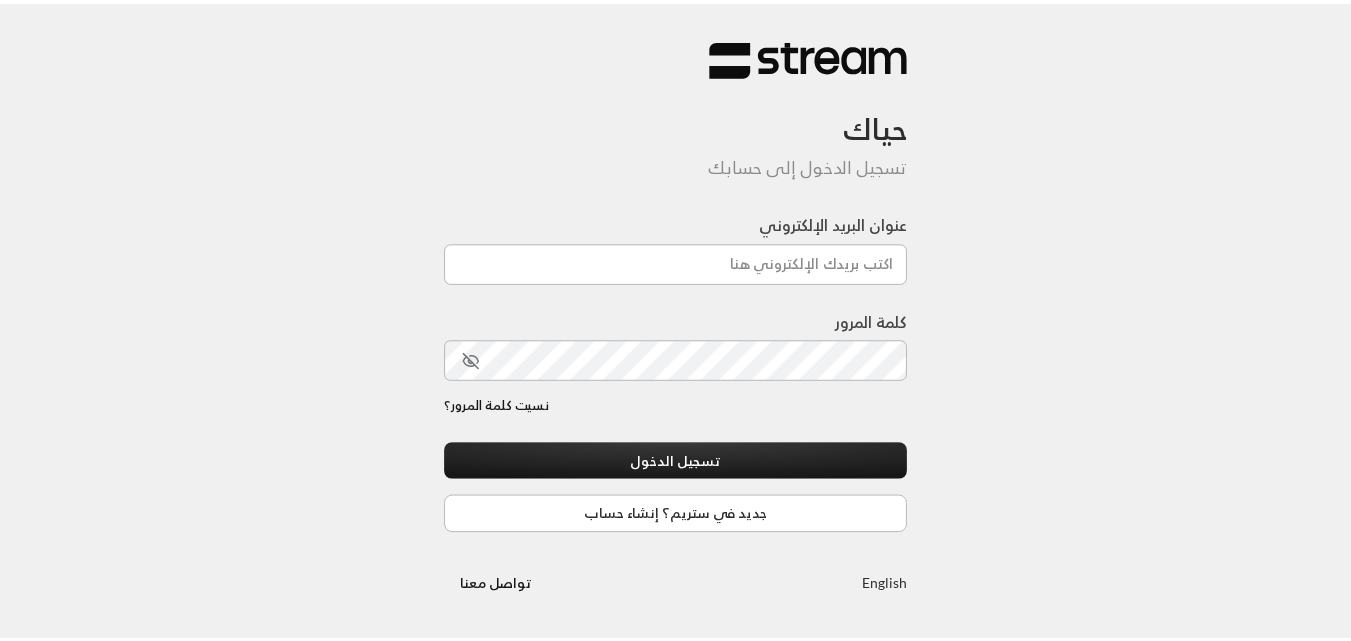 scroll, scrollTop: 0, scrollLeft: 0, axis: both 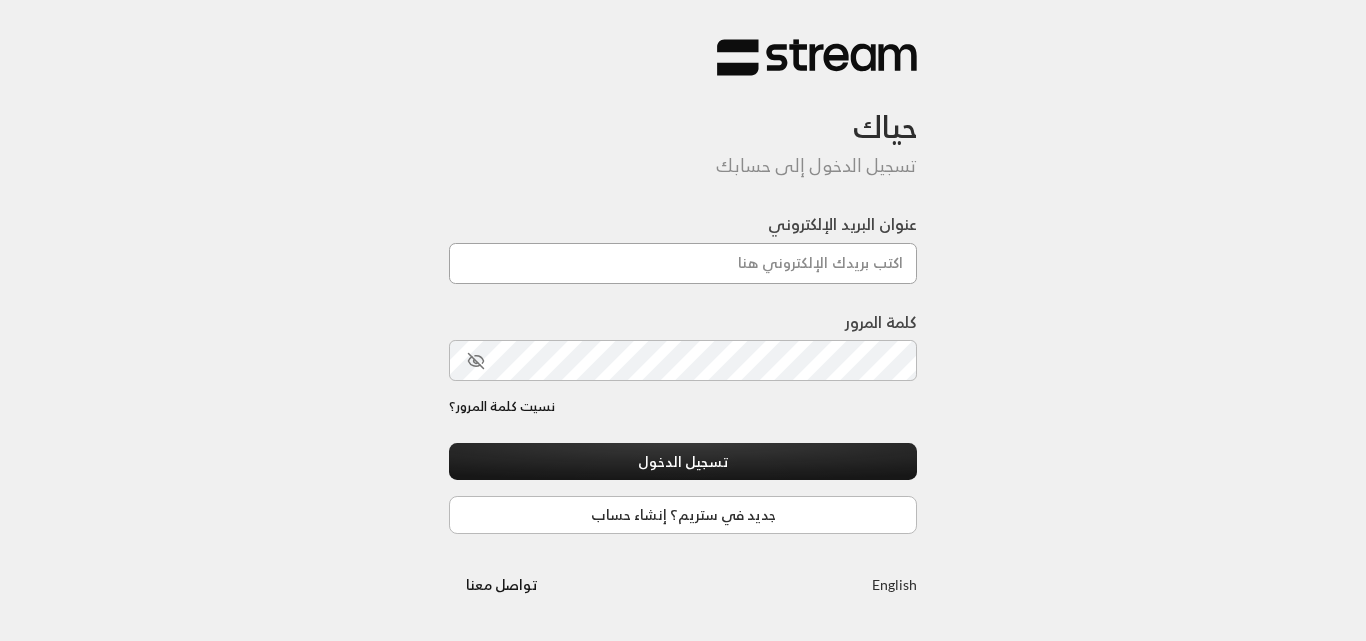 click on "عنوان البريد الإلكتروني" at bounding box center (683, 263) 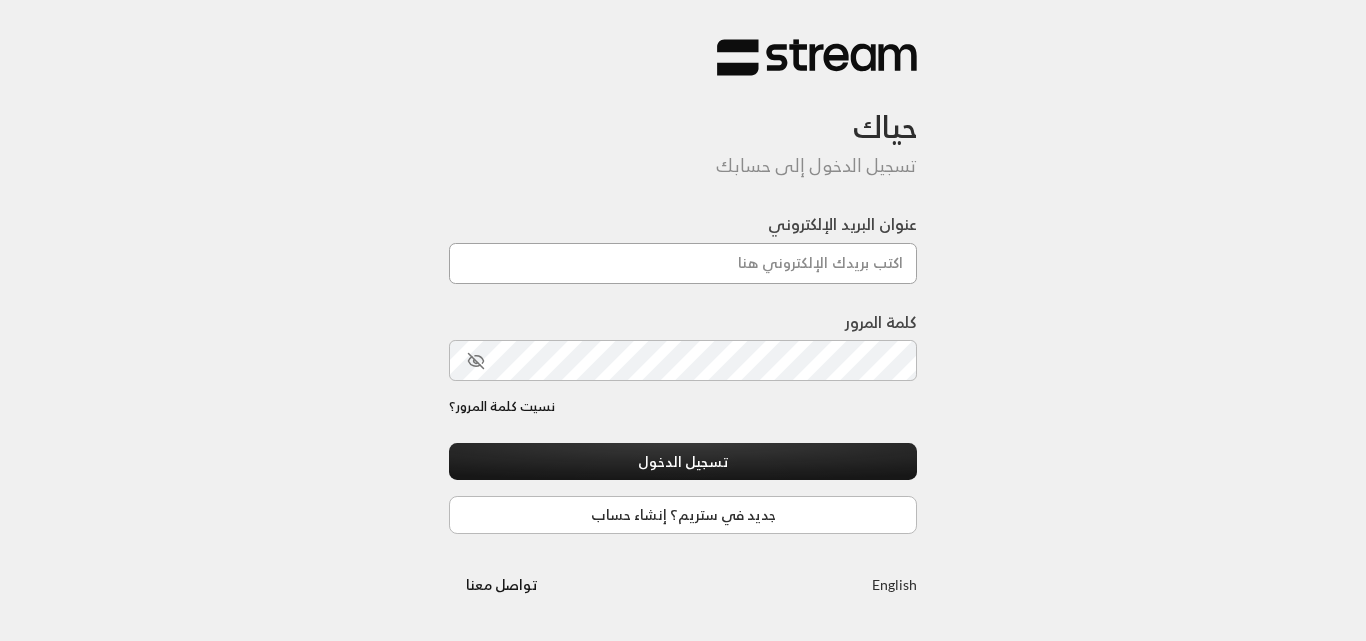 type on "[DOMAIN_NAME][EMAIL_ADDRESS][DOMAIN_NAME]" 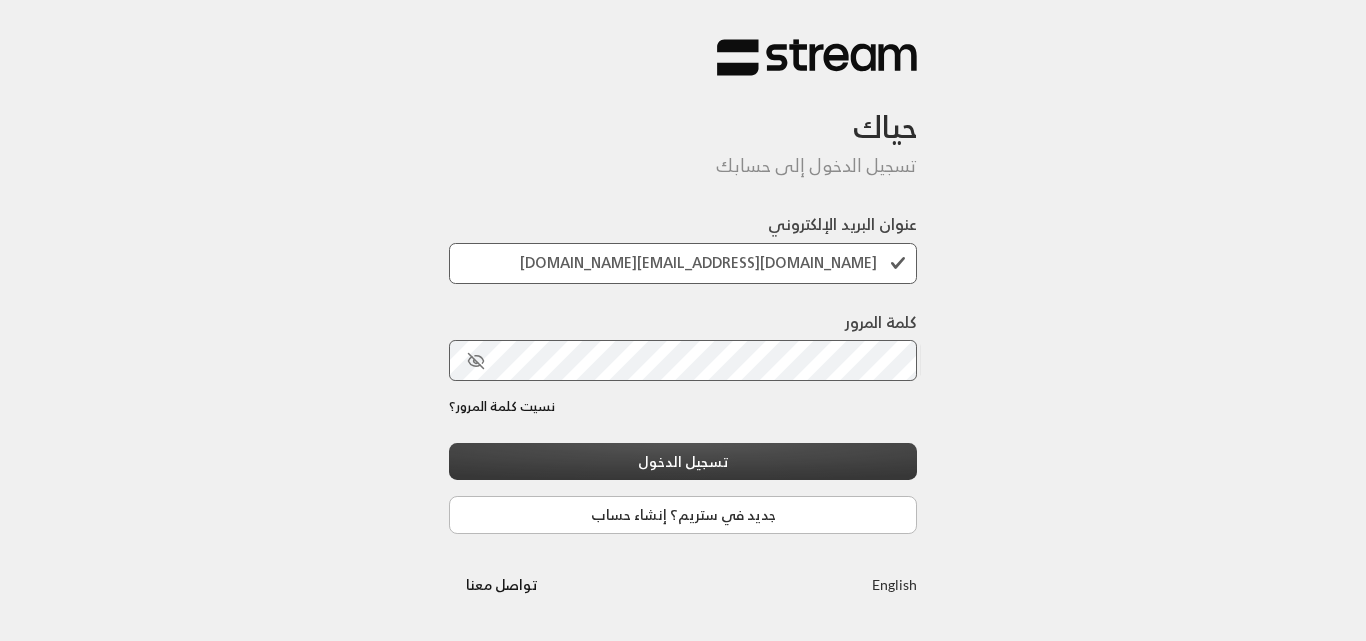 click on "تسجيل الدخول" at bounding box center (683, 461) 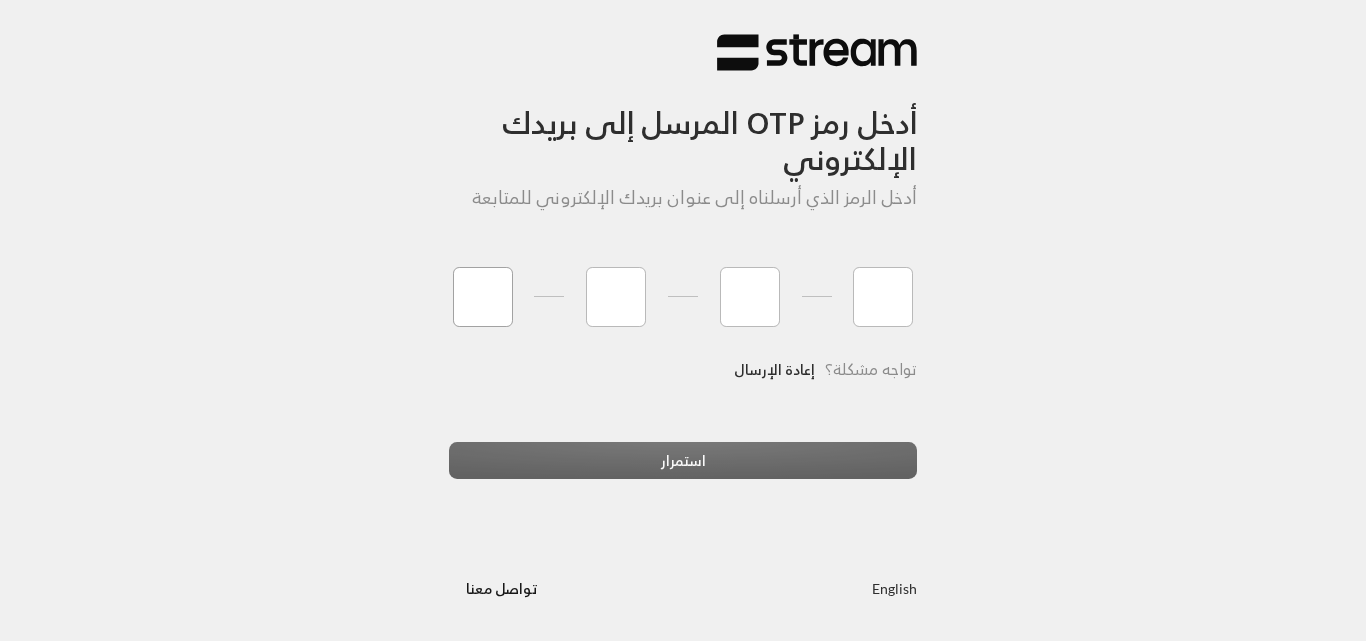 type on "2" 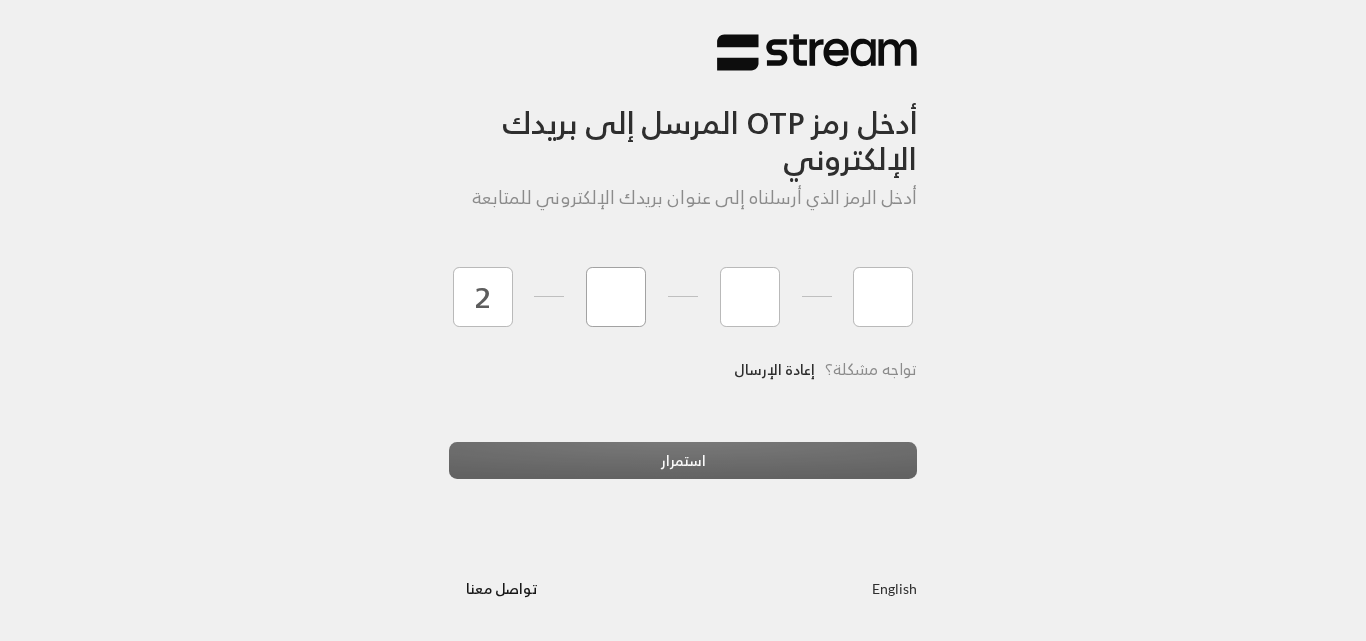 type on "9" 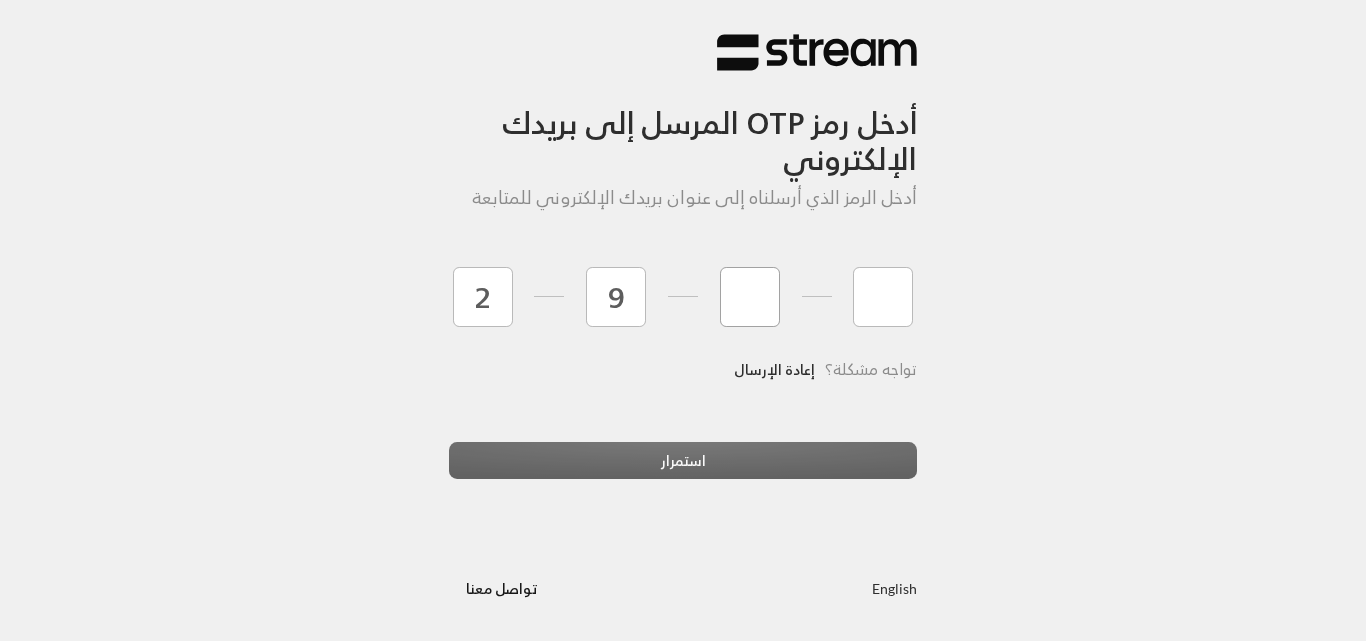 type on "5" 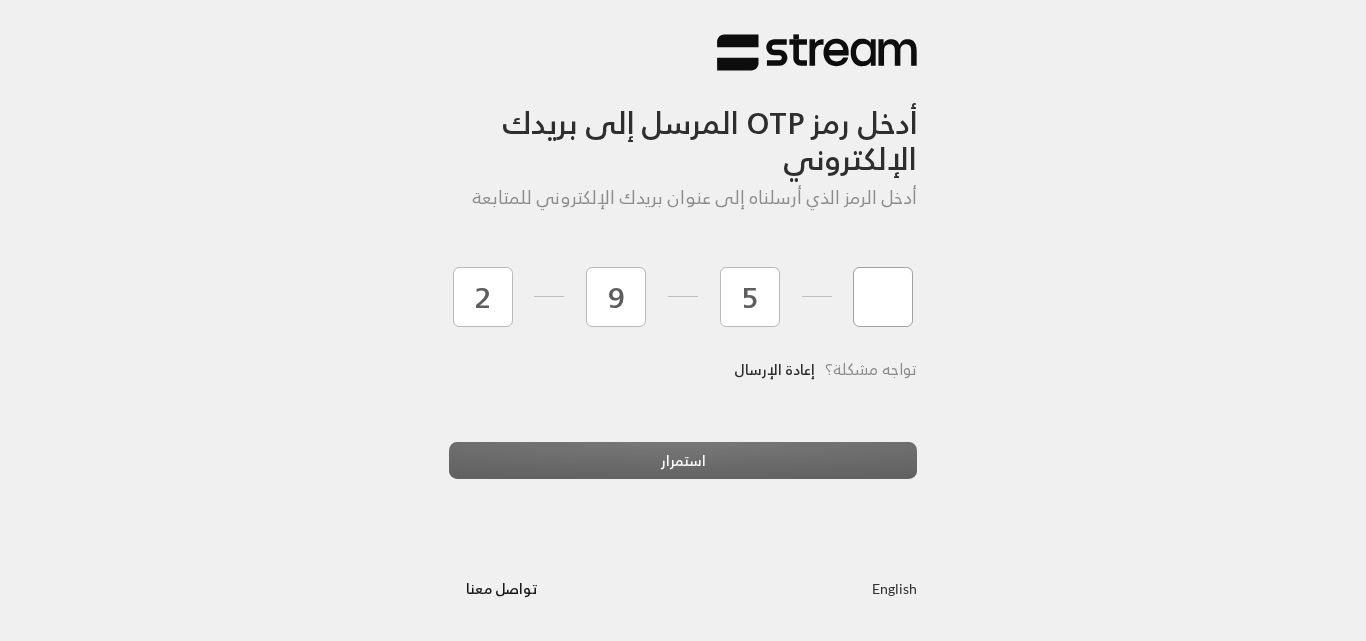 type on "6" 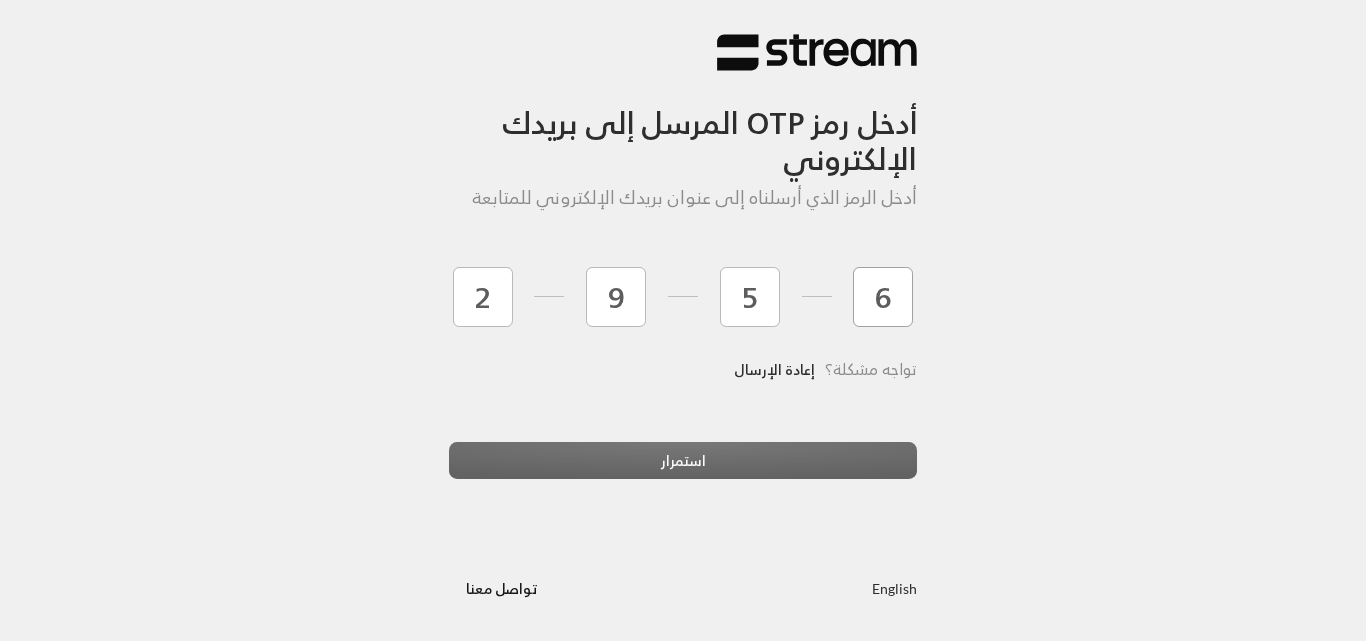 type 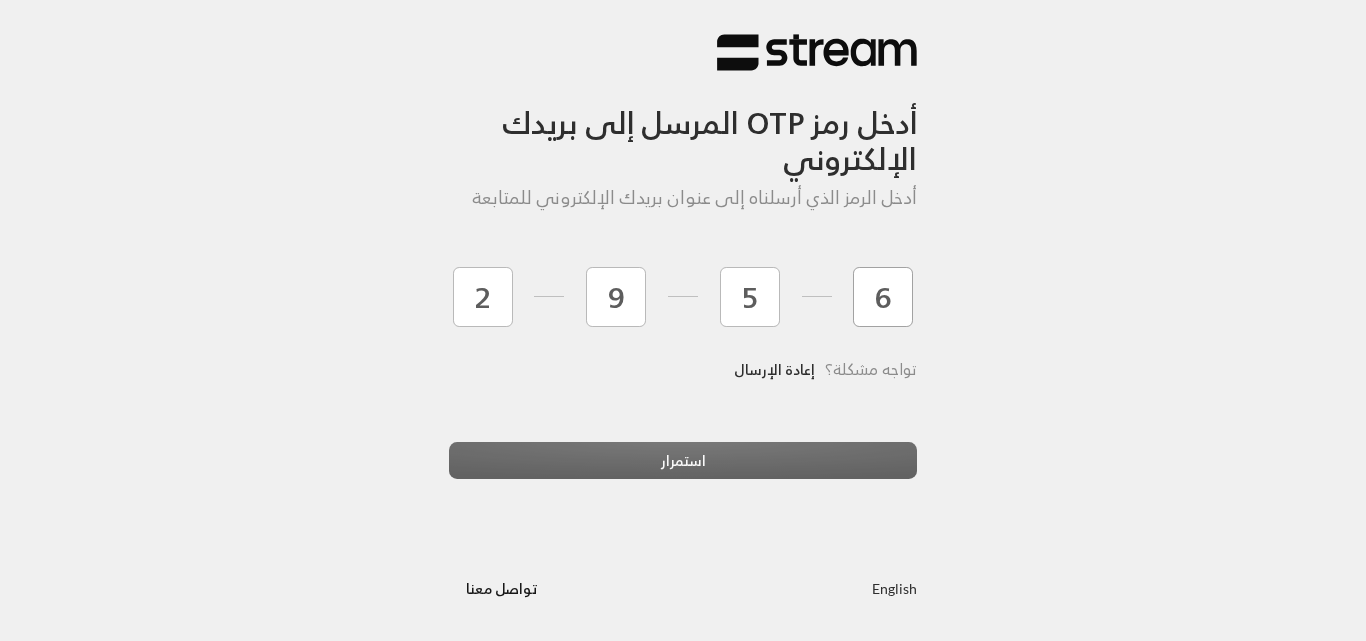 type 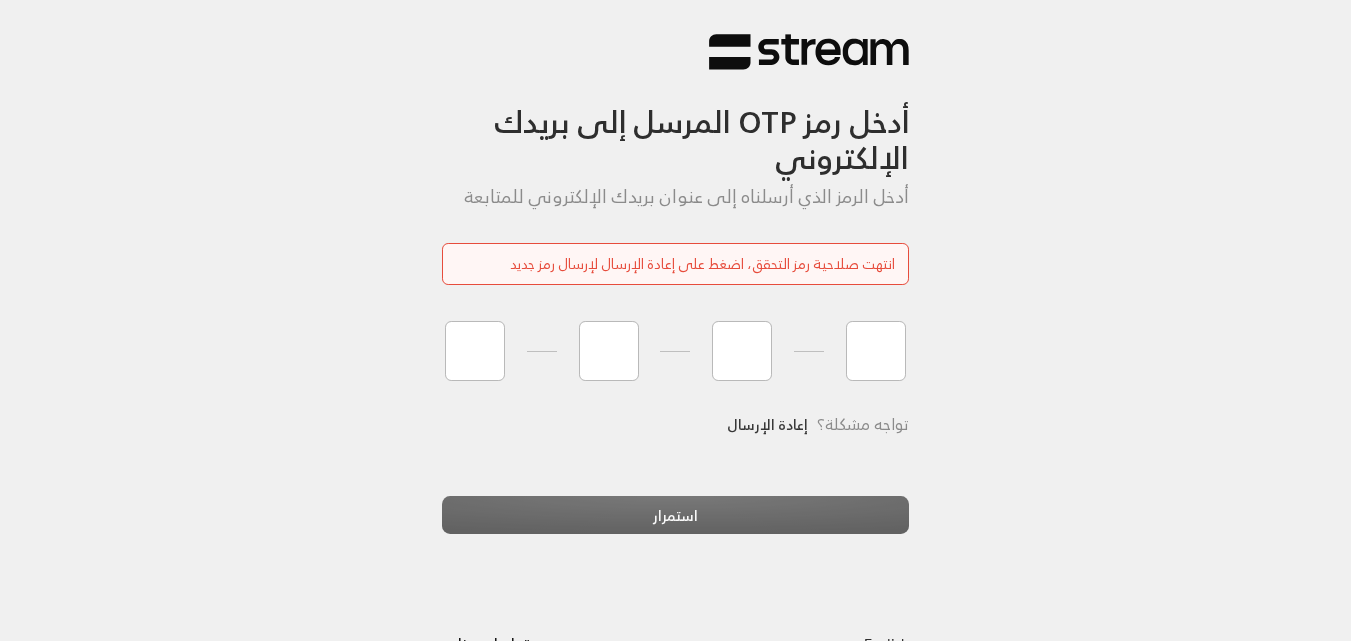 click on "إعادة الإرسال" at bounding box center (767, 424) 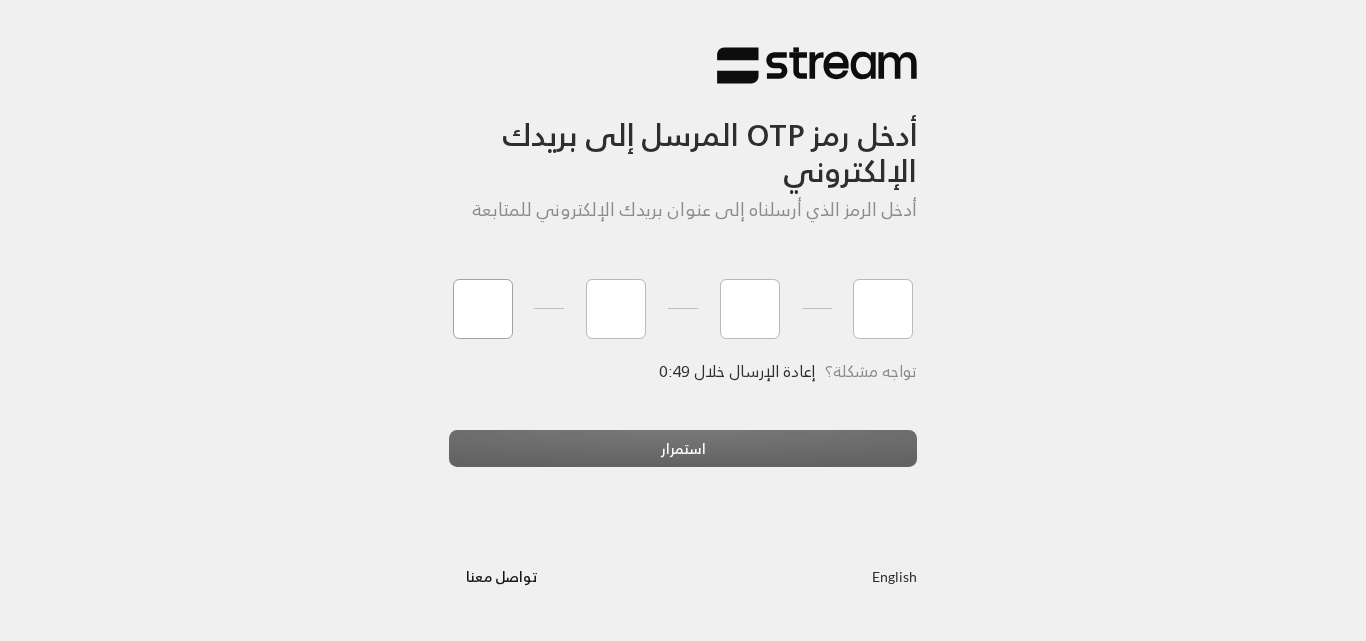 type on "9" 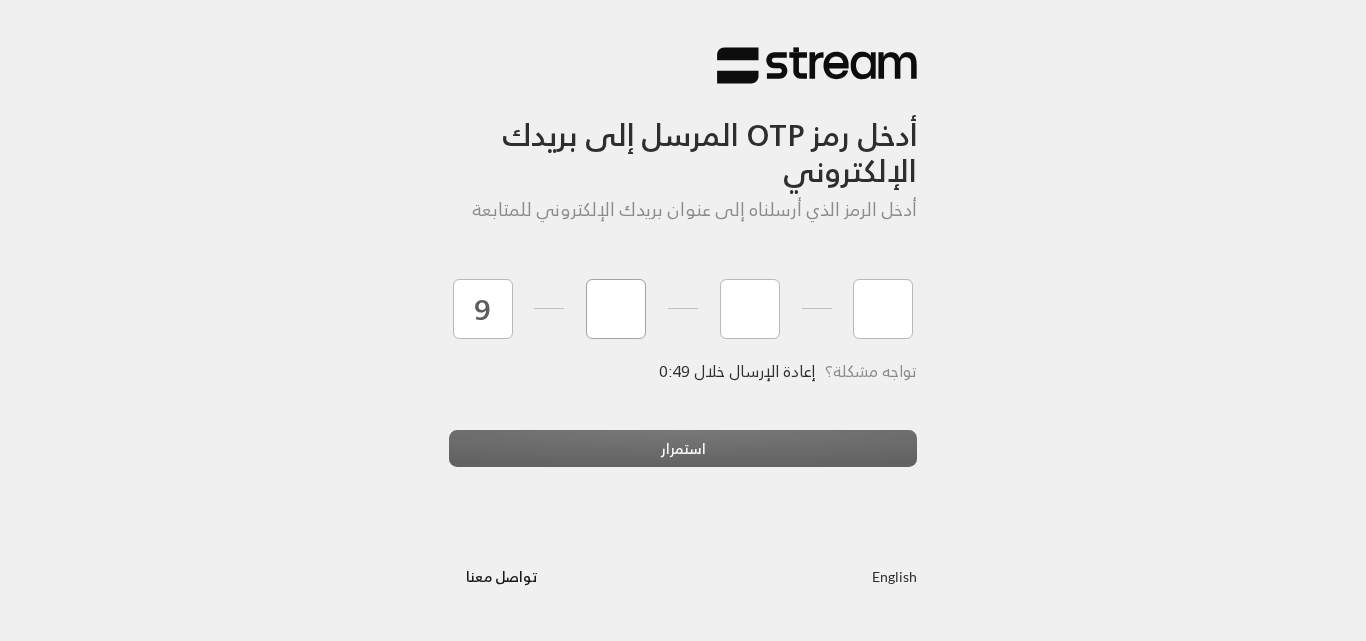 type on "5" 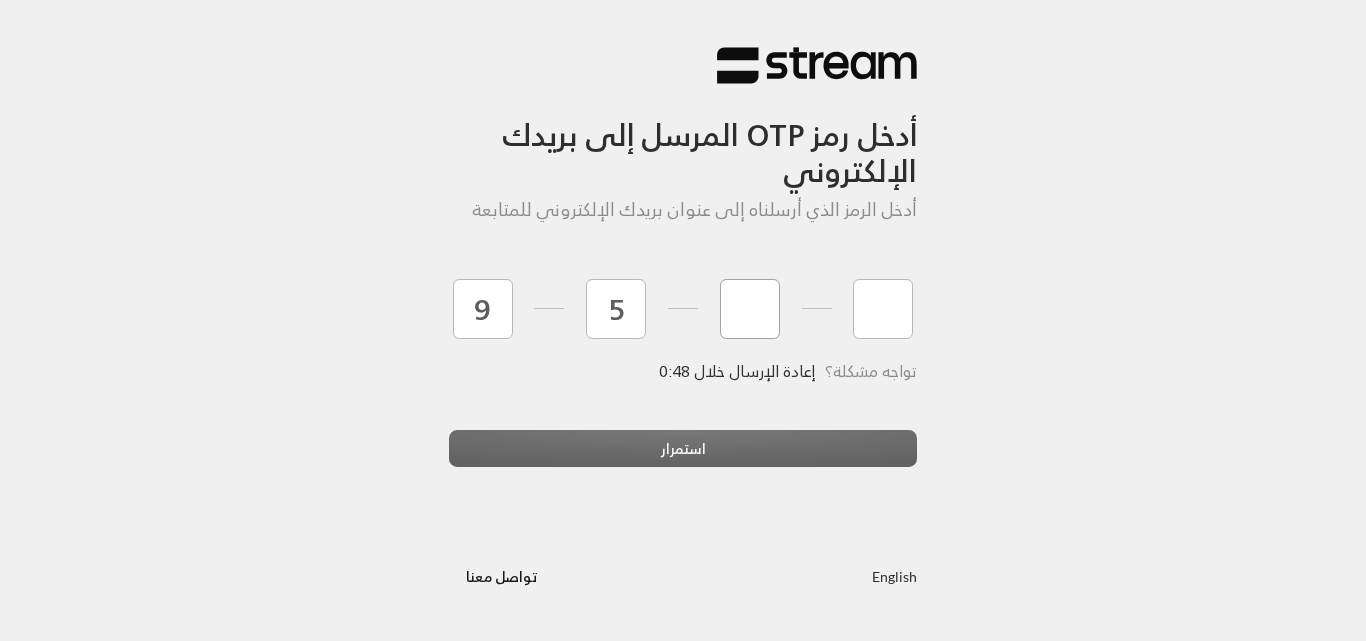 type on "8" 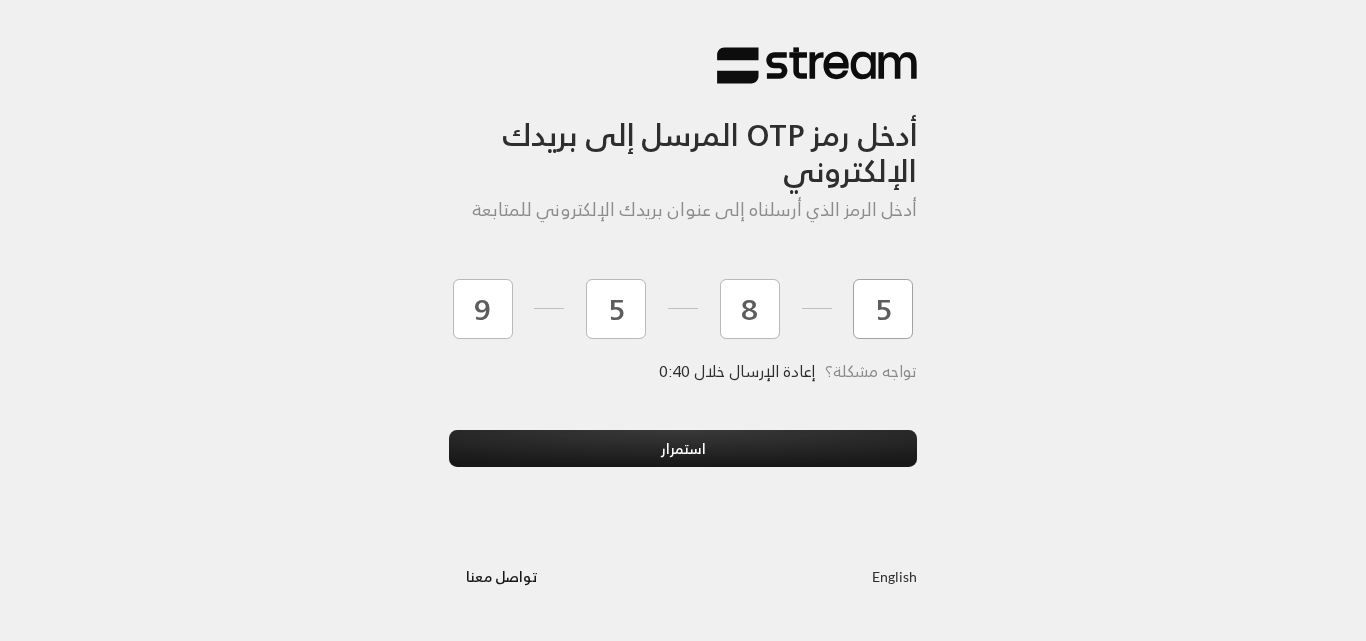 type on "5" 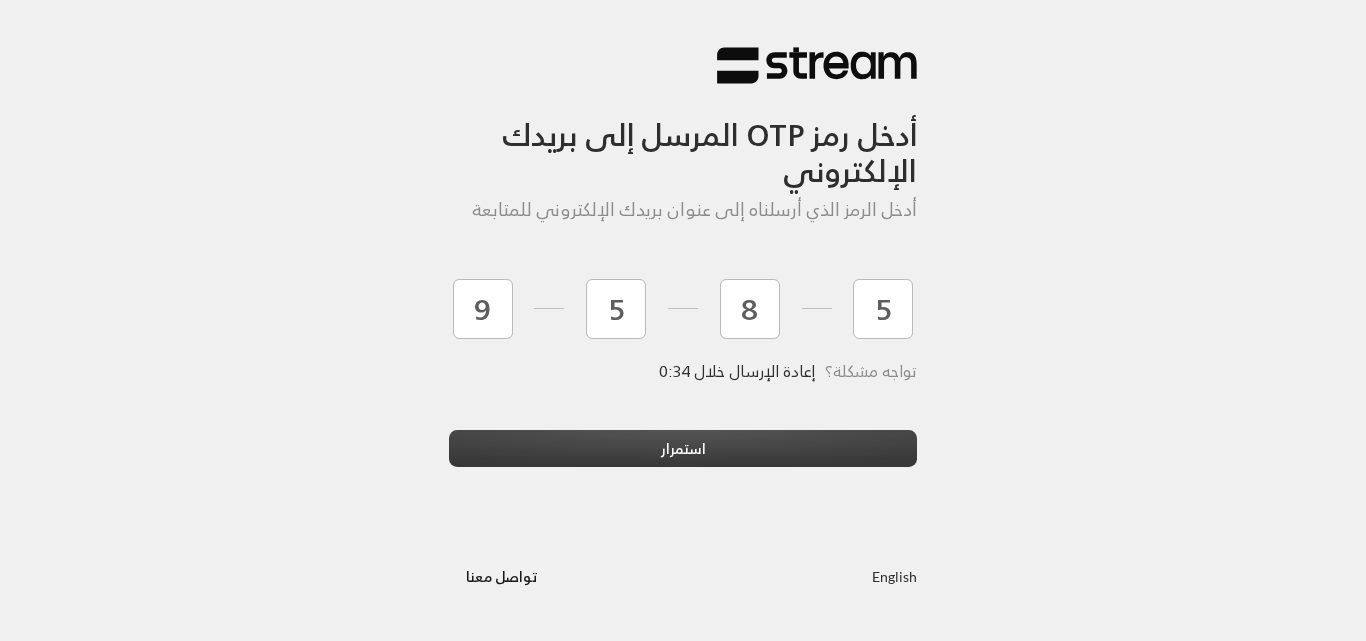 click on "استمرار" at bounding box center [683, 448] 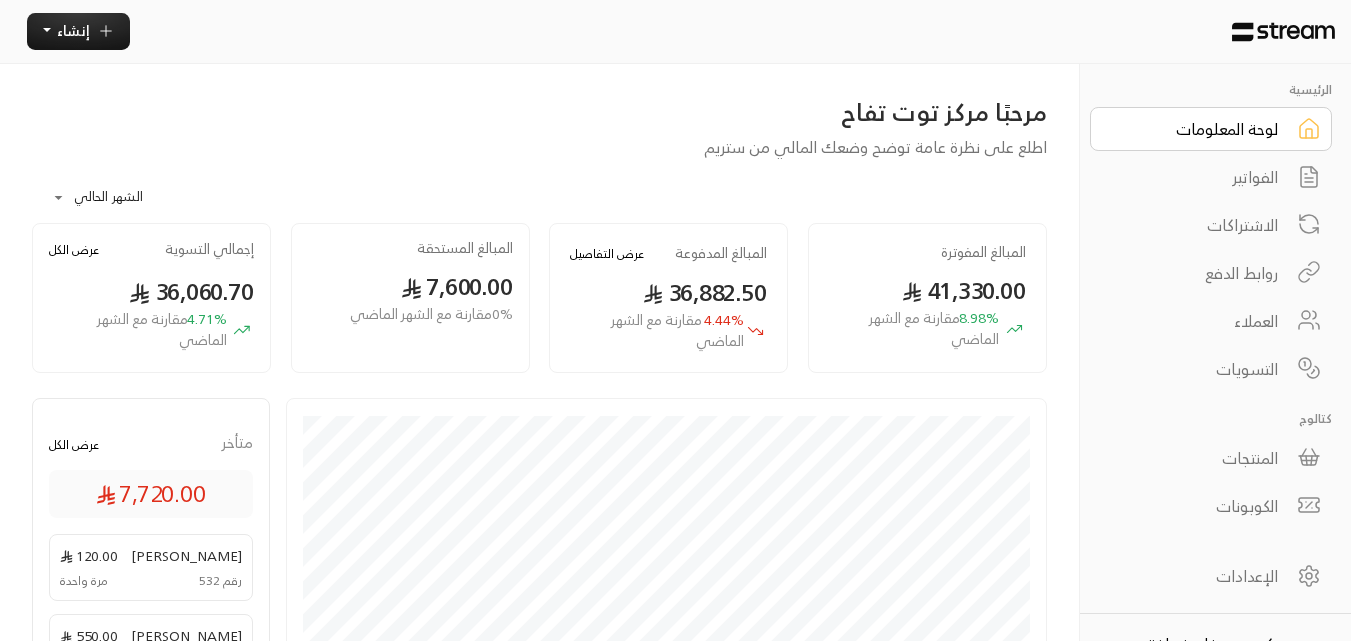 click on "الفواتير" at bounding box center (1197, 177) 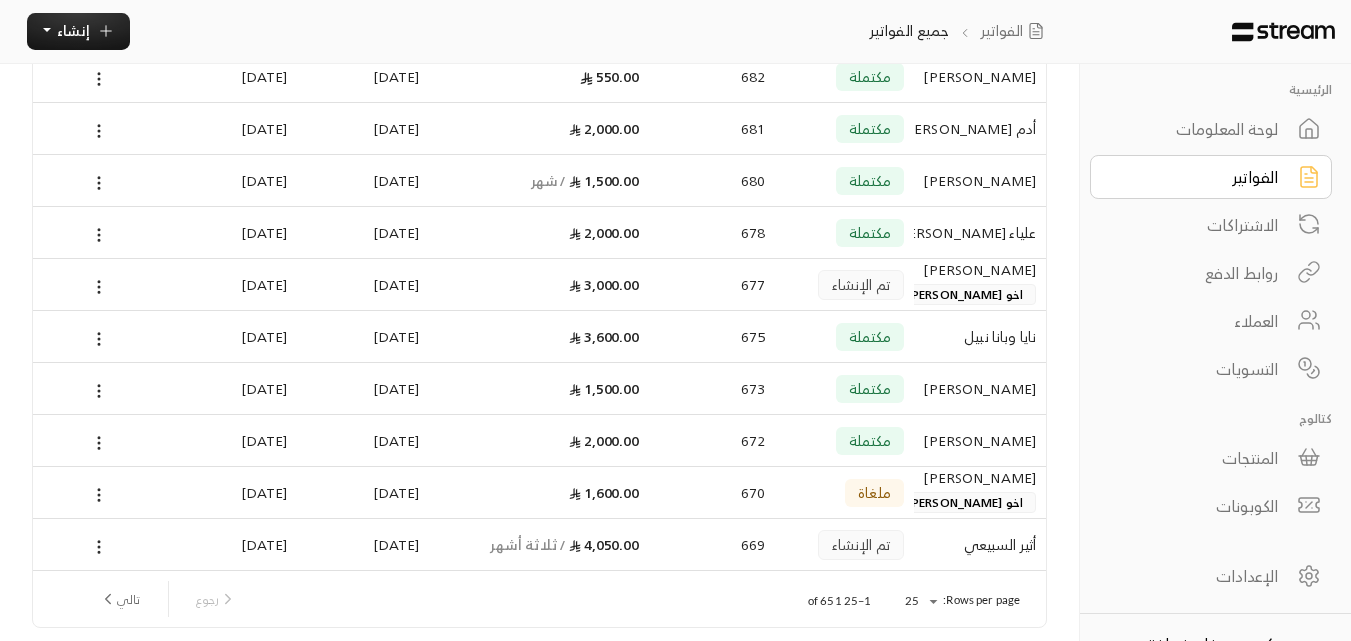 scroll, scrollTop: 1000, scrollLeft: 0, axis: vertical 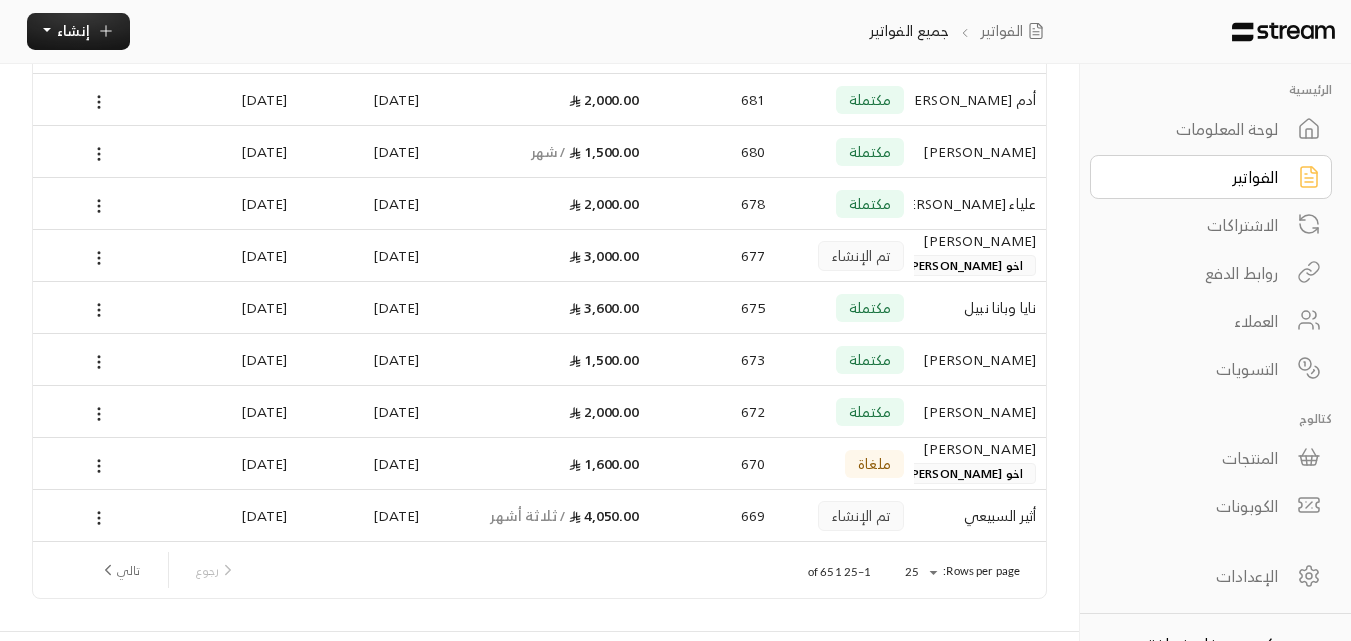 click on "[PERSON_NAME]" at bounding box center [980, 411] 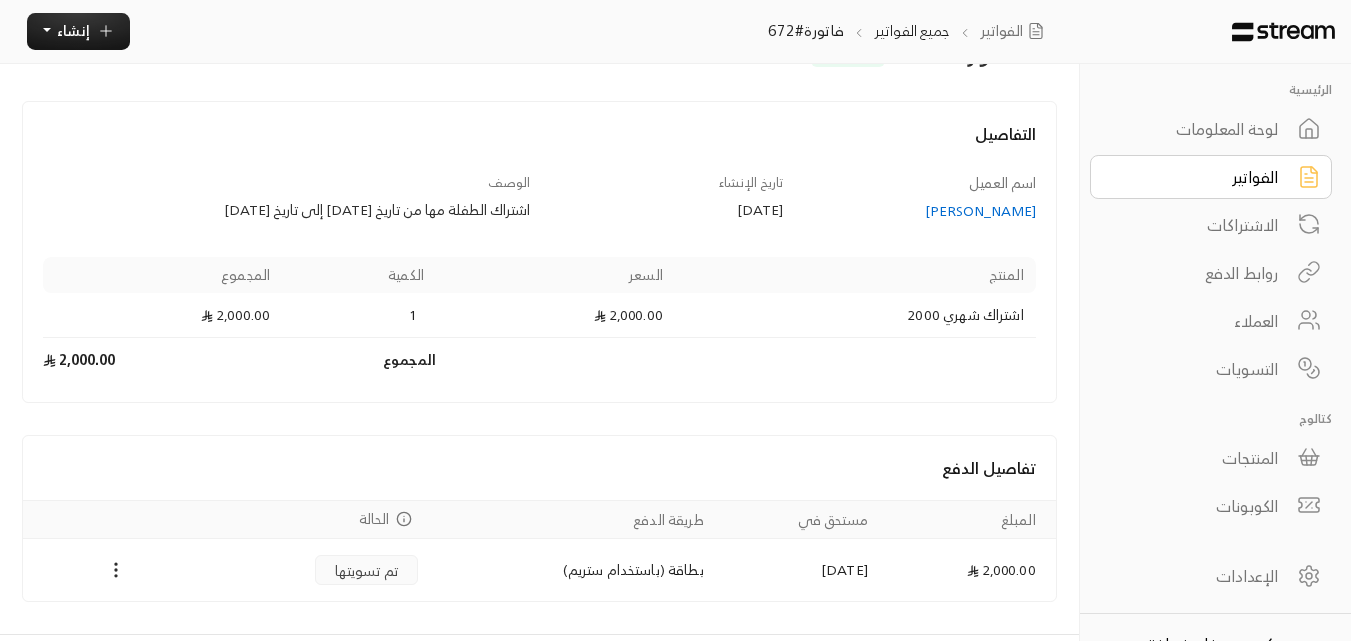 scroll, scrollTop: 113, scrollLeft: 0, axis: vertical 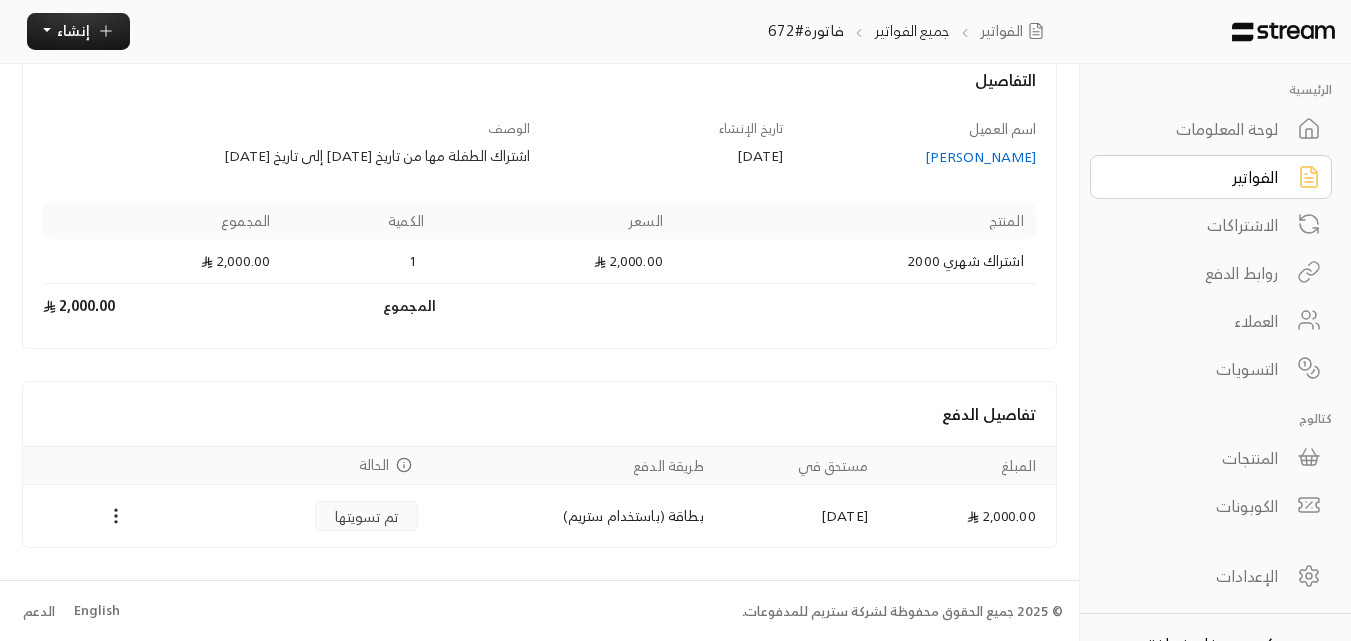 click on "الفواتير" at bounding box center [1197, 177] 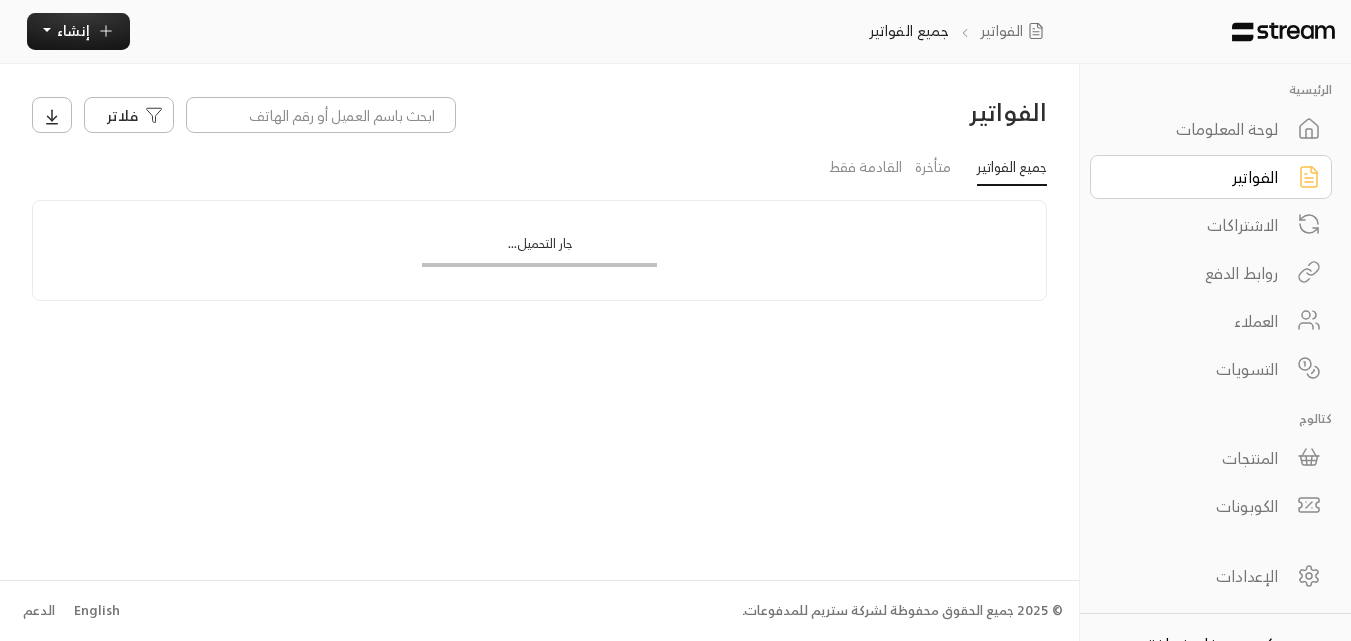scroll, scrollTop: 0, scrollLeft: 0, axis: both 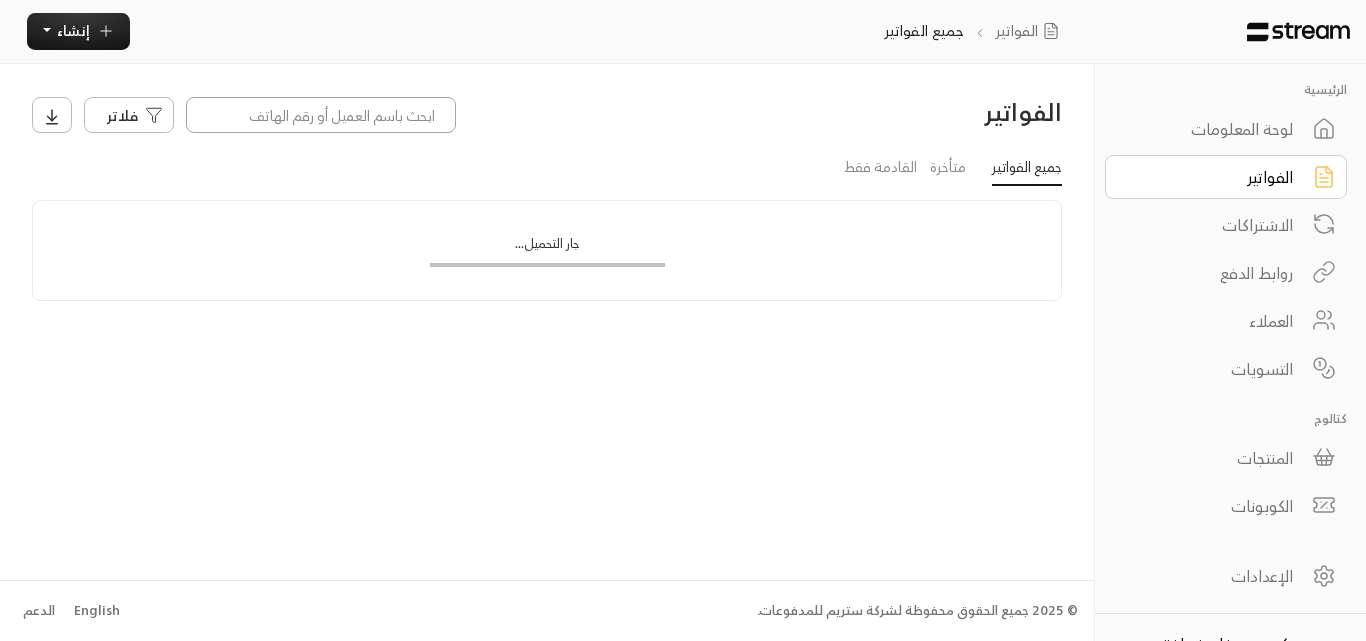 click at bounding box center [321, 115] 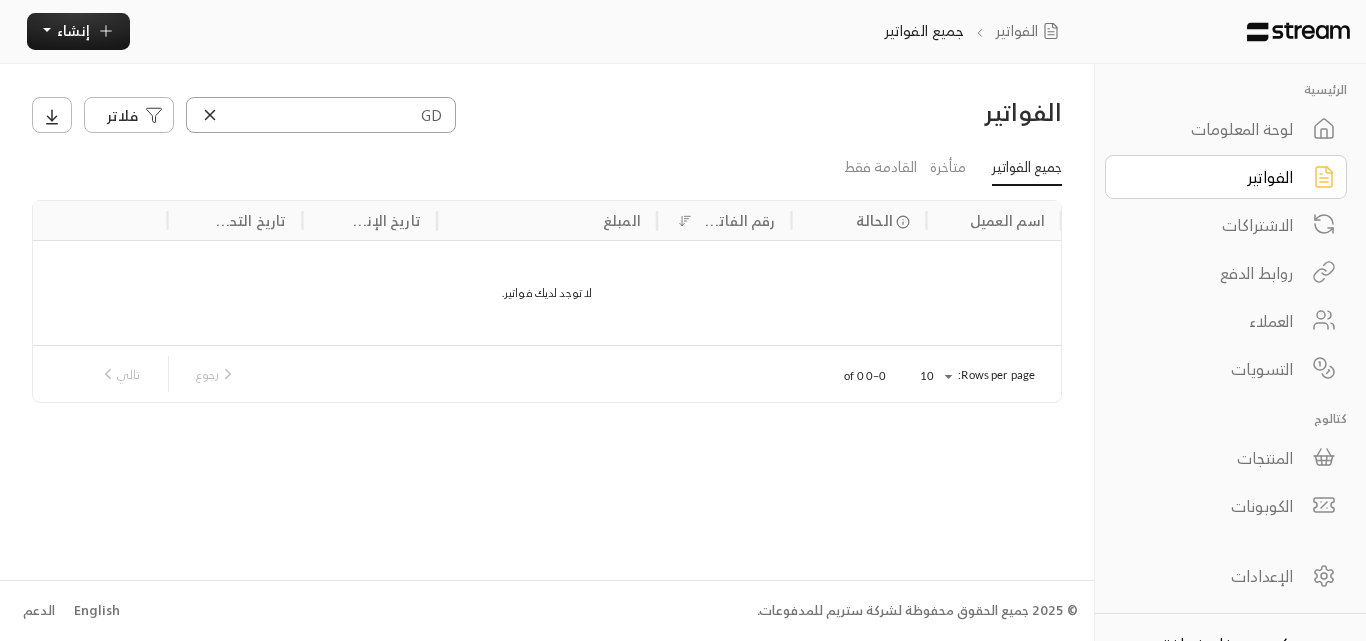 type on "G" 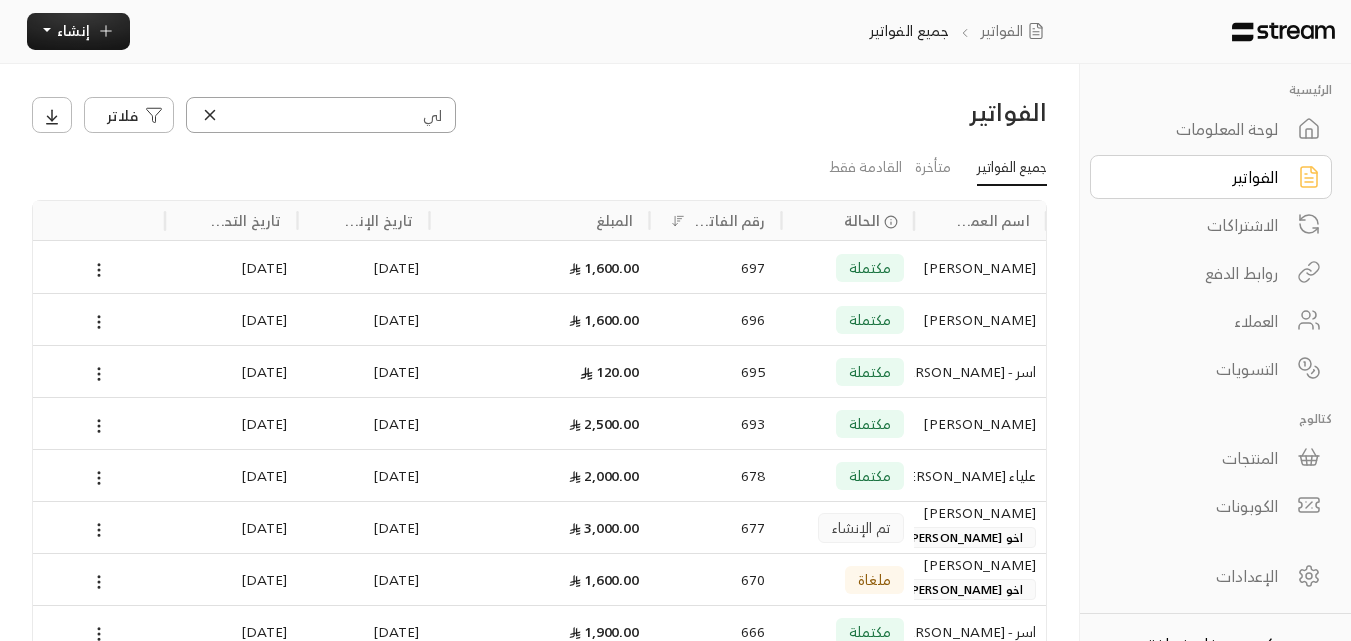 type on "ليان" 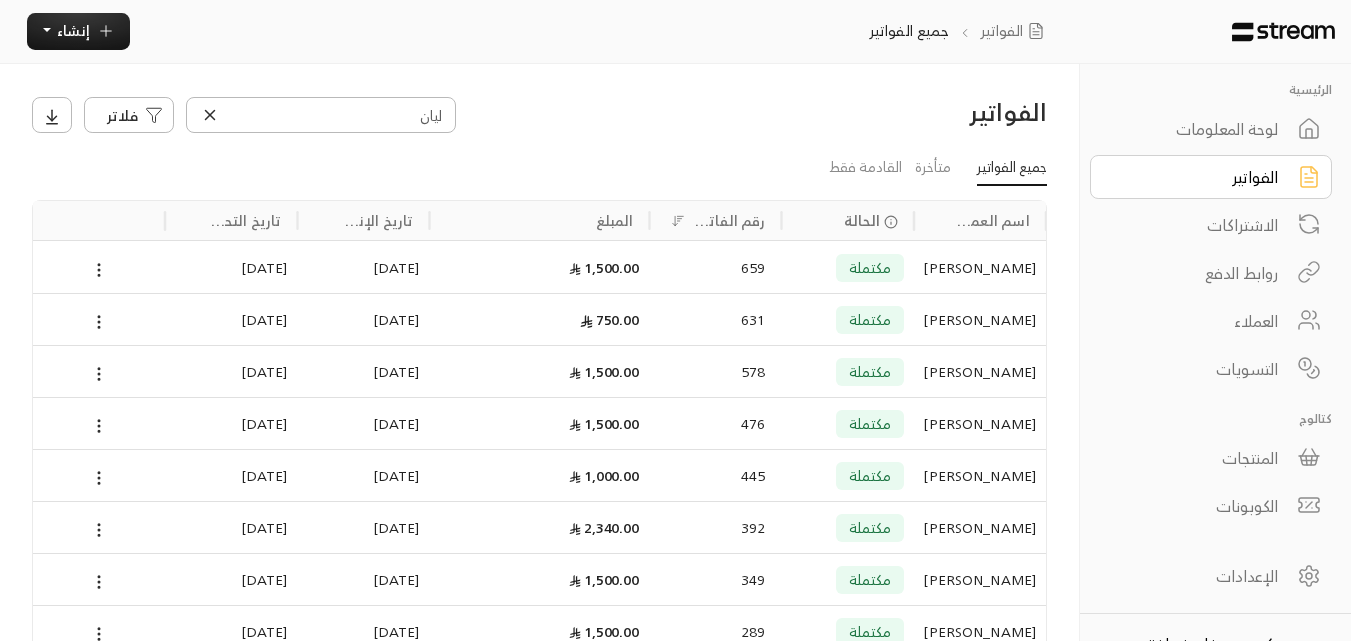 click on "[PERSON_NAME]" at bounding box center (980, 267) 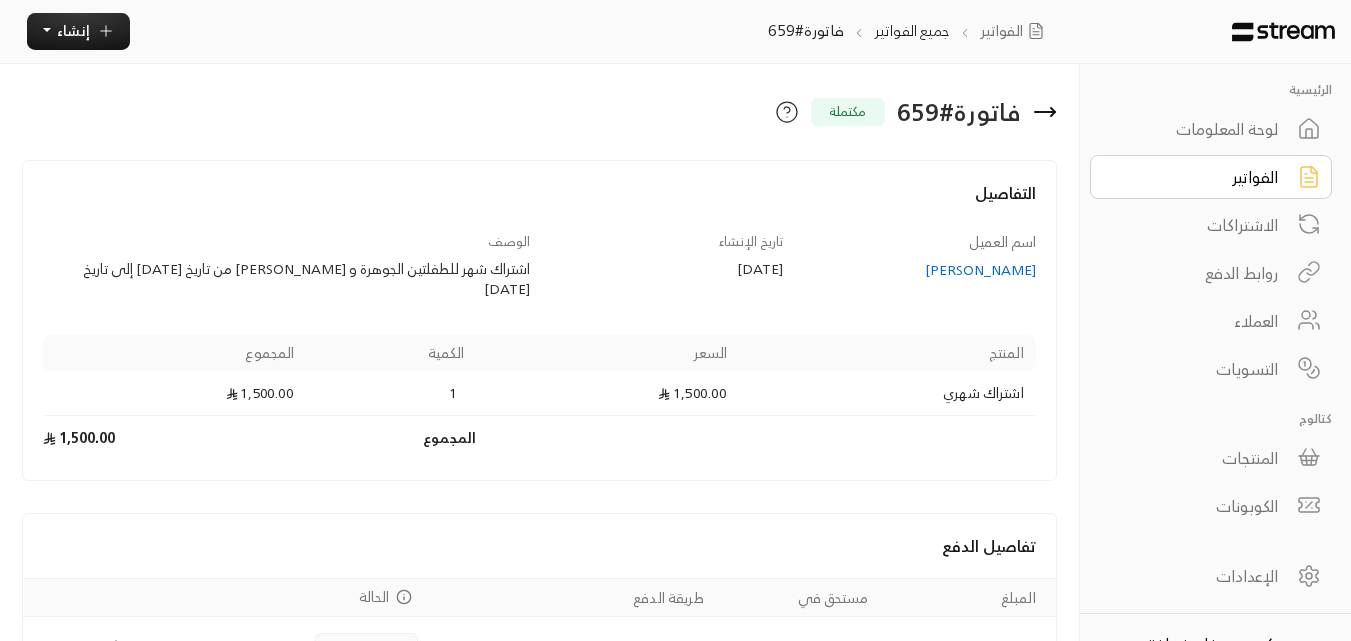click on "الفواتير" at bounding box center (1197, 177) 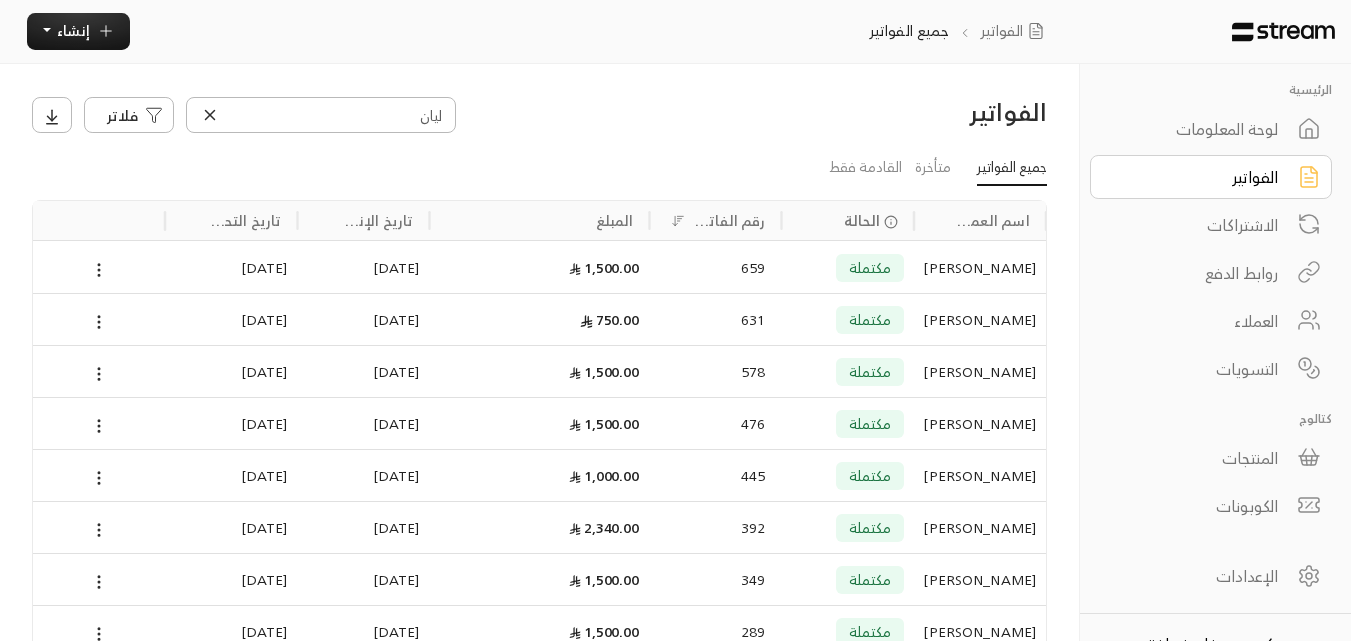 click 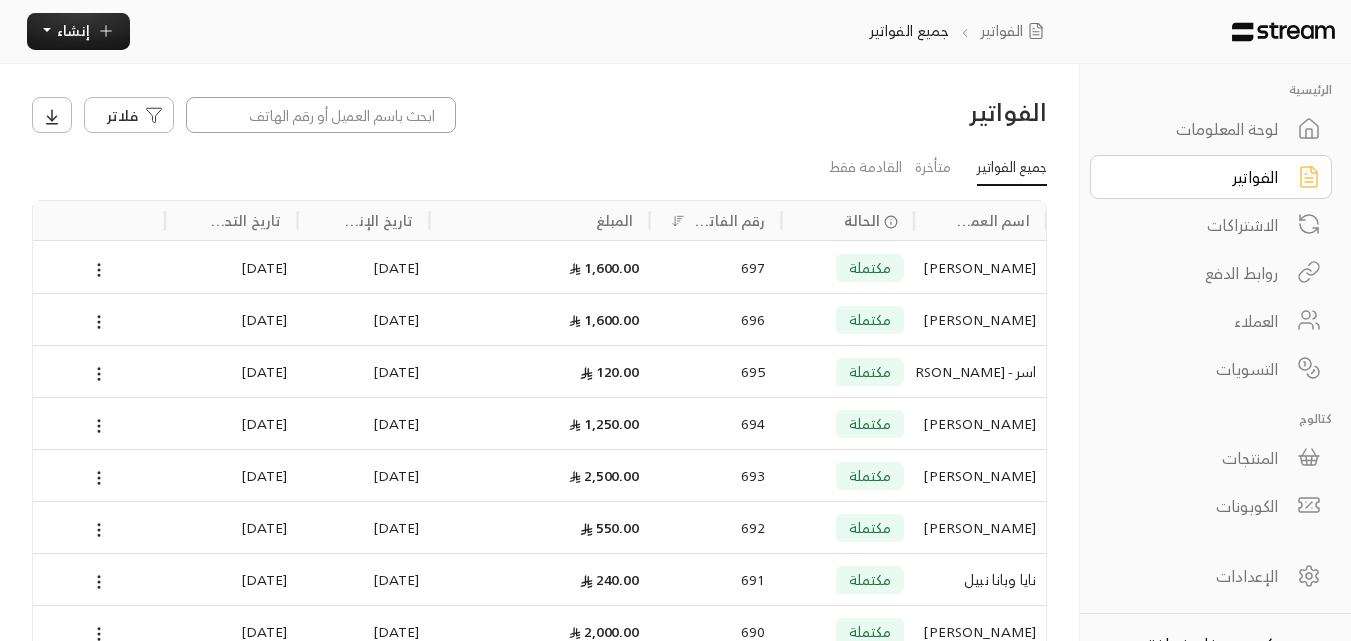 click at bounding box center (321, 115) 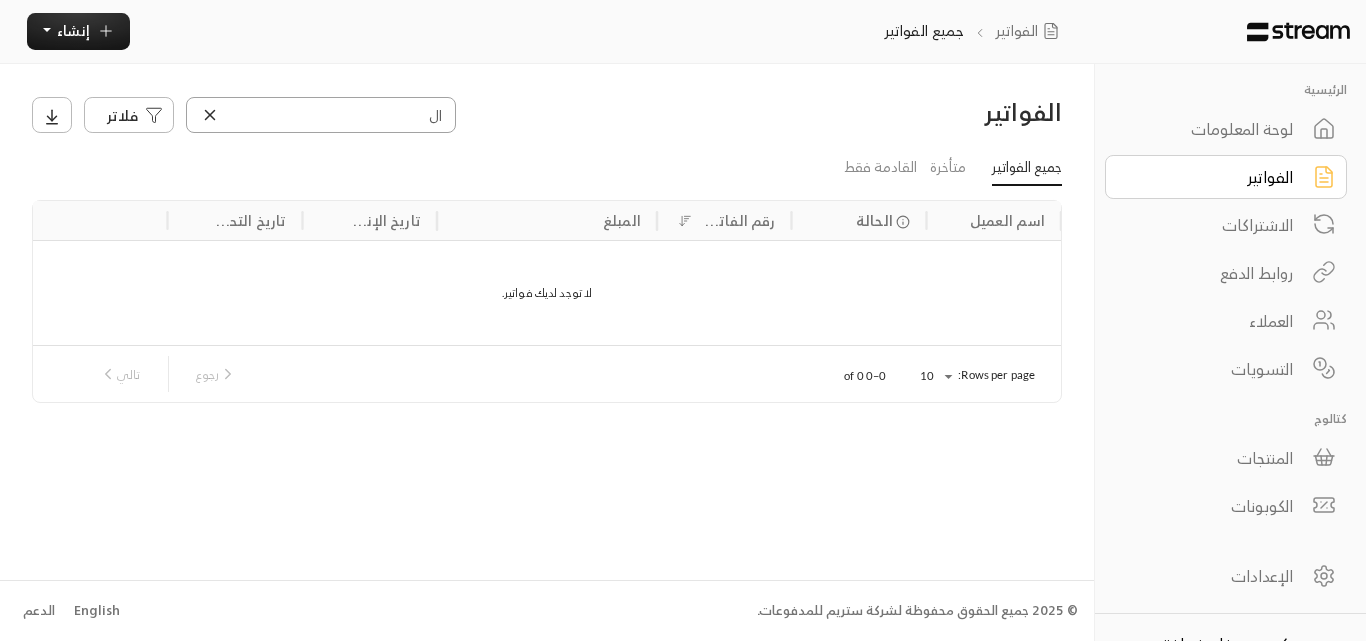 type on "ا" 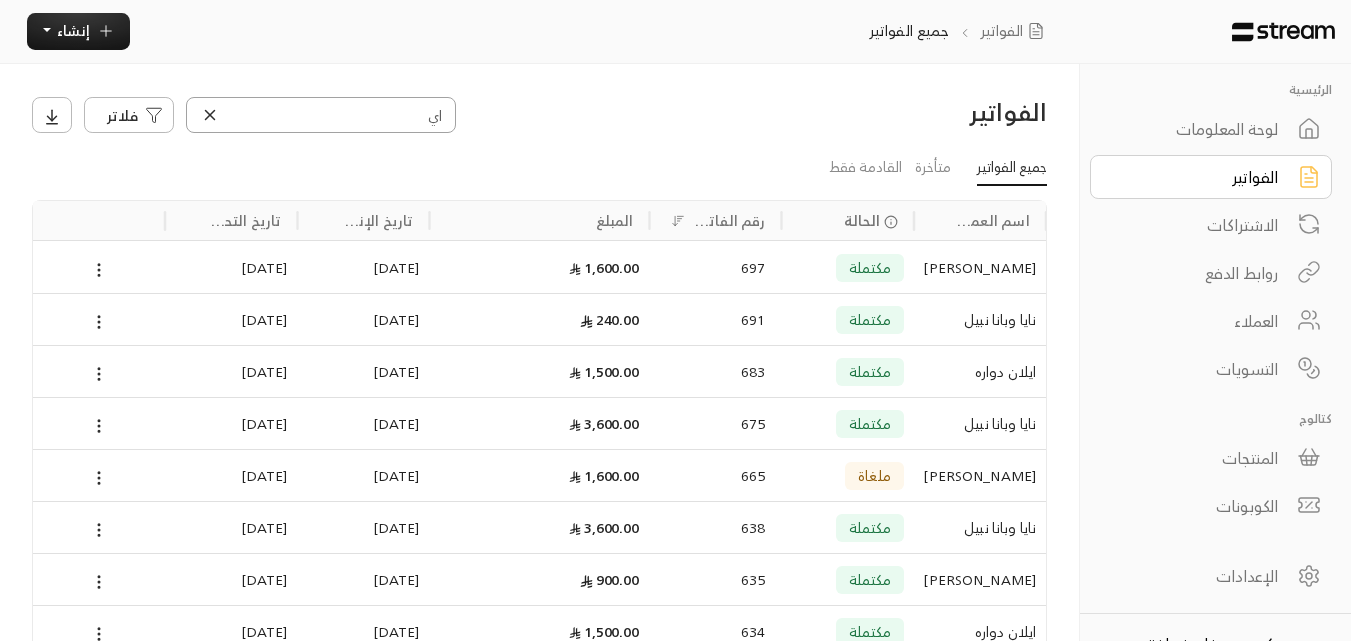 type on "ايلان" 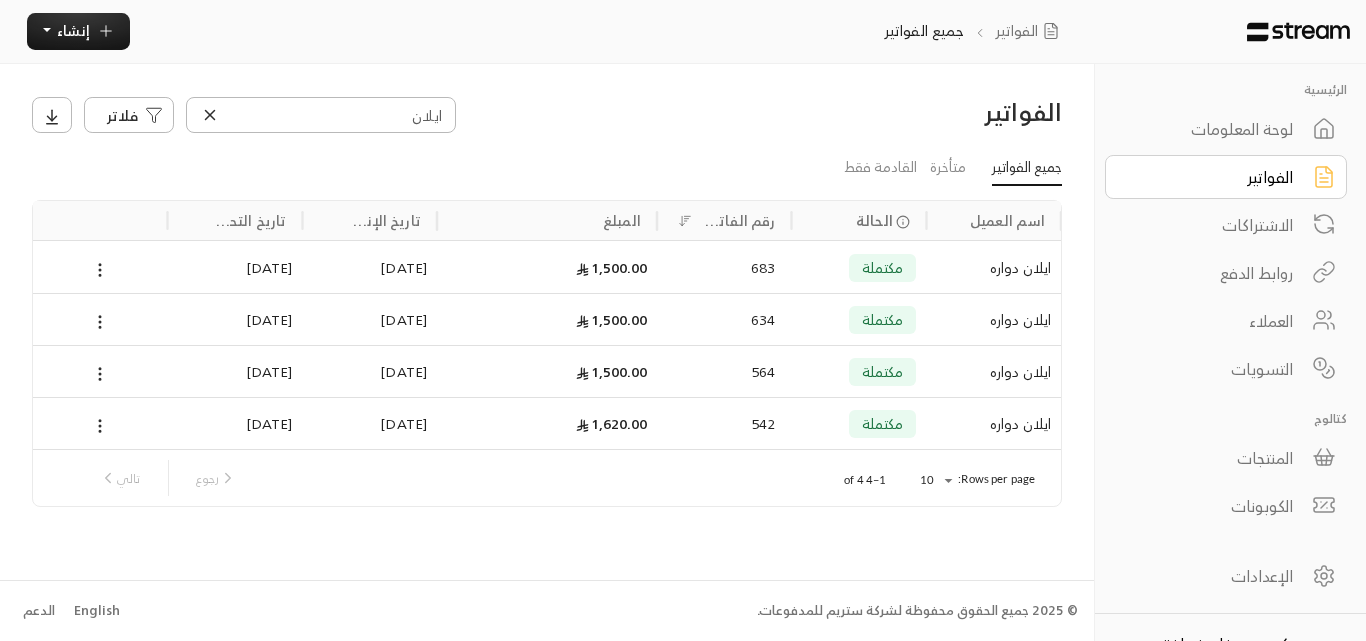 click on "ايلان دواره" at bounding box center (993, 267) 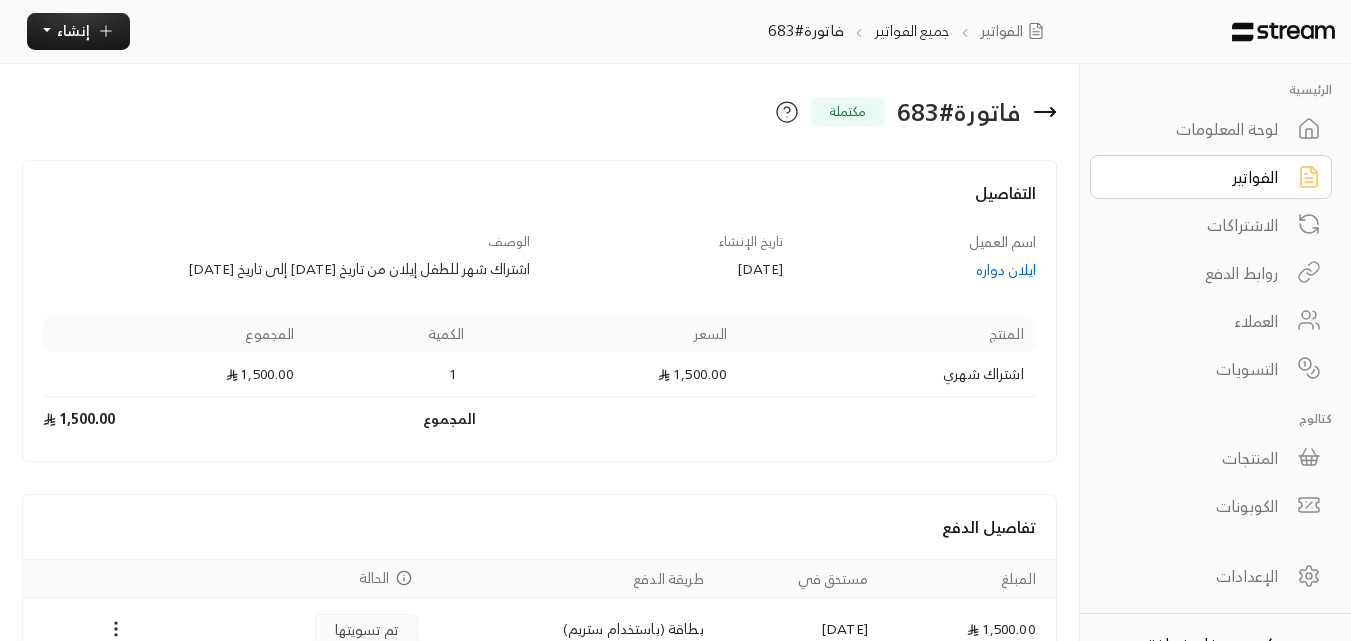 click on "ايلان دواره" at bounding box center [919, 270] 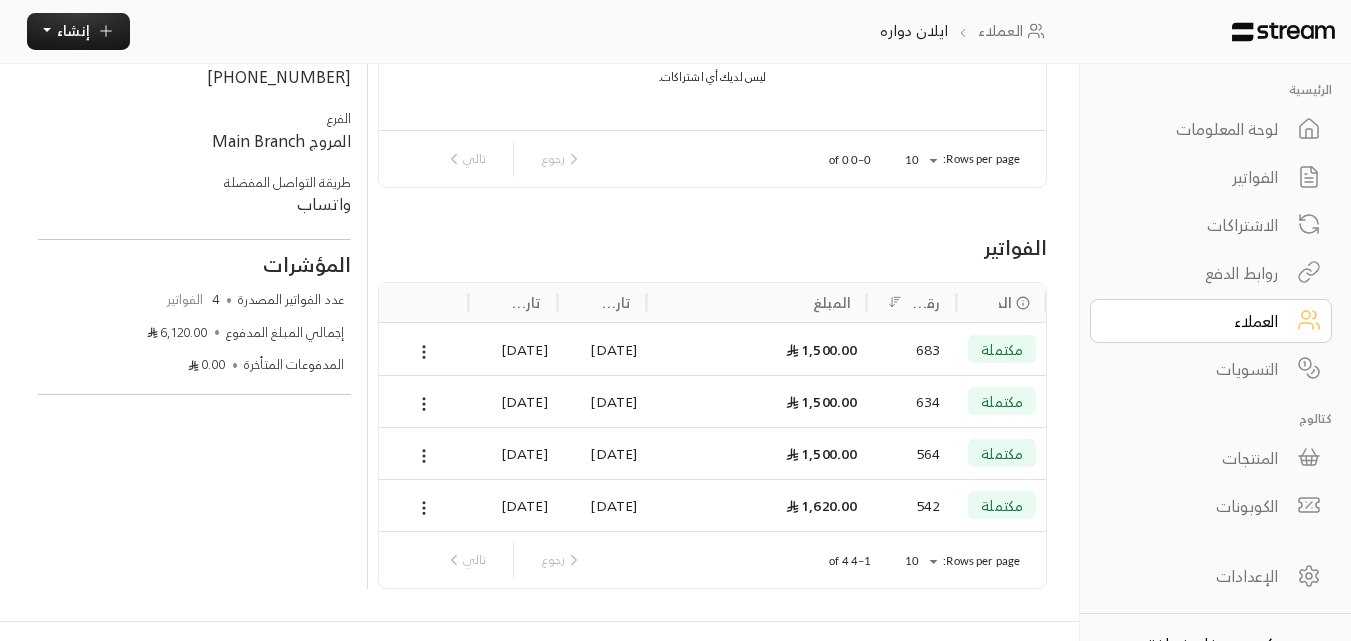 scroll, scrollTop: 286, scrollLeft: 0, axis: vertical 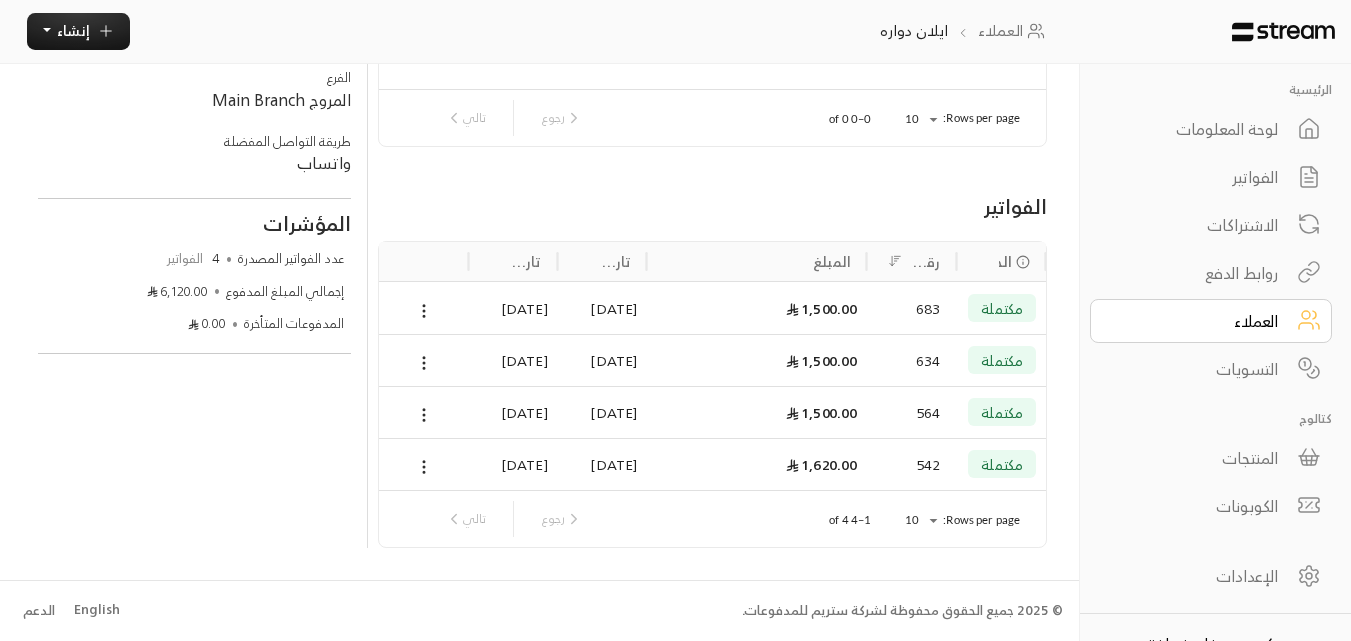click on "1,500.00" at bounding box center [757, 360] 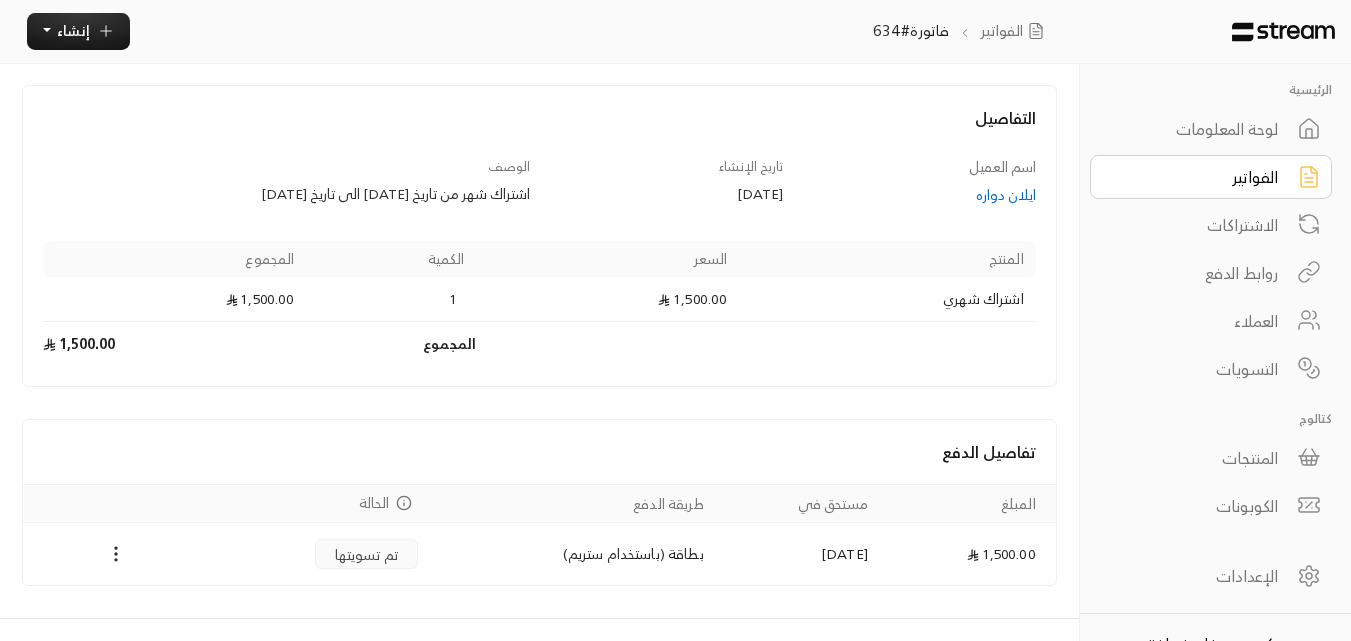 scroll, scrollTop: 113, scrollLeft: 0, axis: vertical 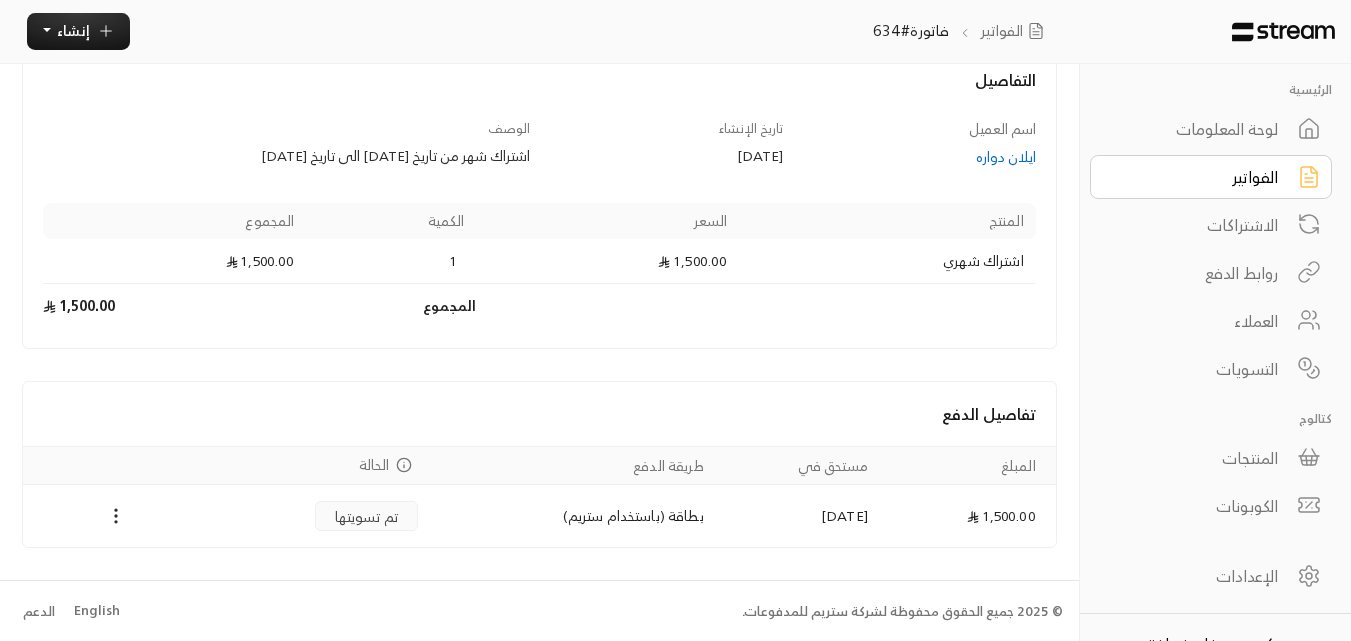 click on "تم تسويتها" at bounding box center (367, 516) 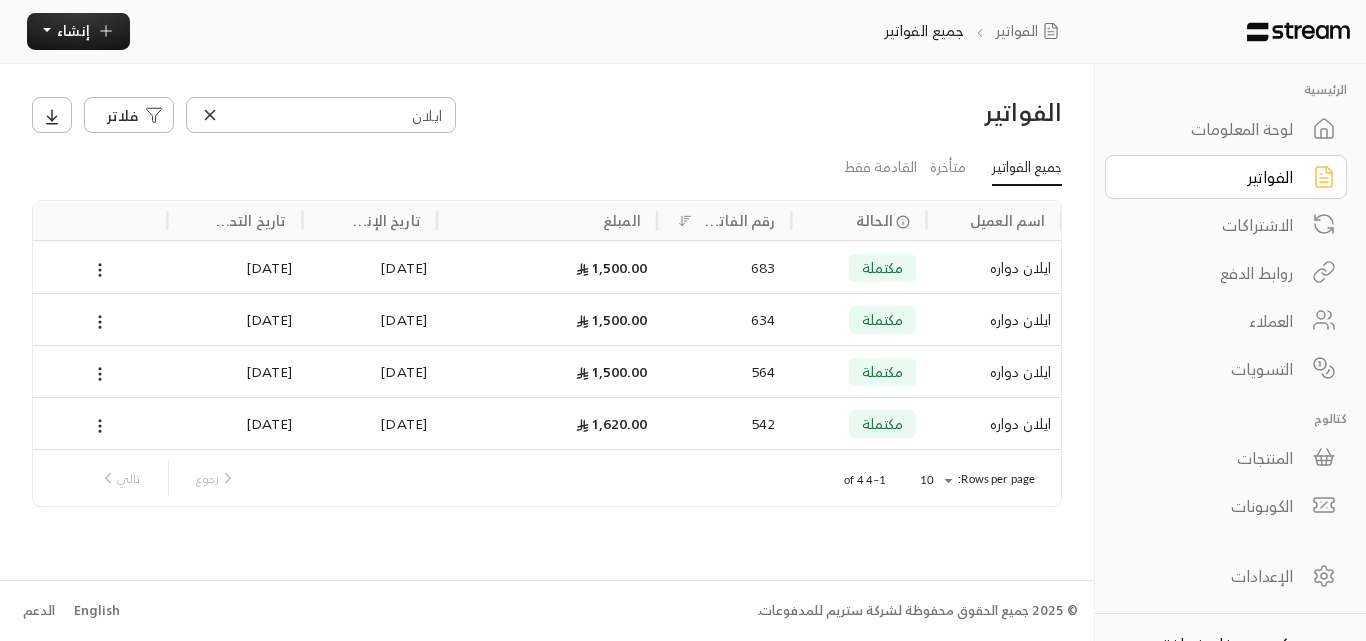 click 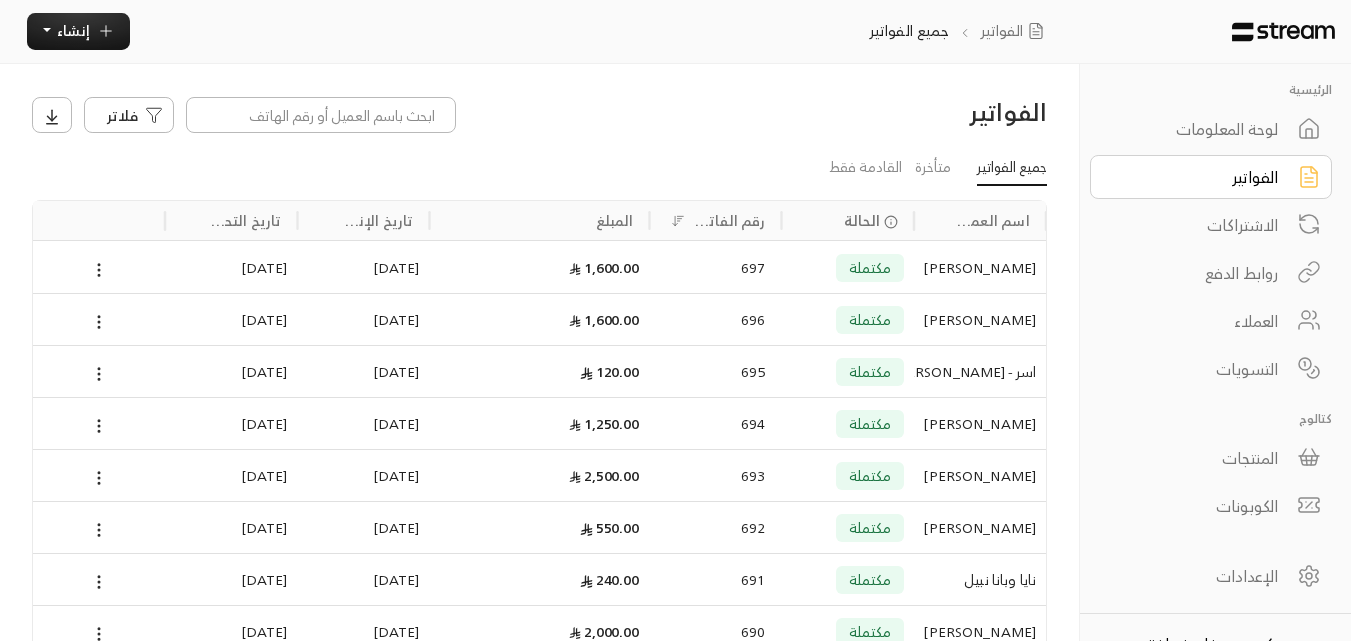 click on "[PERSON_NAME]" at bounding box center (980, 267) 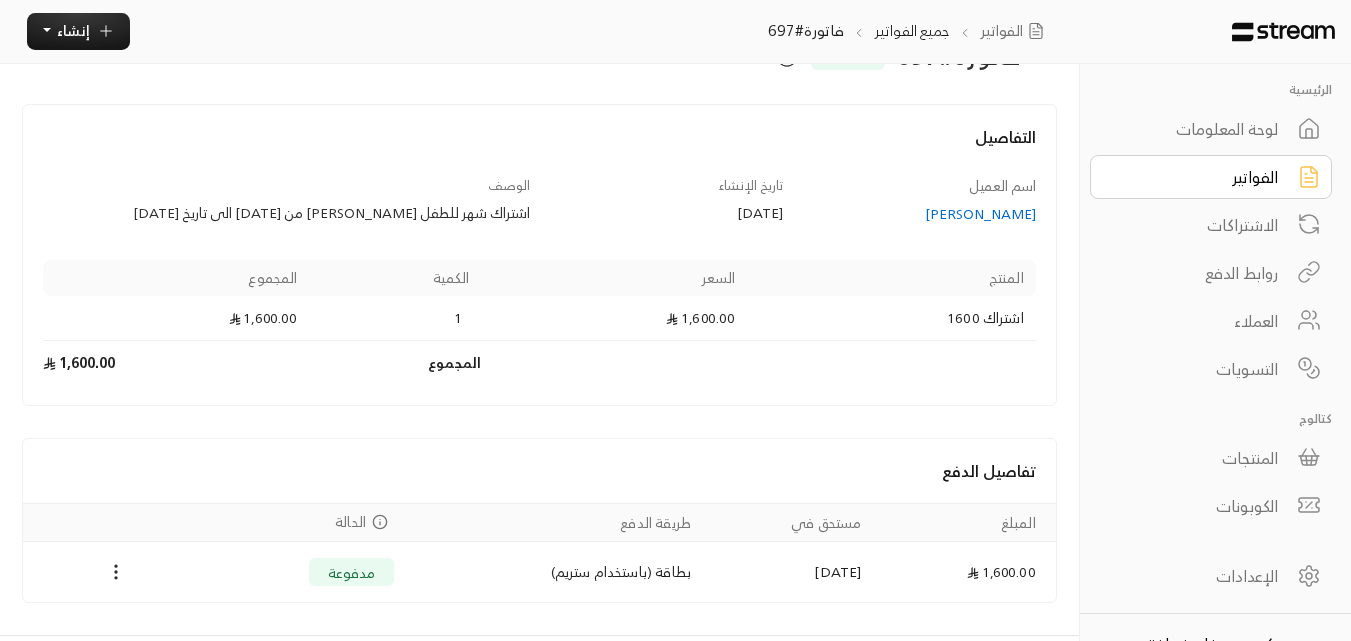 scroll, scrollTop: 111, scrollLeft: 0, axis: vertical 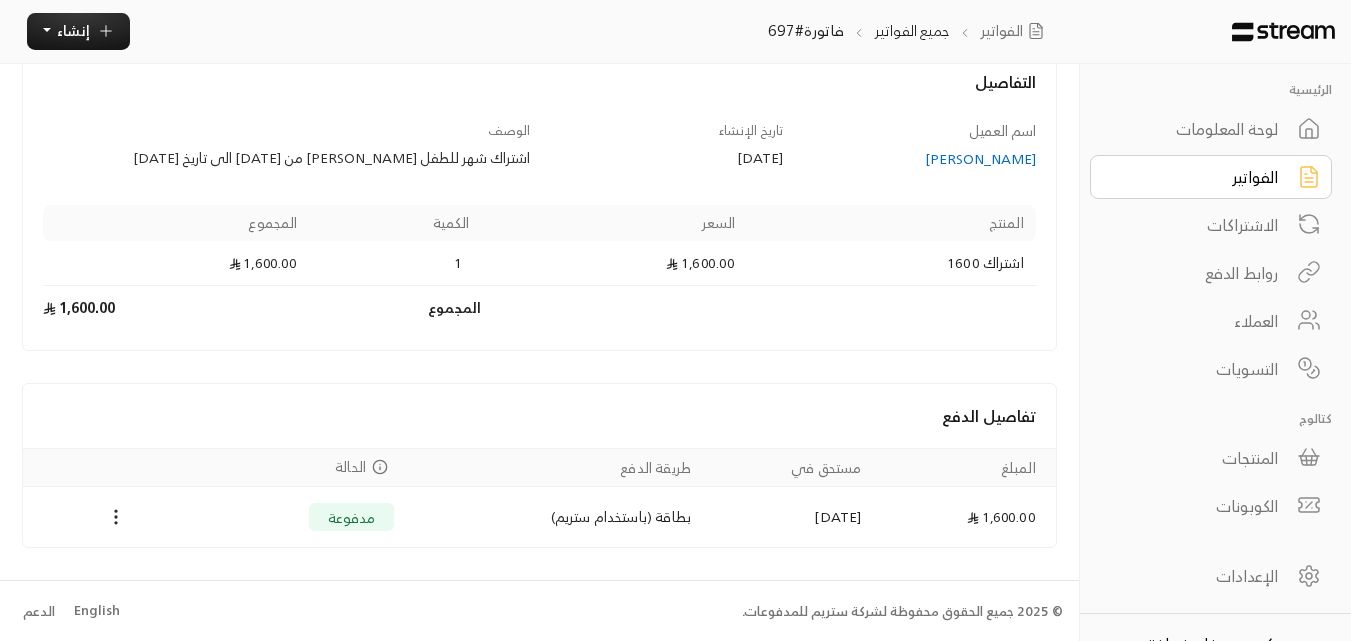 click on "بطاقة (باستخدام ستريم)" at bounding box center [554, 517] 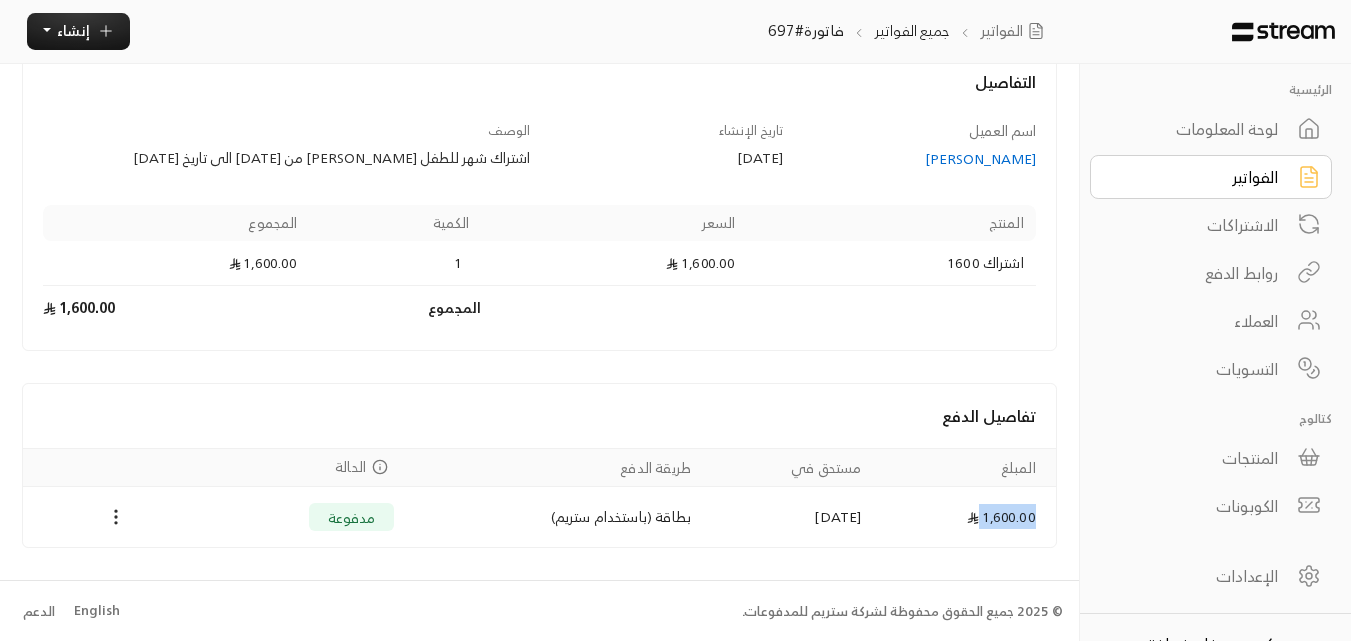 click on "1,600.00" at bounding box center (964, 517) 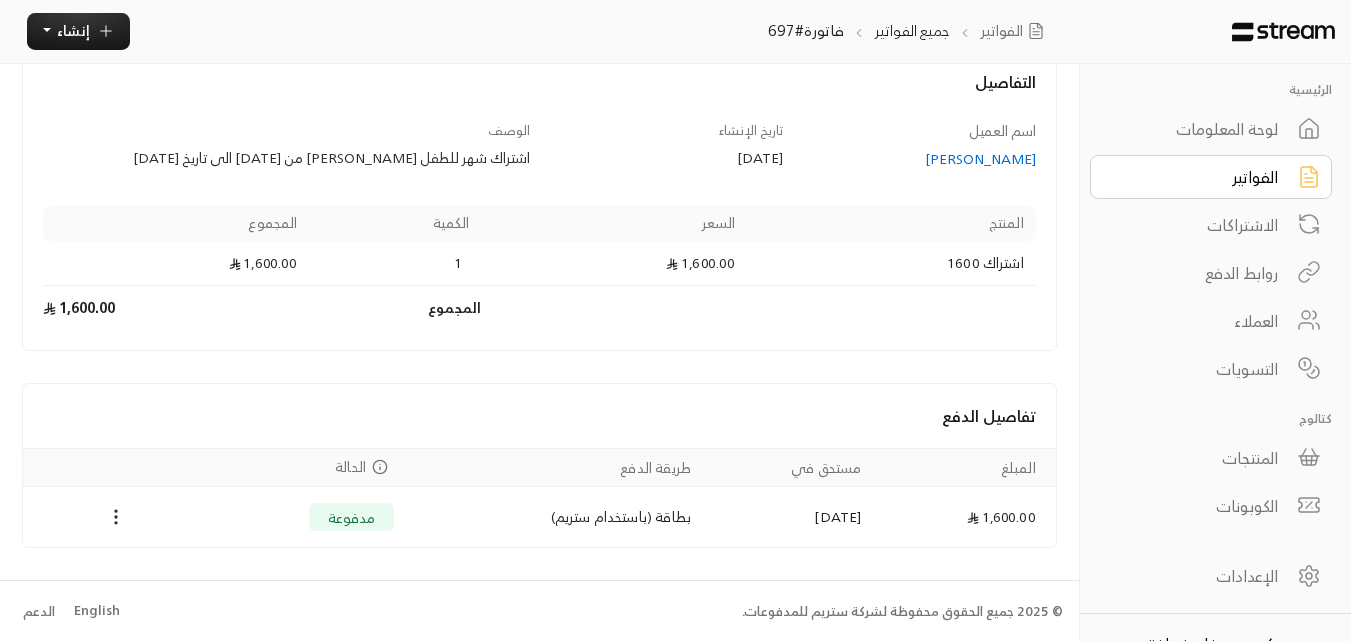 click on "[DATE]" at bounding box center [788, 517] 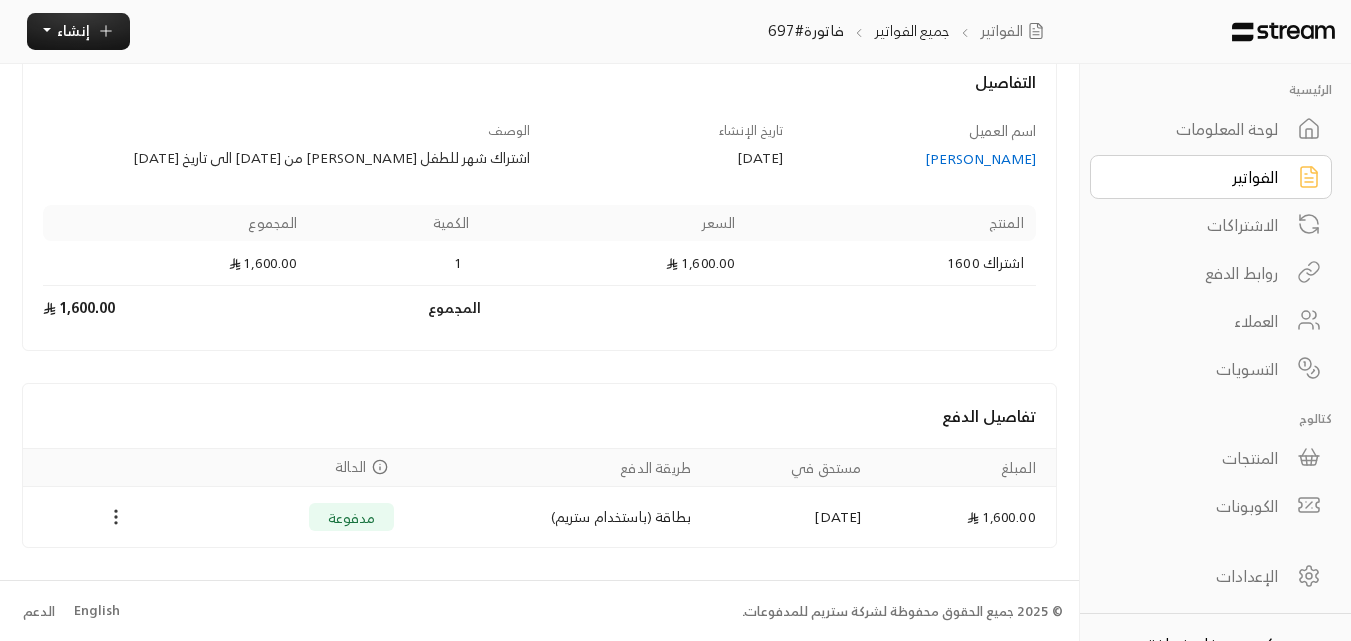 click 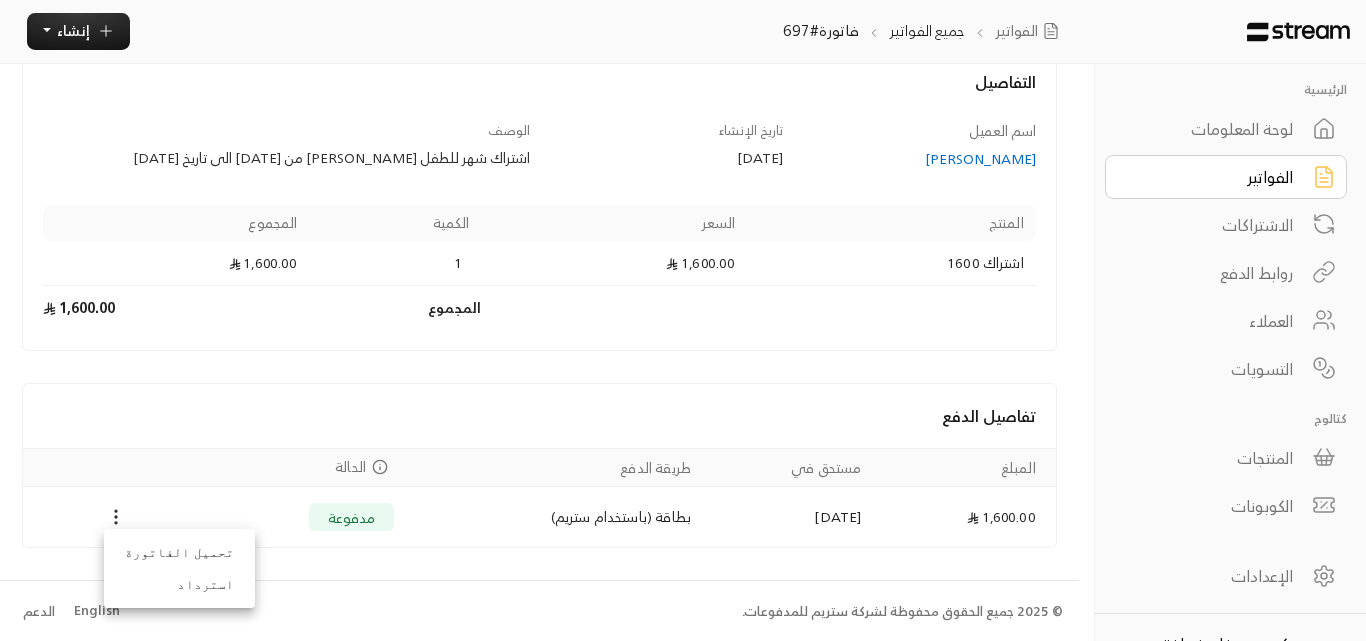 click at bounding box center [683, 320] 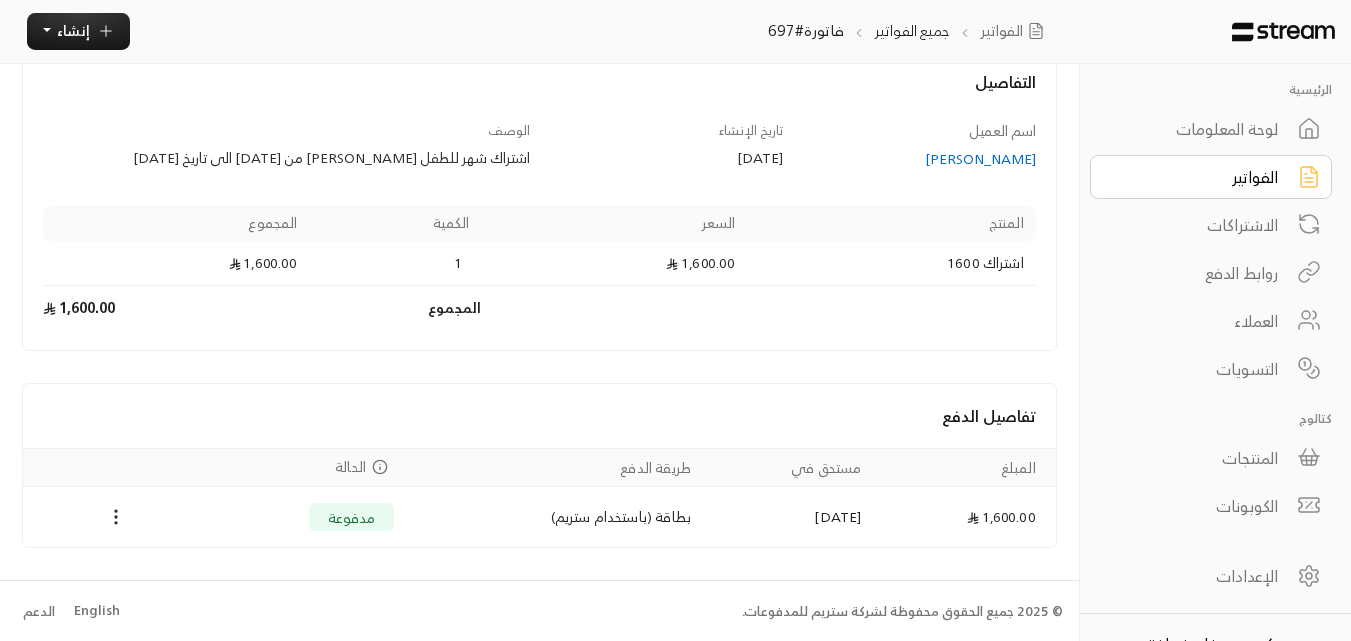 click on "الفواتير" at bounding box center [1197, 177] 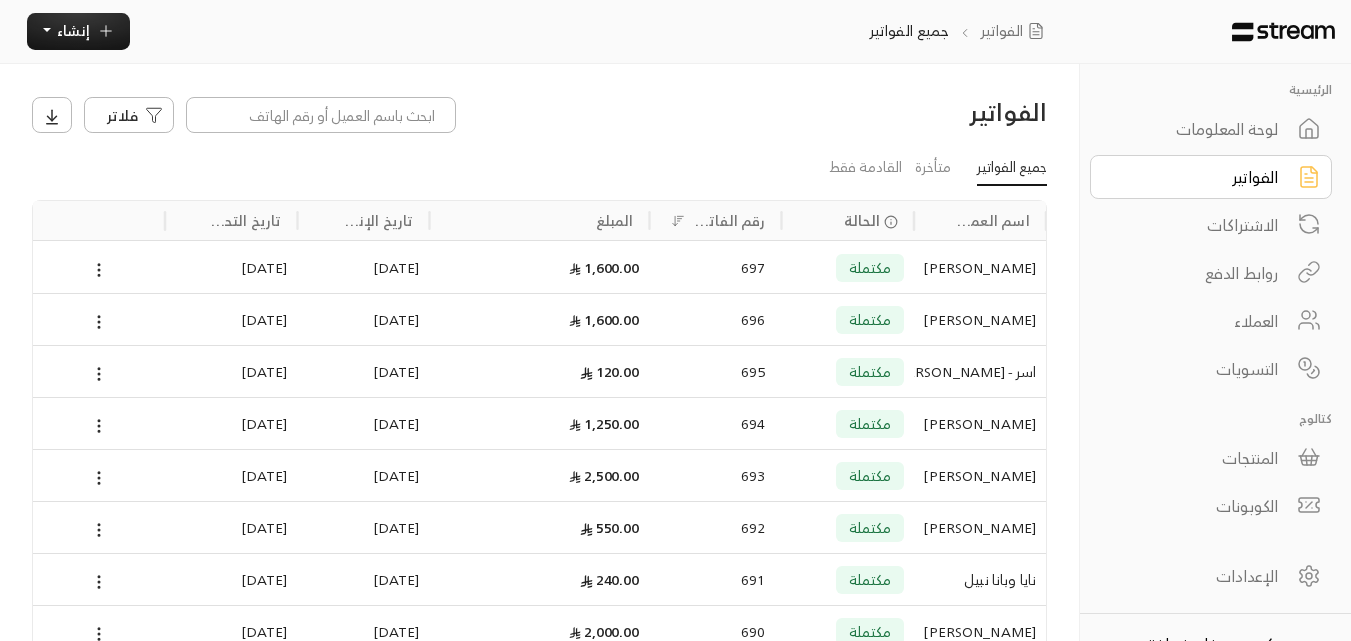 click on "[PERSON_NAME]" at bounding box center (980, 319) 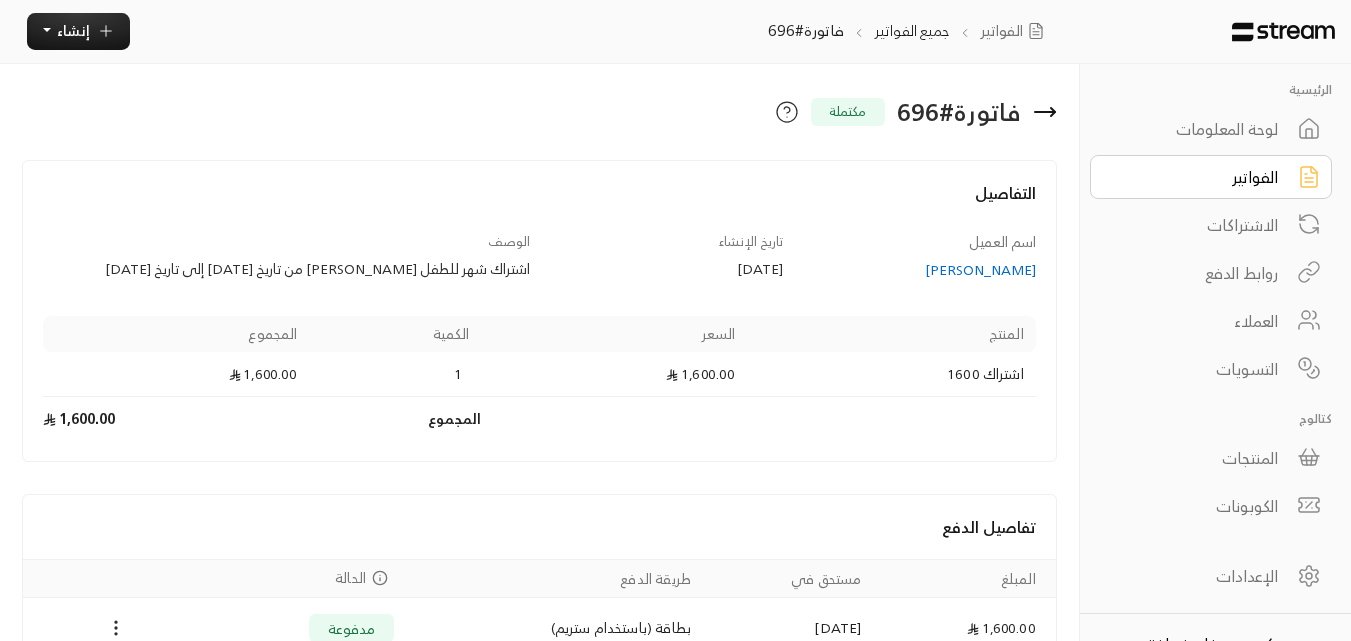 scroll, scrollTop: 100, scrollLeft: 0, axis: vertical 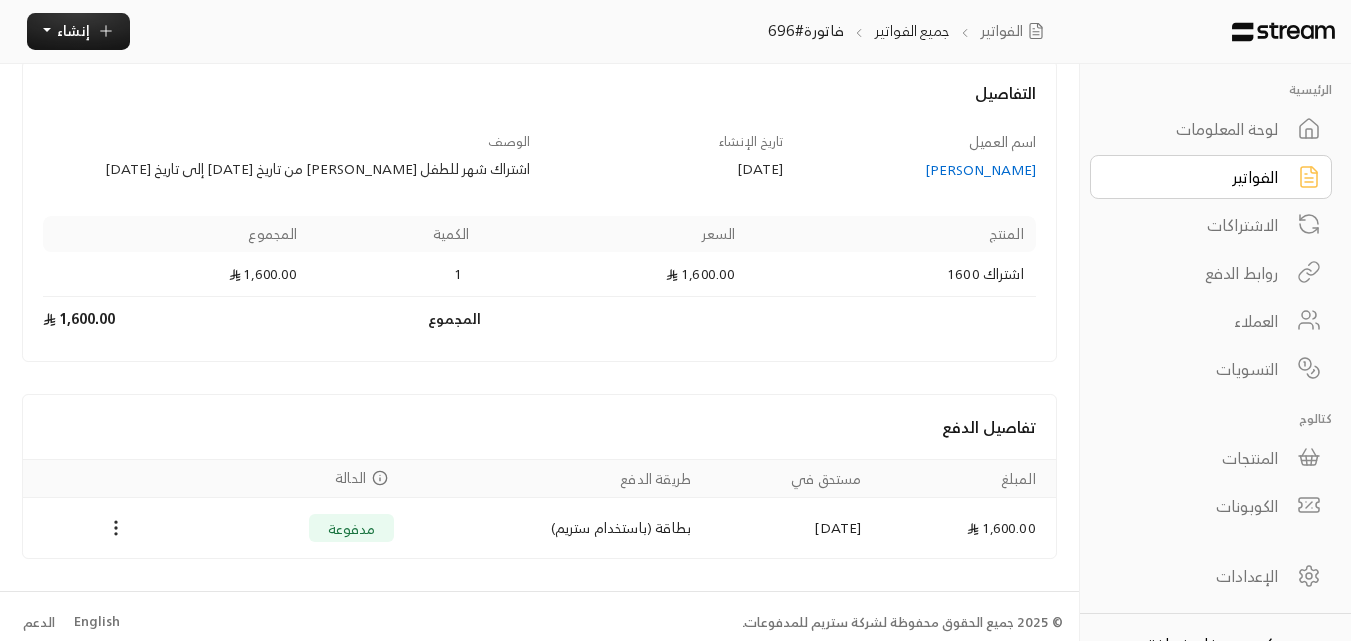 click on "الفواتير" at bounding box center [1197, 177] 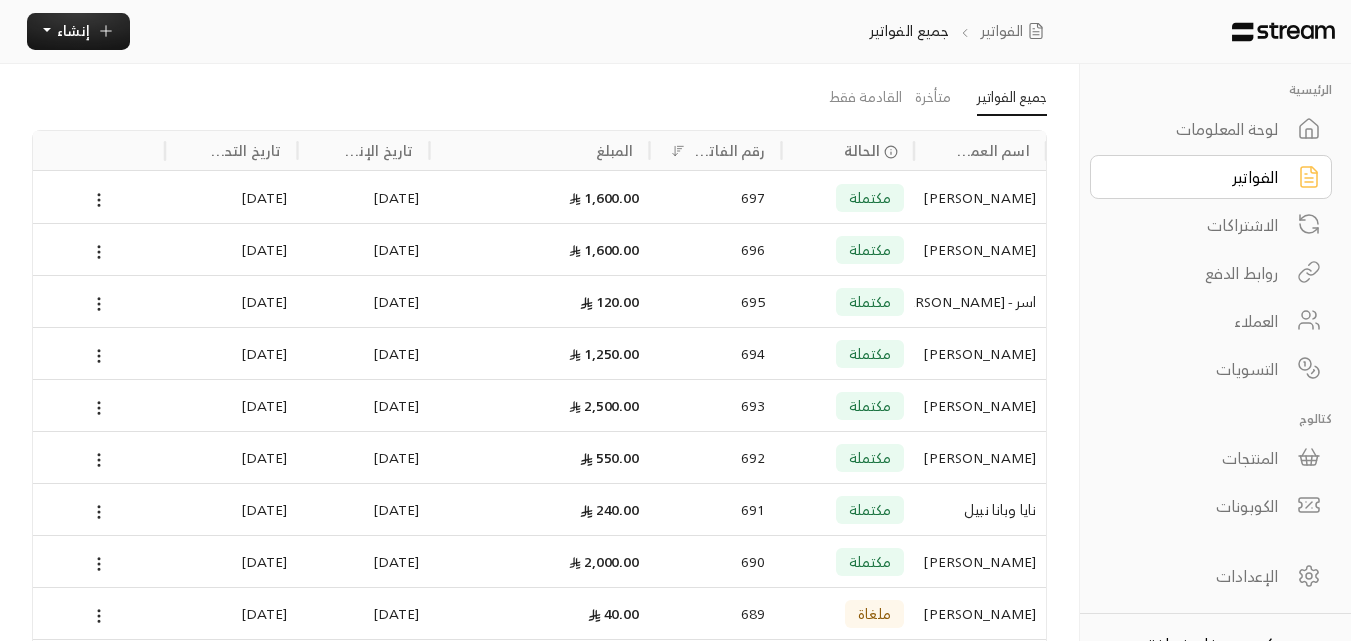 scroll, scrollTop: 100, scrollLeft: 0, axis: vertical 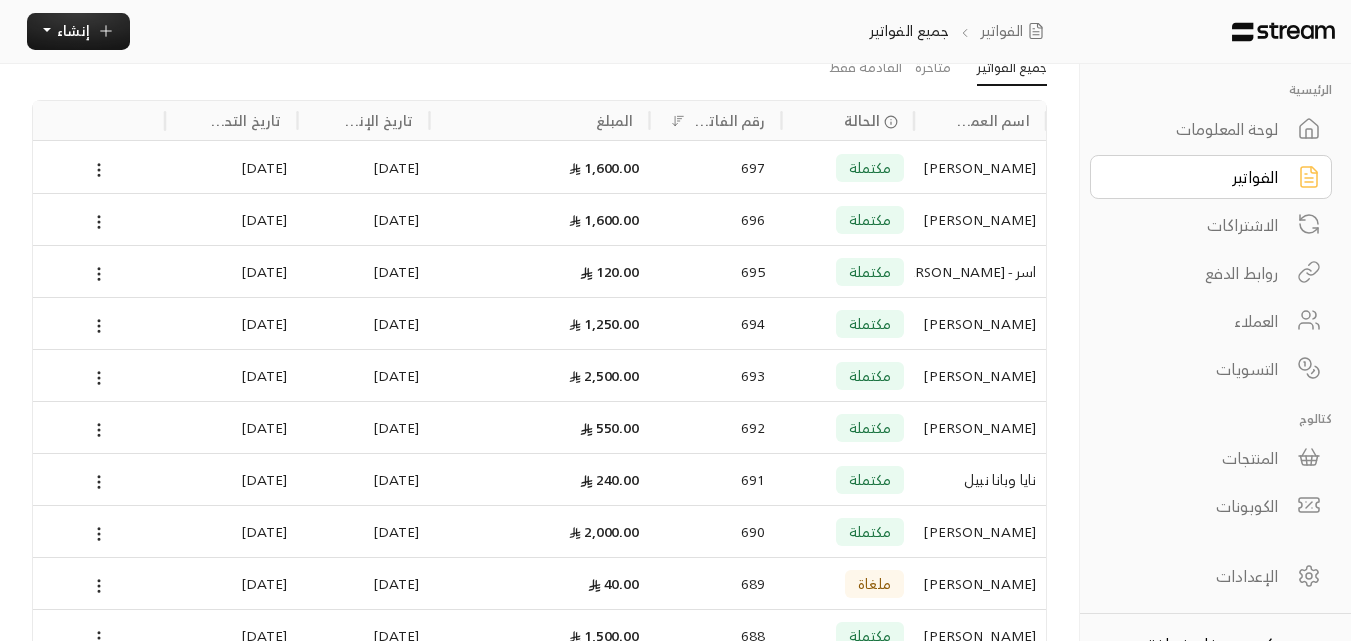 click on "[PERSON_NAME]" at bounding box center [980, 323] 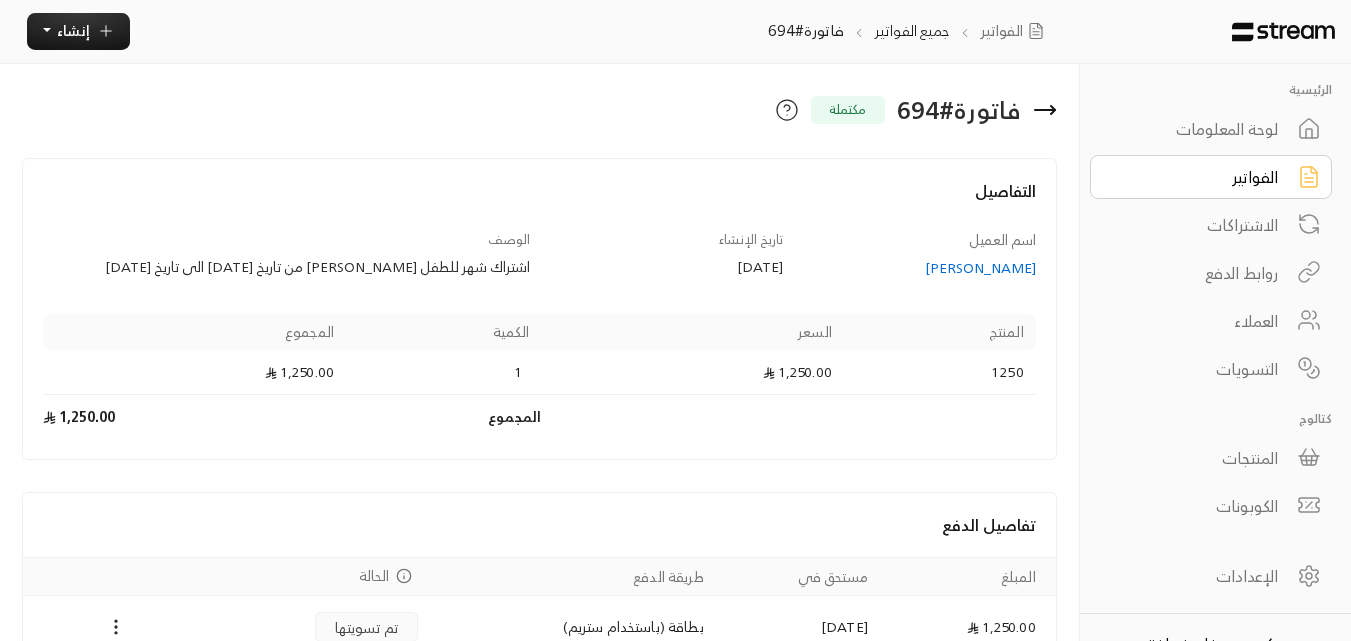 scroll, scrollTop: 0, scrollLeft: 0, axis: both 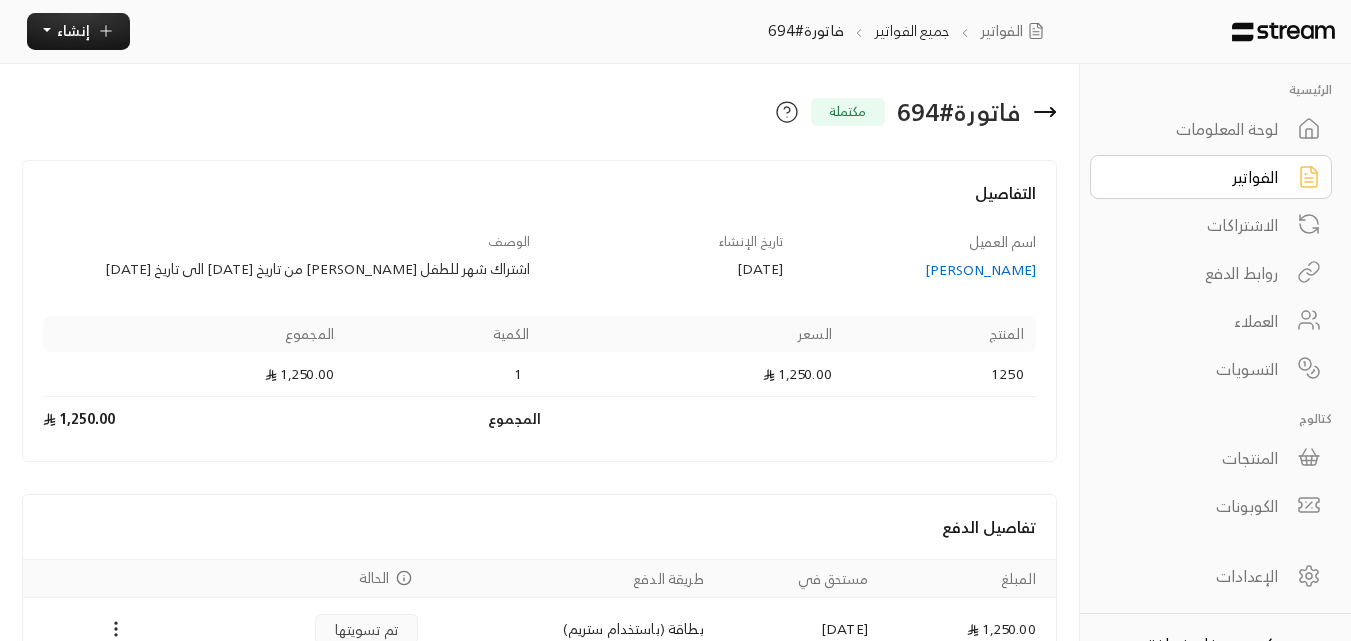click at bounding box center [788, 419] 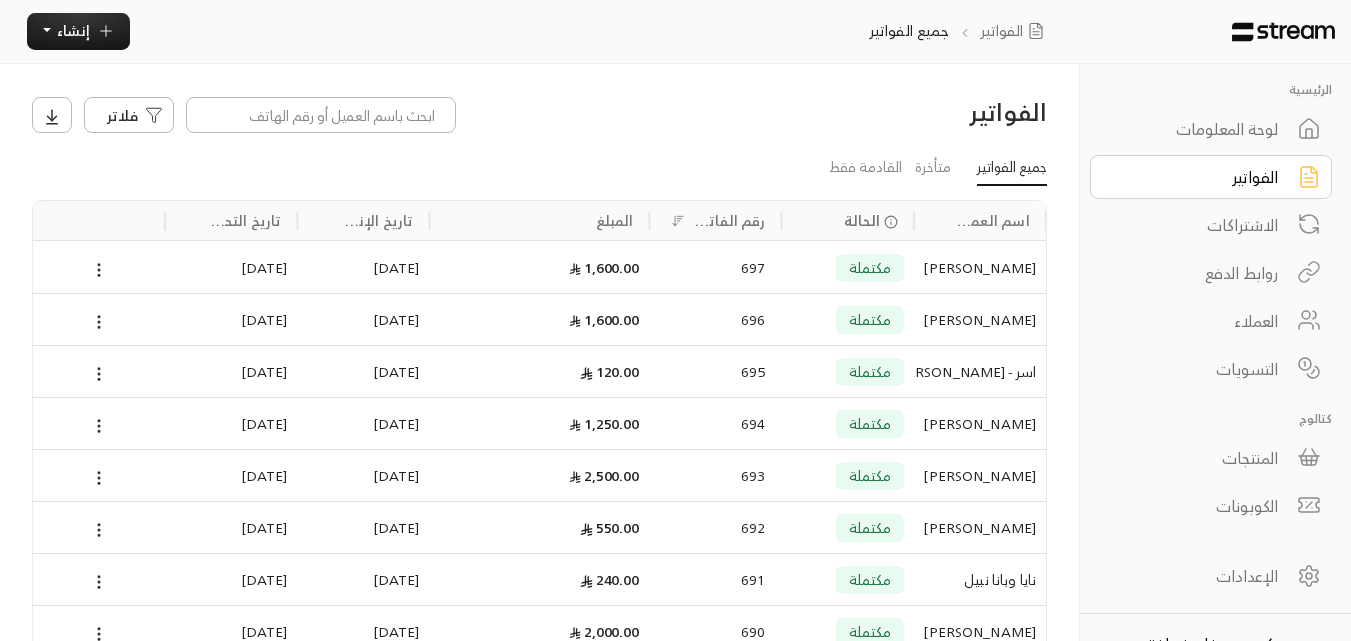 click on "اسر - [PERSON_NAME]" at bounding box center [980, 371] 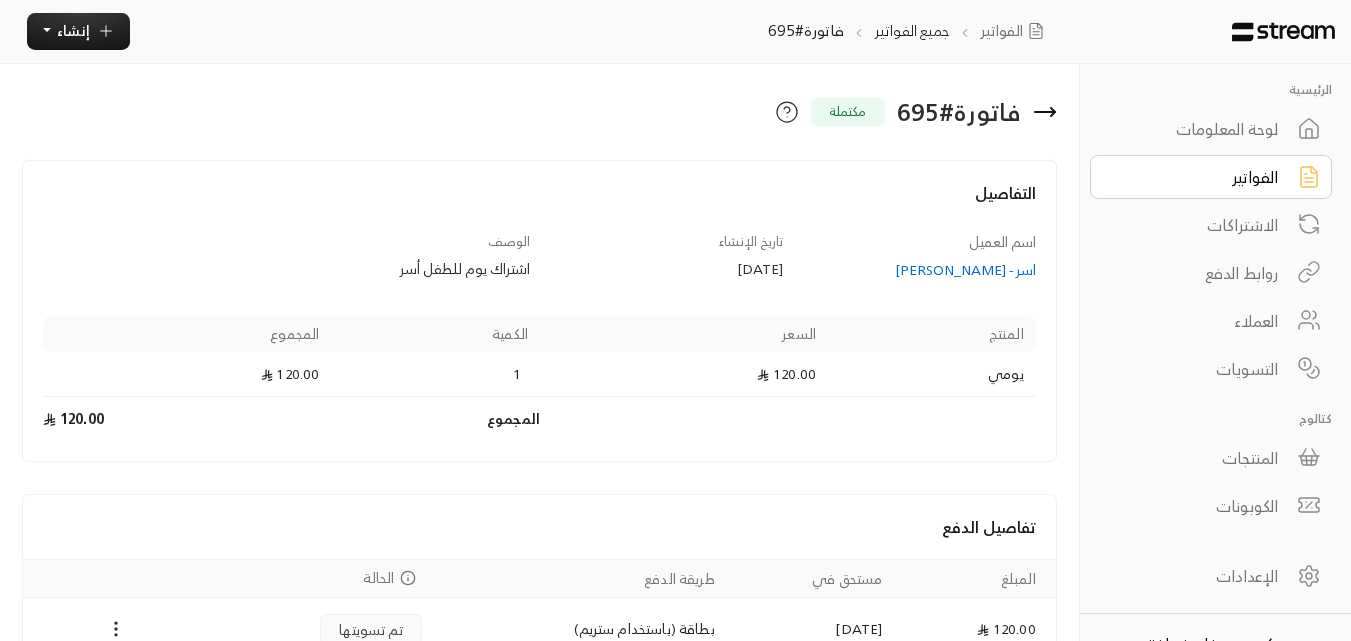 click on "اسر - [PERSON_NAME]" at bounding box center (919, 270) 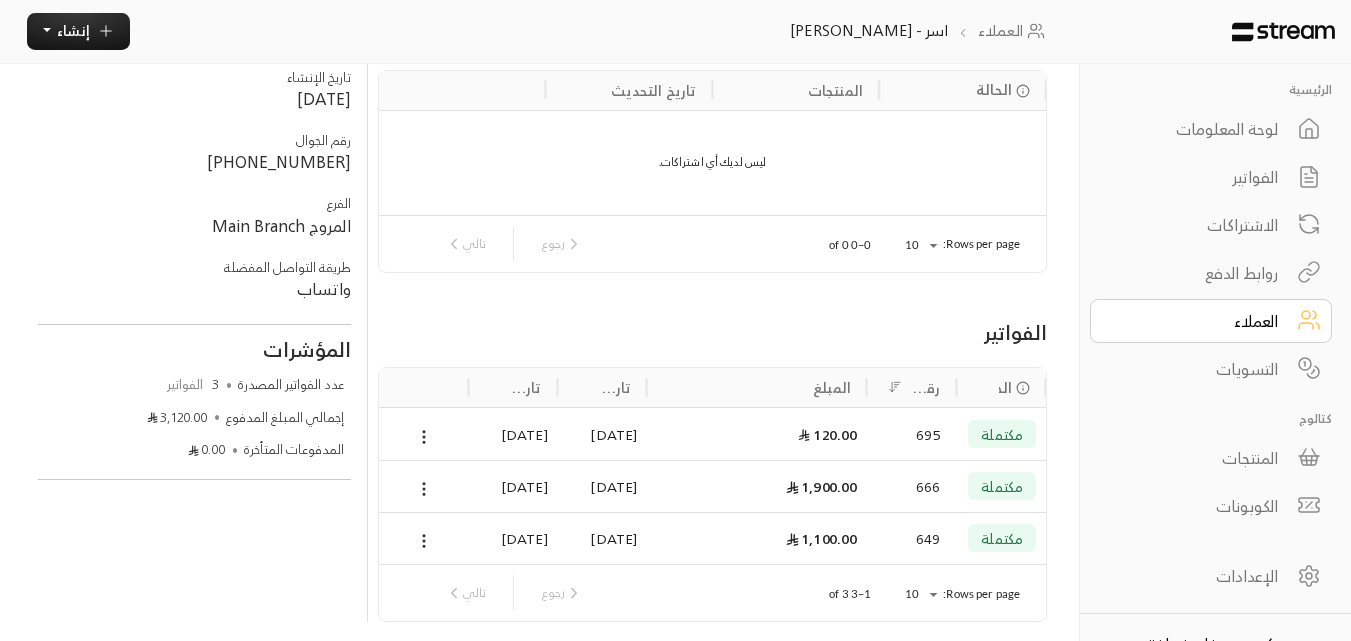 scroll, scrollTop: 200, scrollLeft: 0, axis: vertical 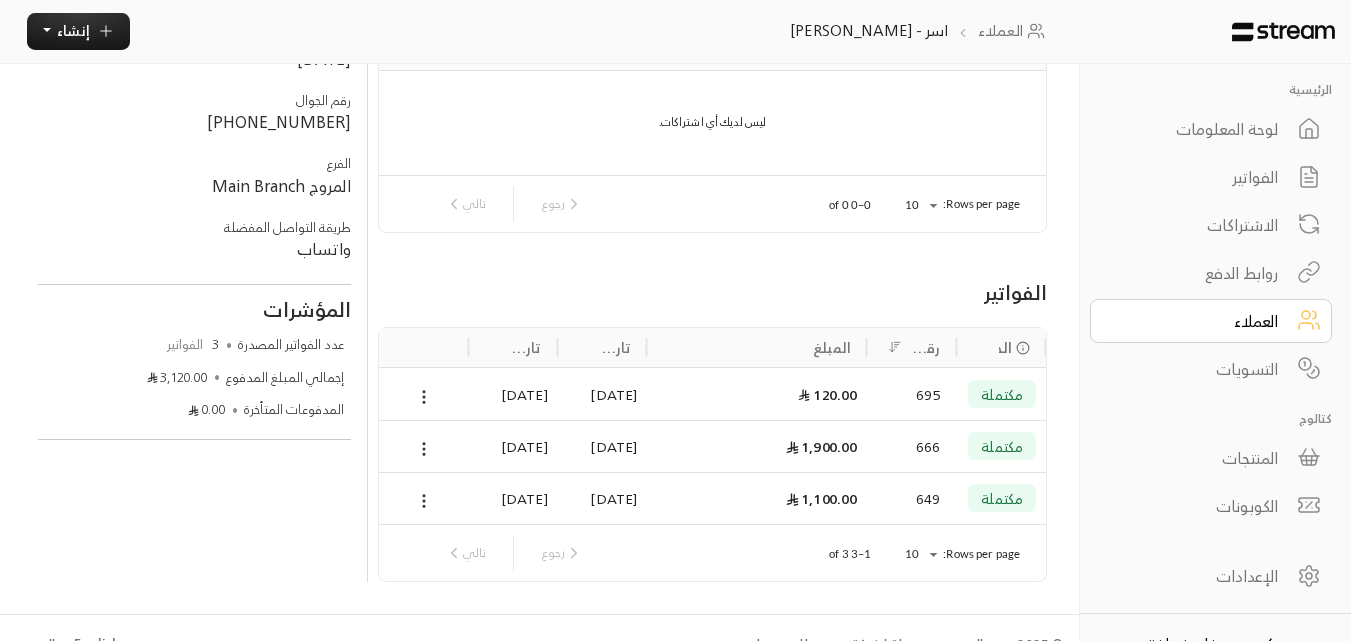 click on "مكتملة" at bounding box center [1002, 446] 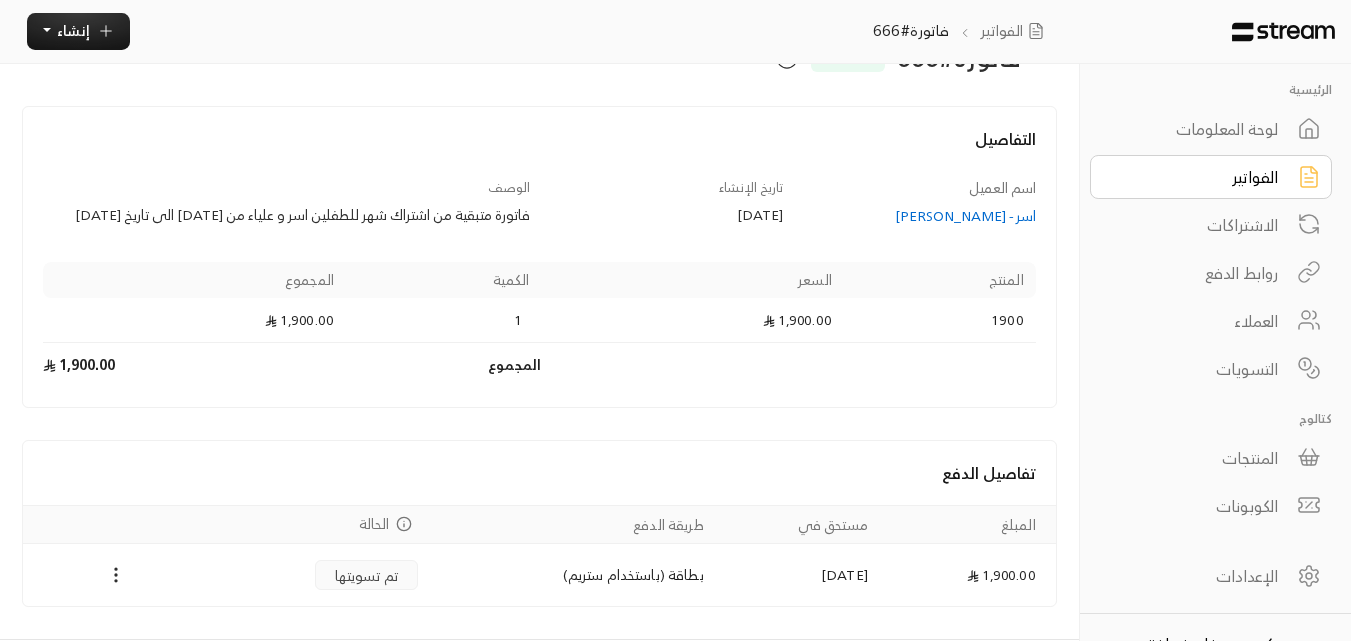 scroll, scrollTop: 100, scrollLeft: 0, axis: vertical 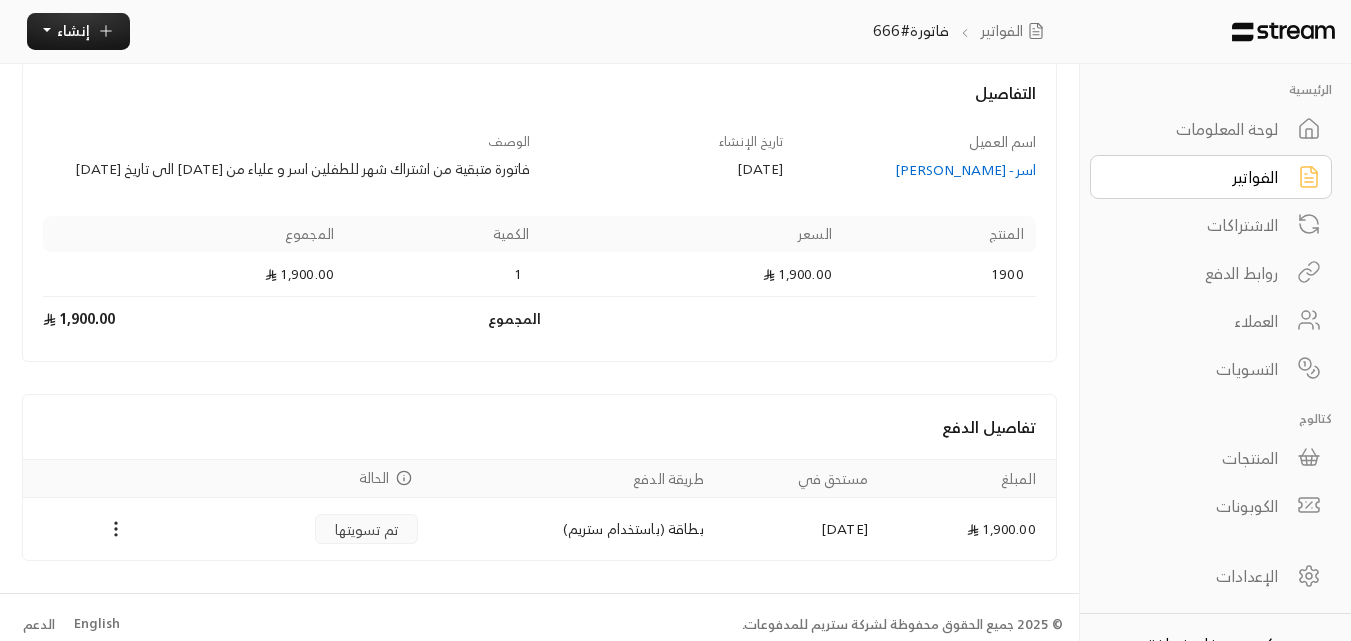 click on "الفواتير" at bounding box center [1197, 177] 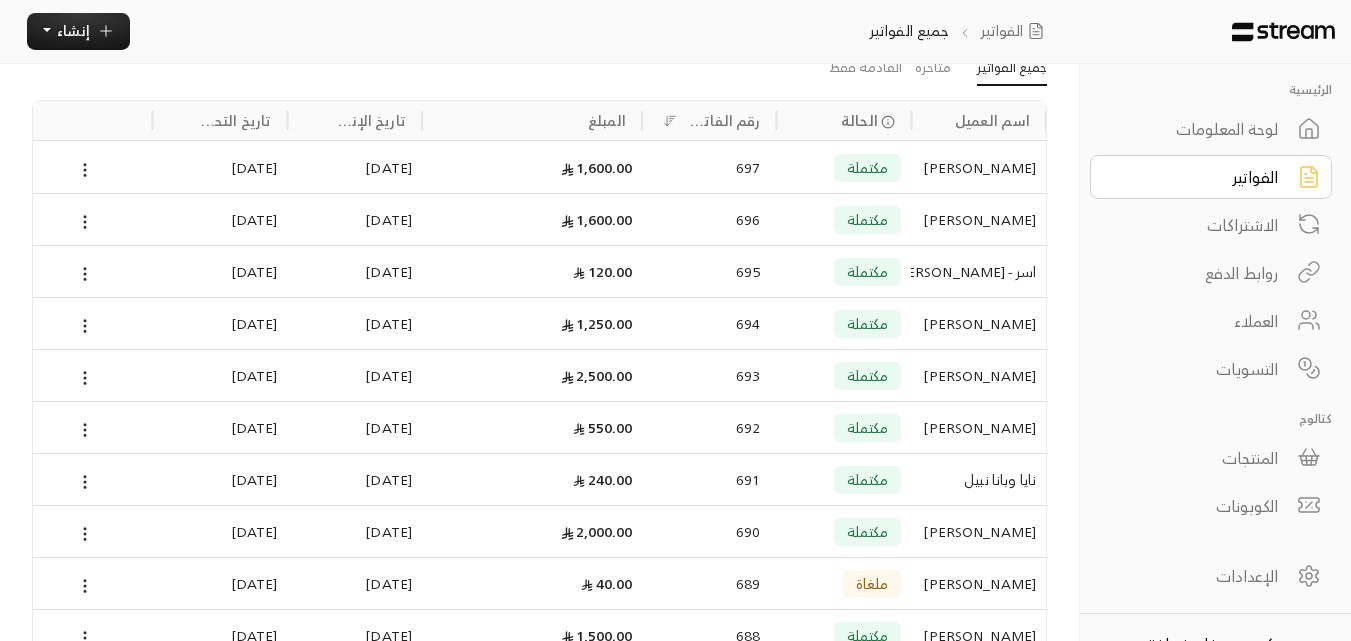 scroll, scrollTop: 0, scrollLeft: 0, axis: both 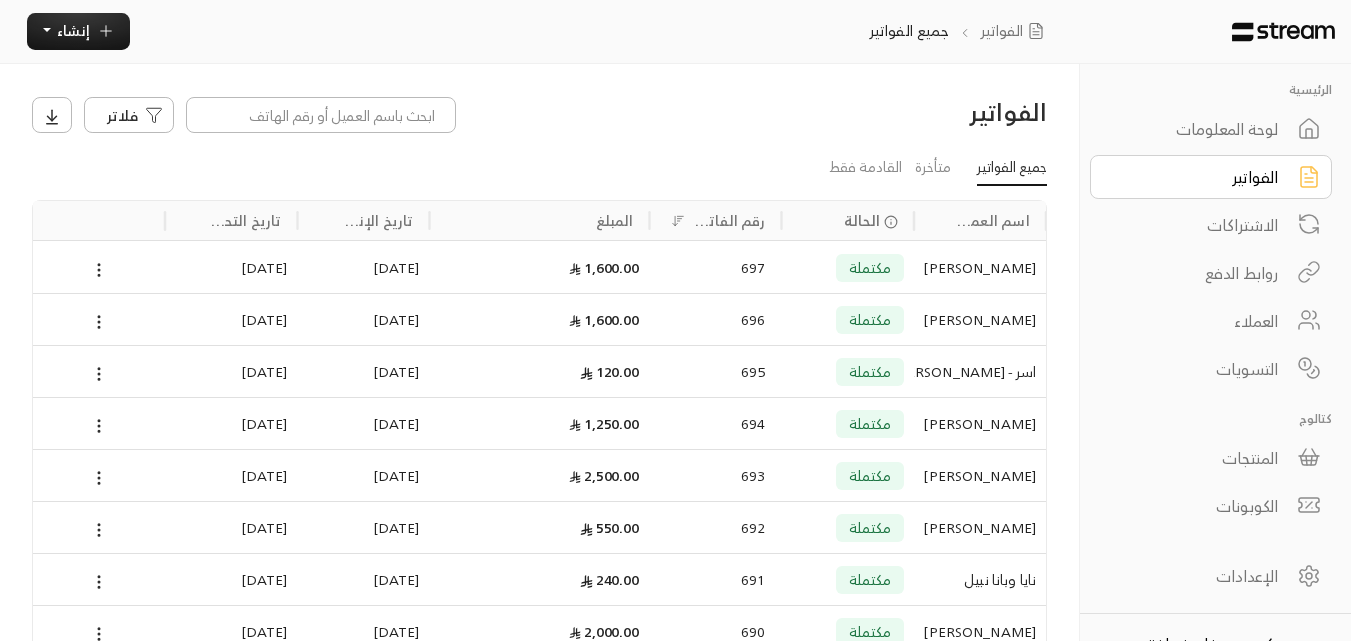 click on "[PERSON_NAME]" at bounding box center [980, 475] 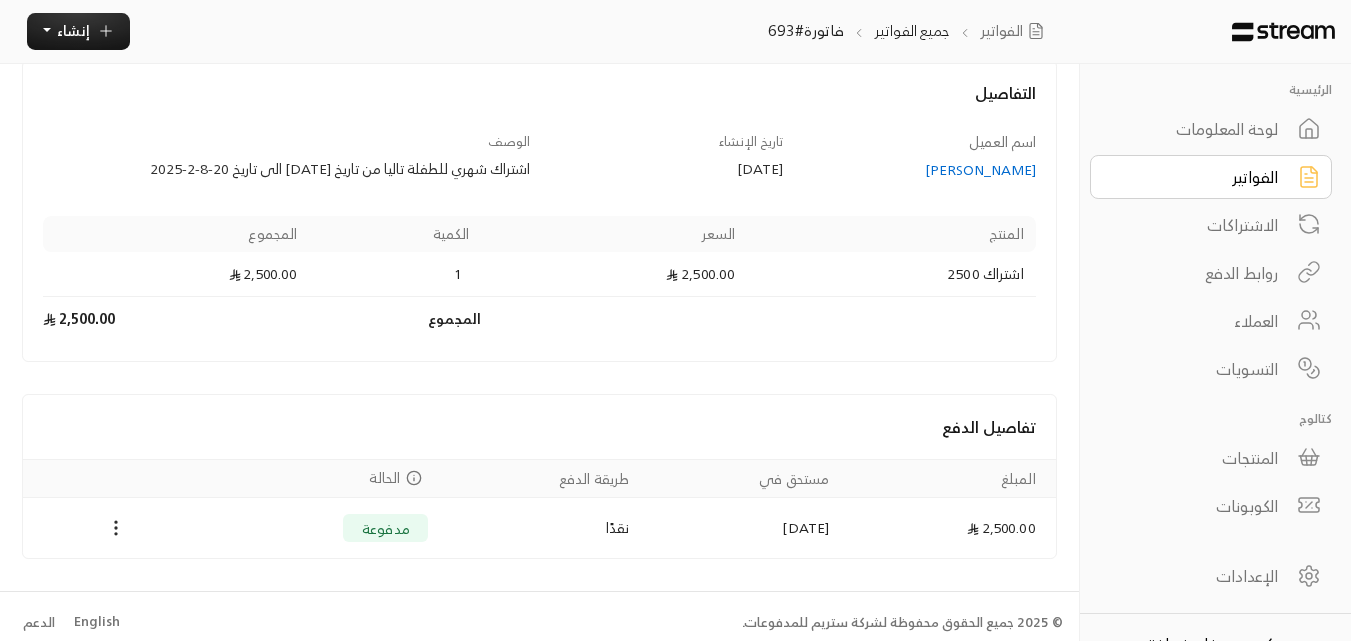 scroll, scrollTop: 0, scrollLeft: 0, axis: both 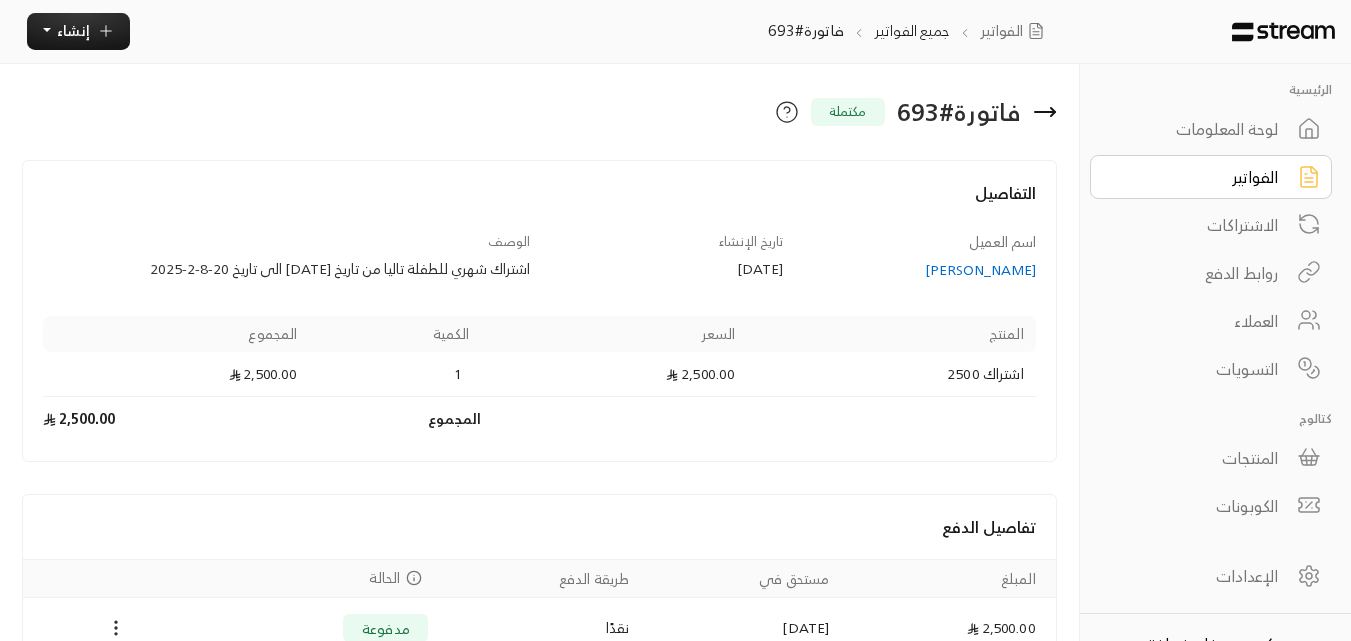 click on "الفواتير" at bounding box center [1211, 177] 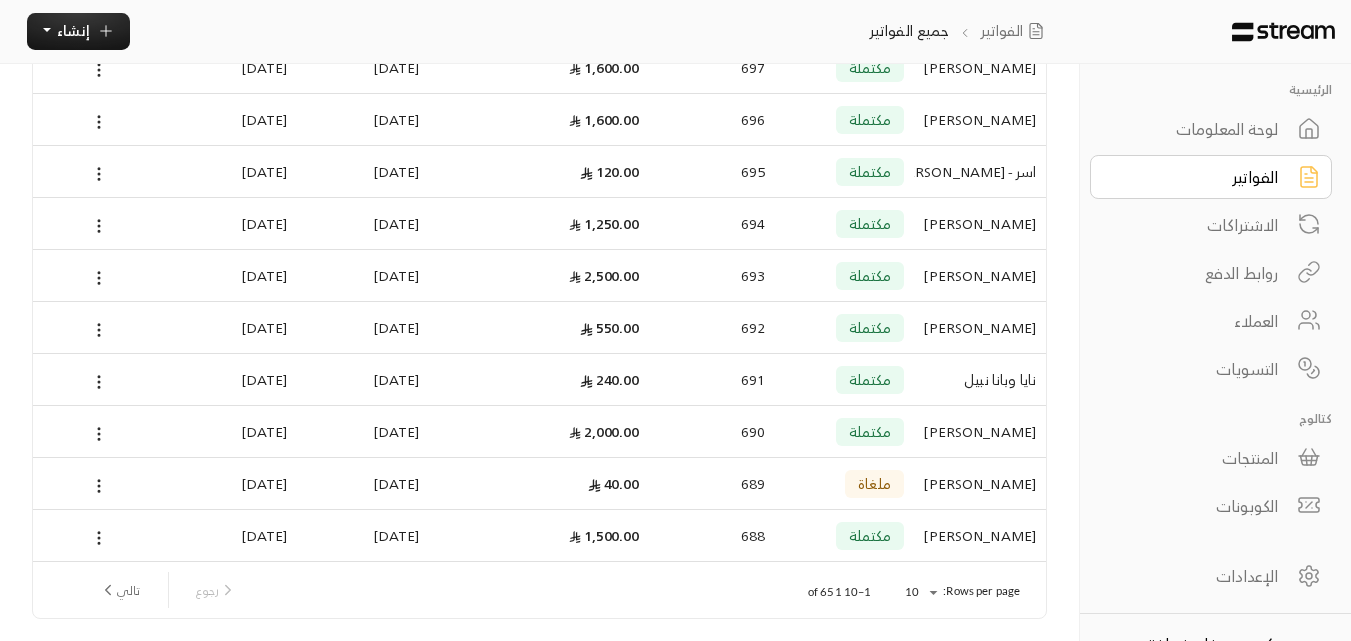 scroll, scrollTop: 271, scrollLeft: 0, axis: vertical 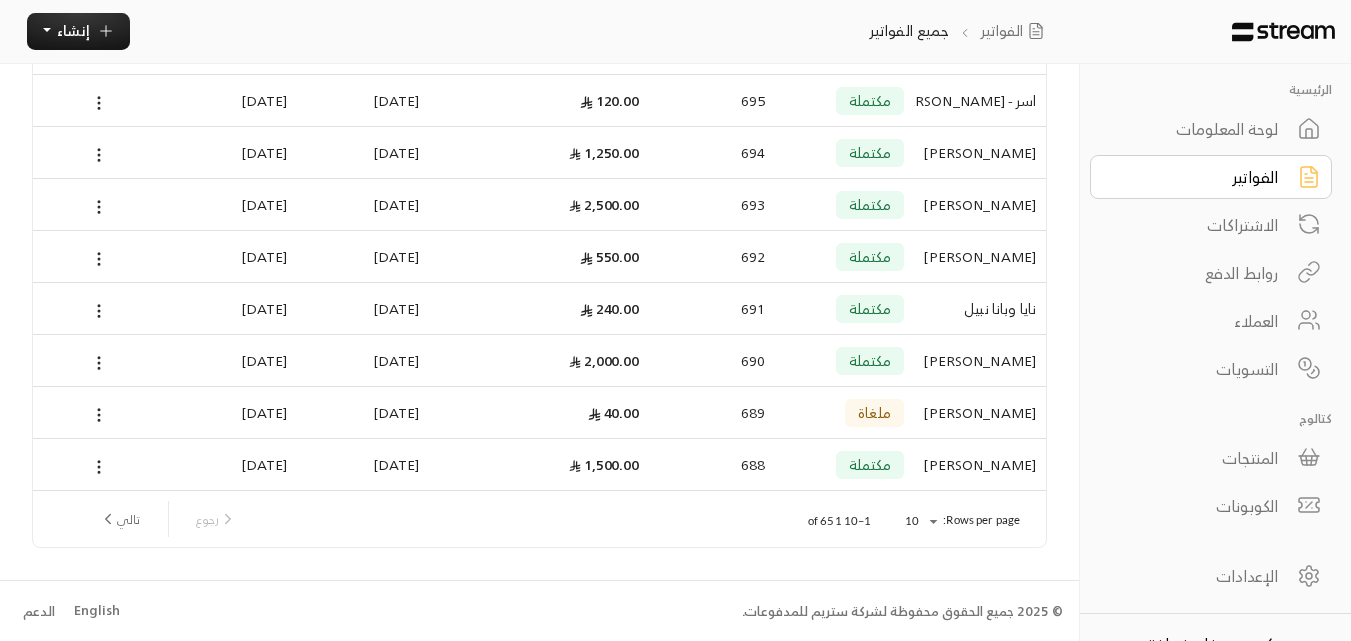 click on "[PERSON_NAME]" at bounding box center (980, 464) 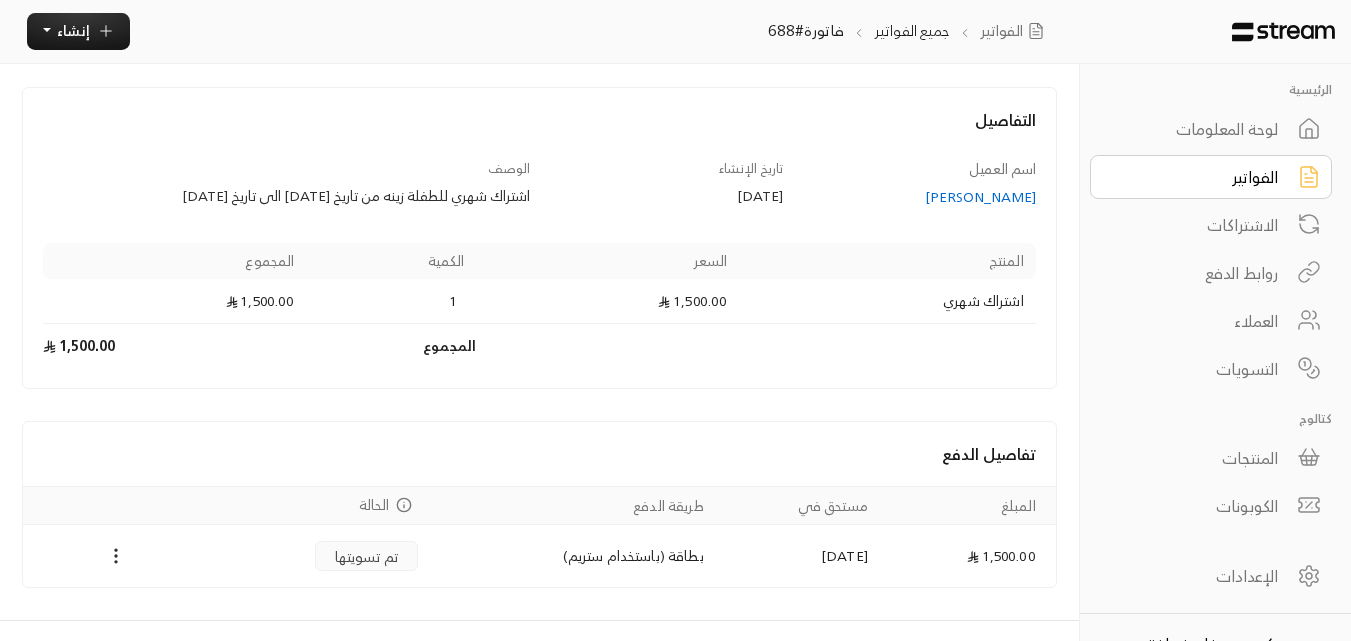 scroll, scrollTop: 0, scrollLeft: 0, axis: both 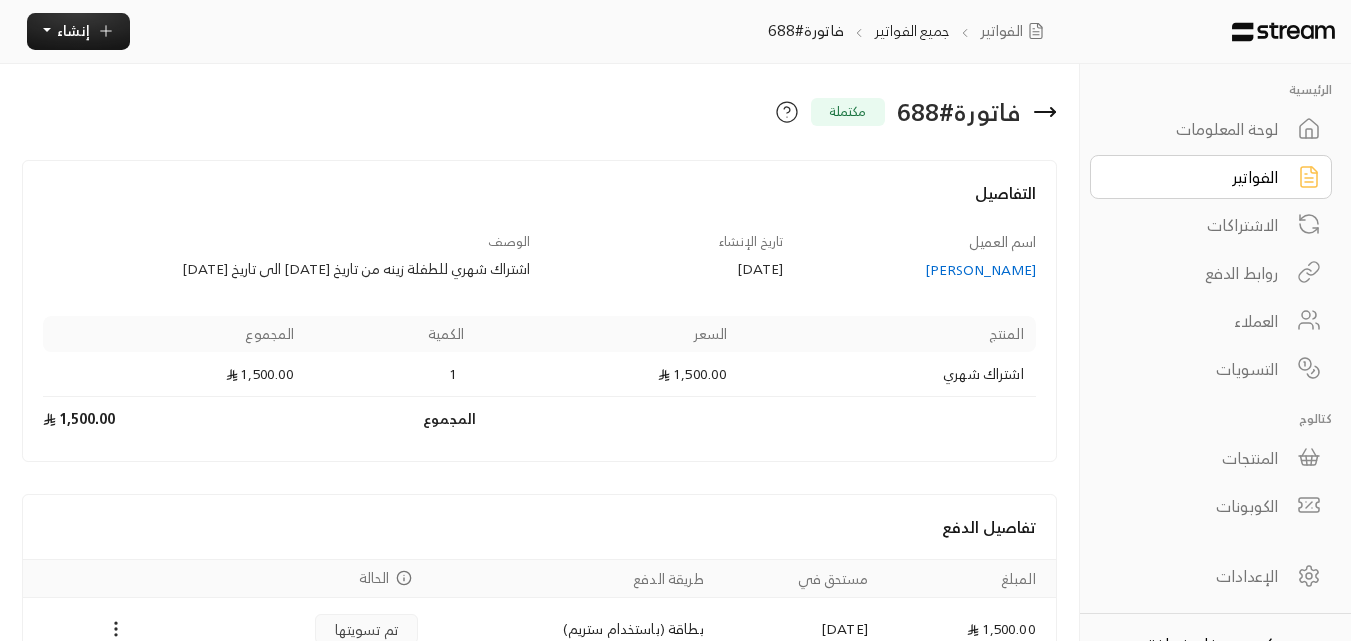 click on "الفواتير" at bounding box center [1197, 177] 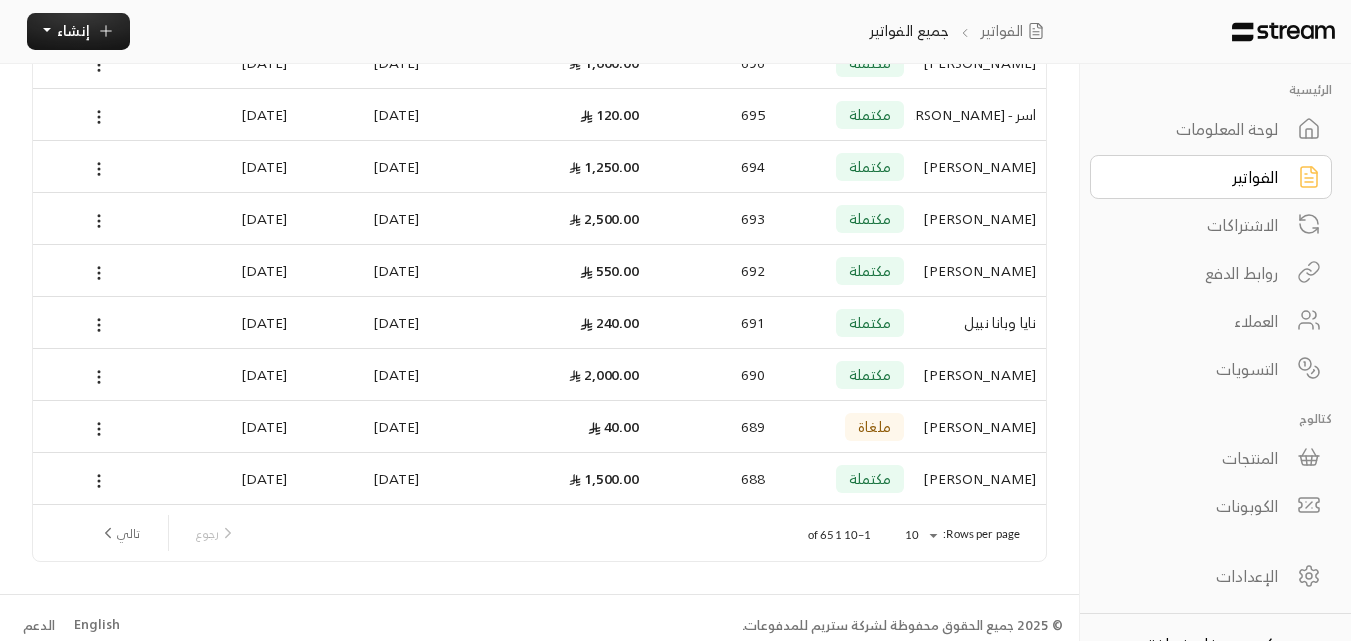 scroll, scrollTop: 271, scrollLeft: 0, axis: vertical 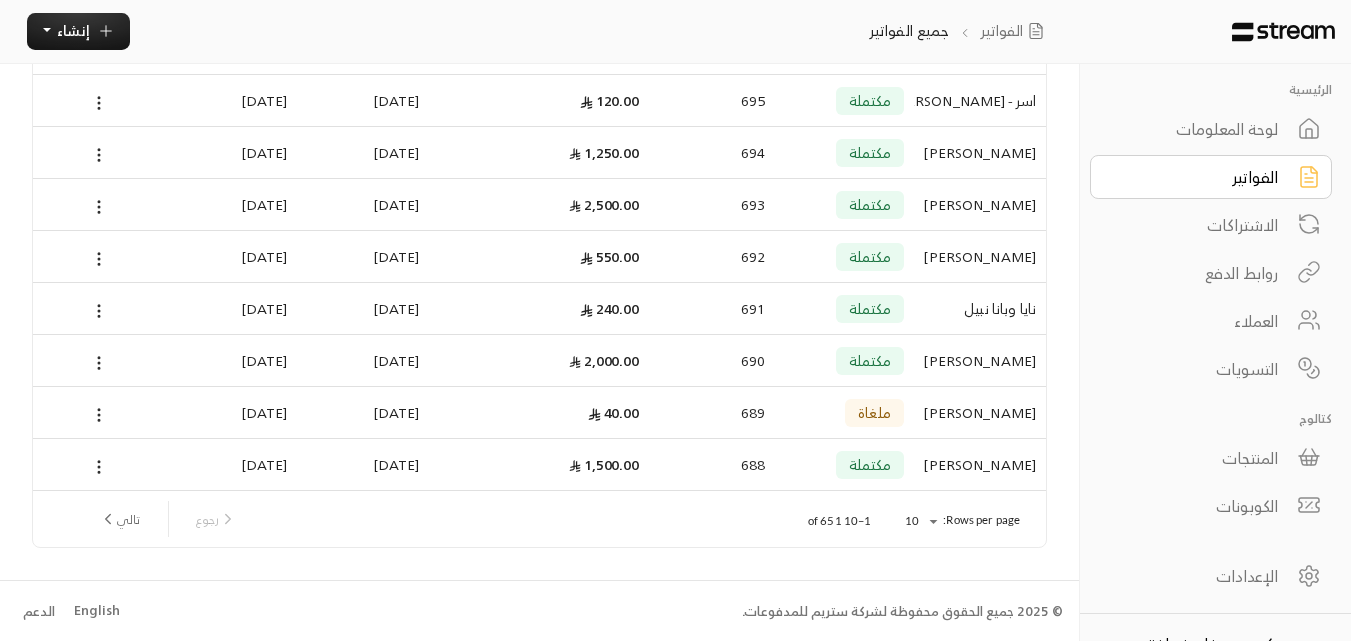 click on "[PERSON_NAME]" at bounding box center (980, 360) 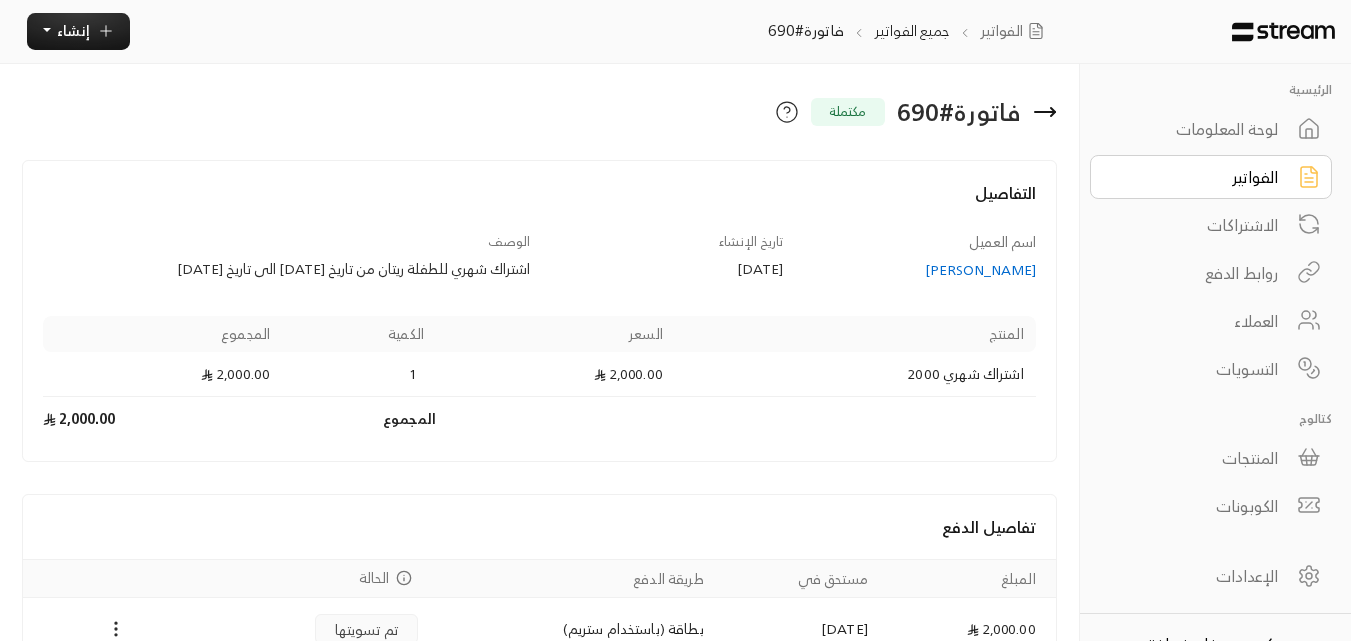 click on "الفواتير" at bounding box center (1197, 177) 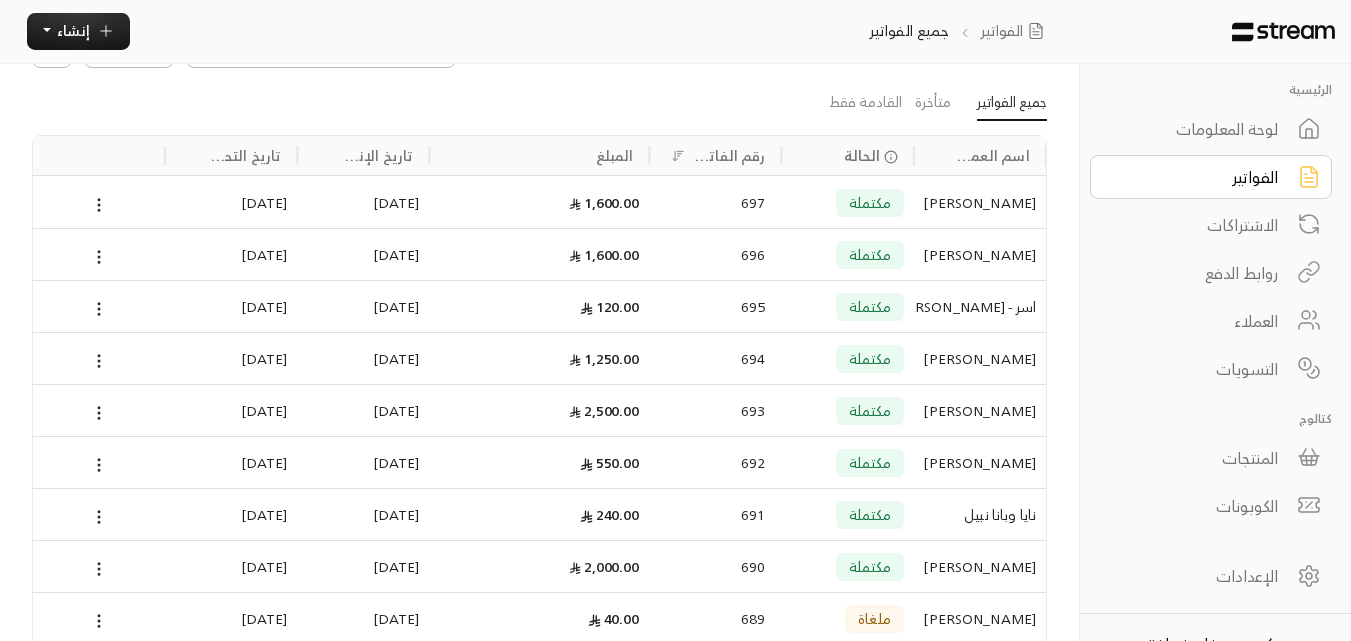 scroll, scrollTop: 100, scrollLeft: 0, axis: vertical 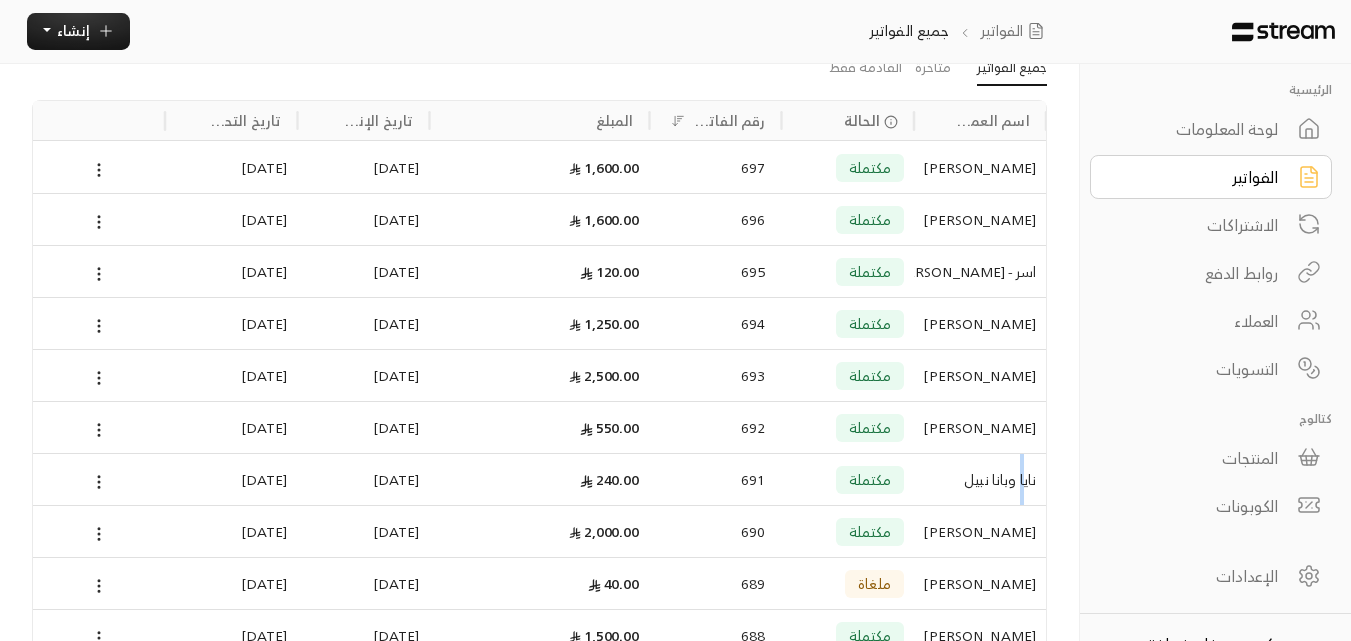 click on "نايا وبانا نبيل" at bounding box center (980, 479) 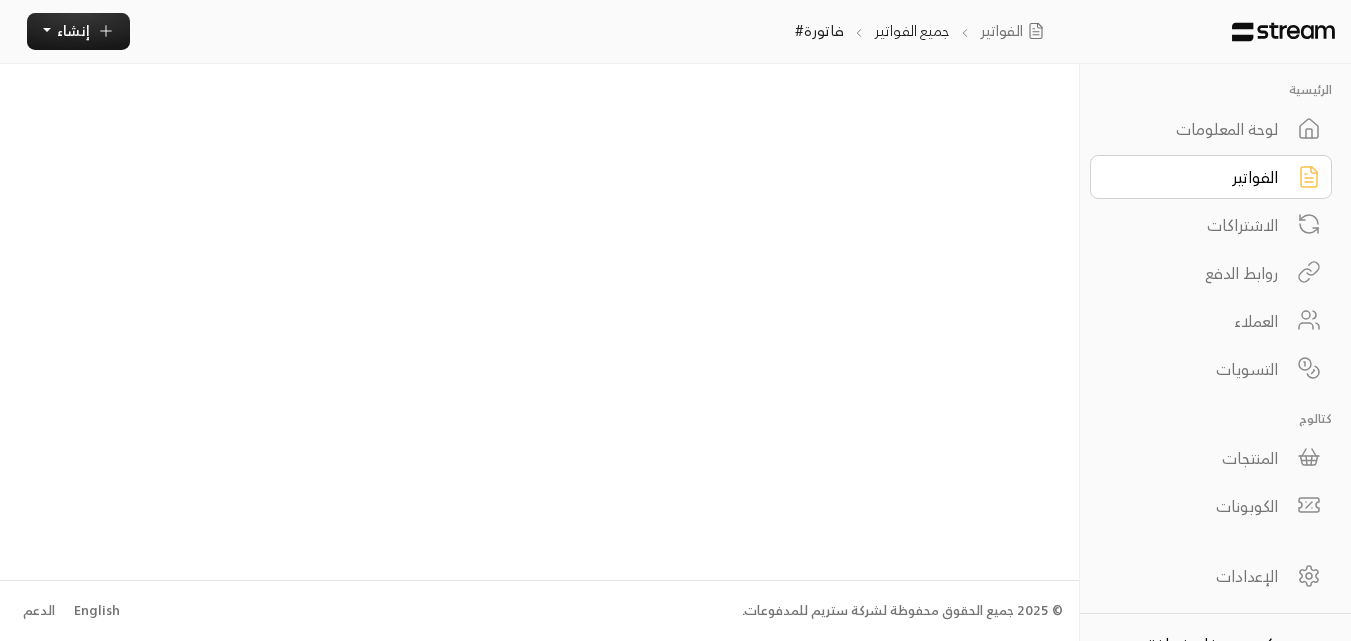 scroll, scrollTop: 0, scrollLeft: 0, axis: both 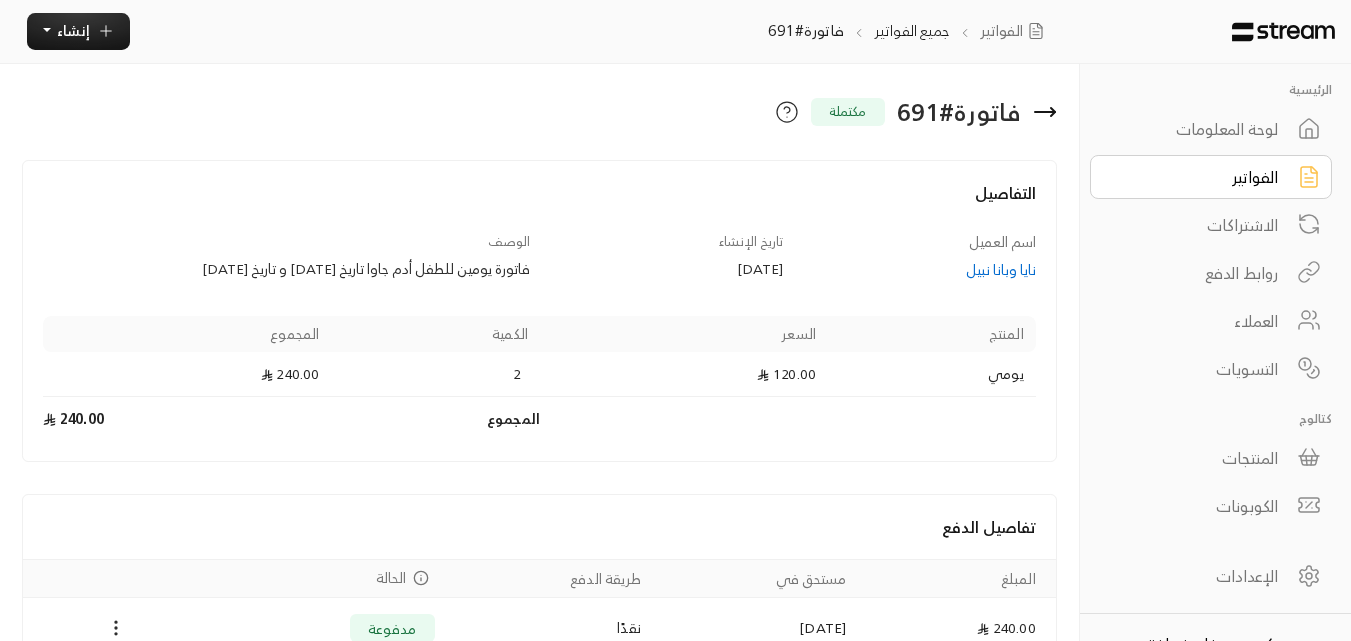 click on "اسم العميل [PERSON_NAME] و[PERSON_NAME]" at bounding box center [919, 256] 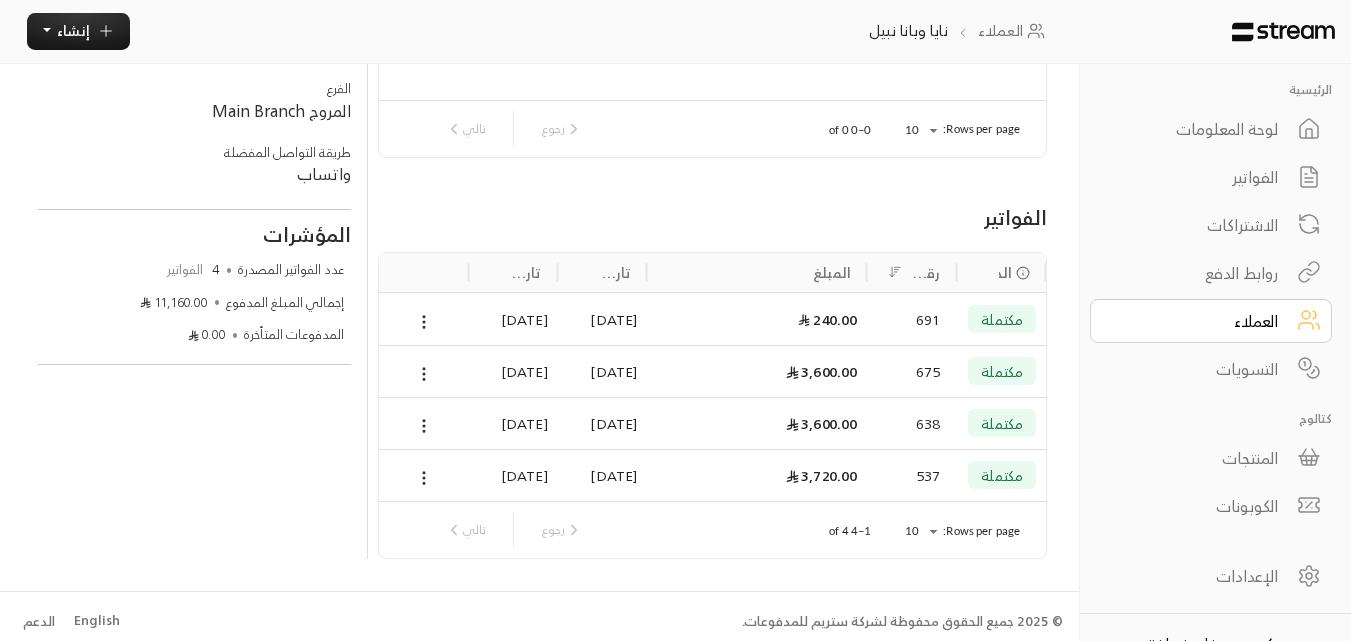 scroll, scrollTop: 286, scrollLeft: 0, axis: vertical 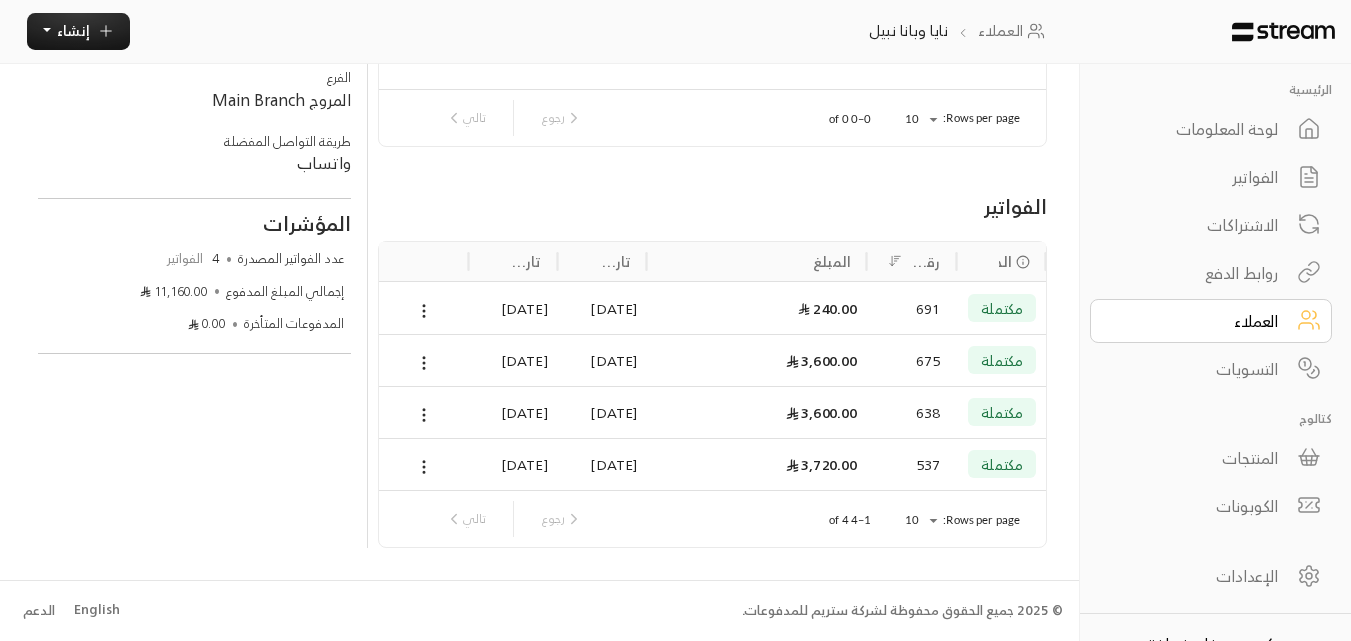 click on "مكتملة" at bounding box center (1001, 360) 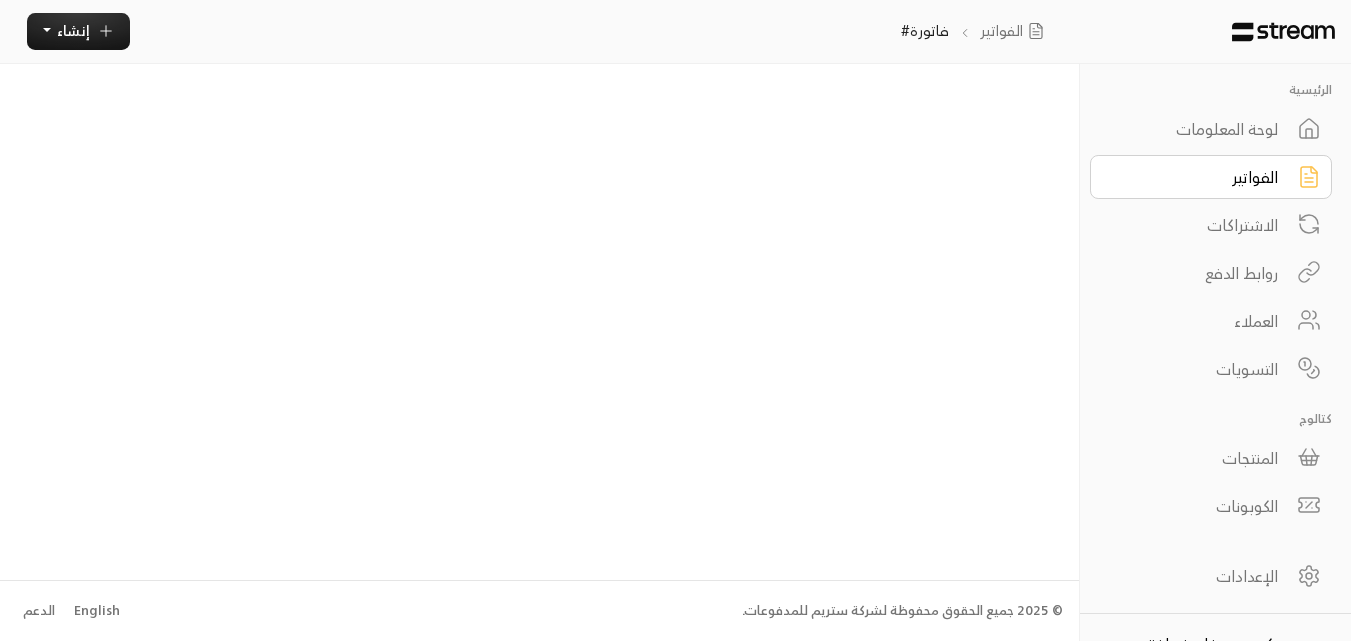 scroll, scrollTop: 0, scrollLeft: 0, axis: both 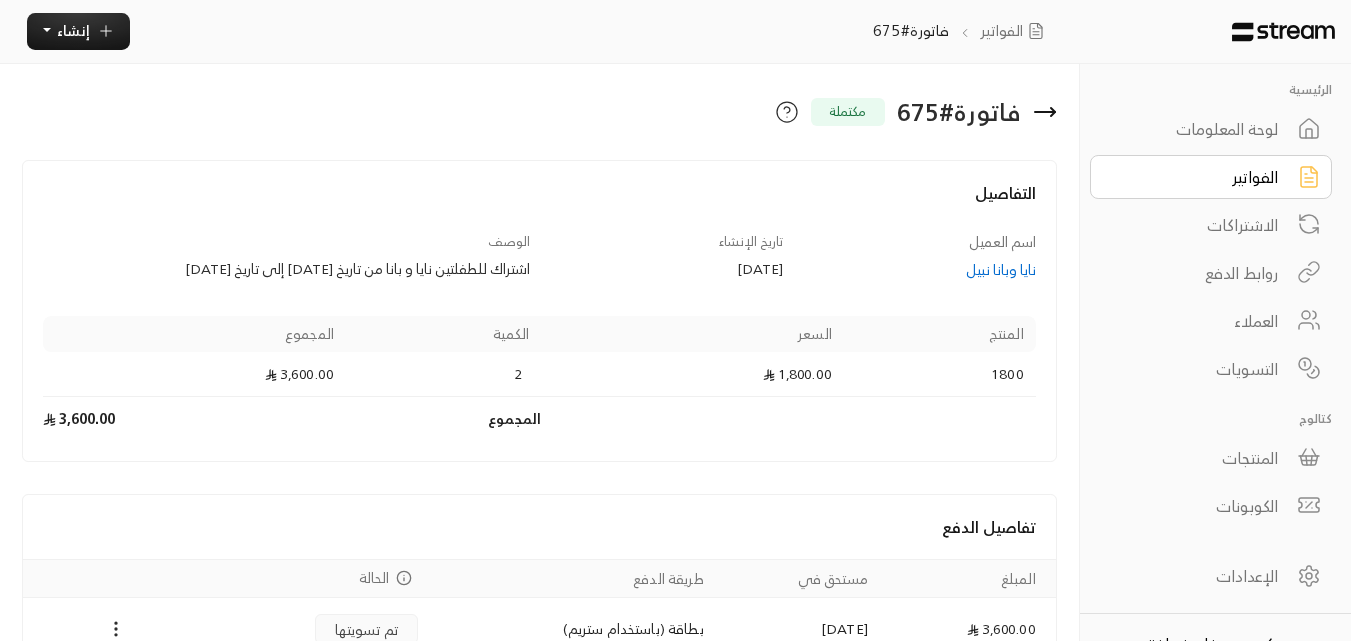 click on "الفواتير" at bounding box center [1197, 177] 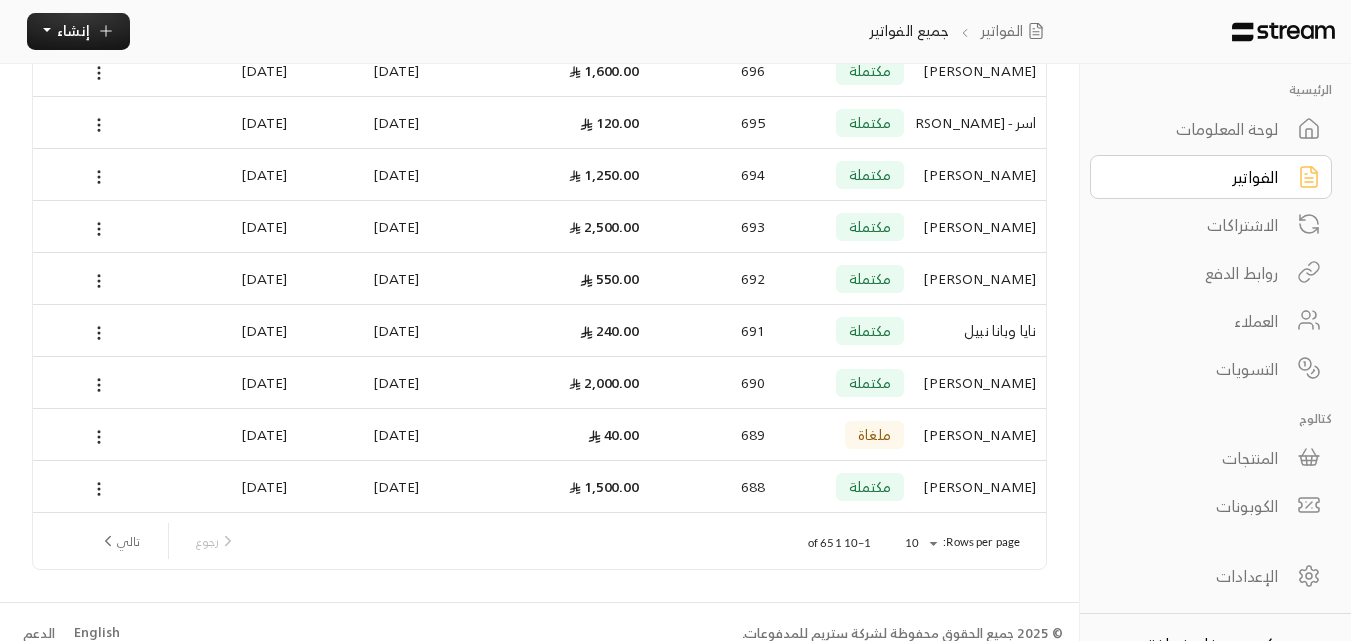 scroll, scrollTop: 271, scrollLeft: 0, axis: vertical 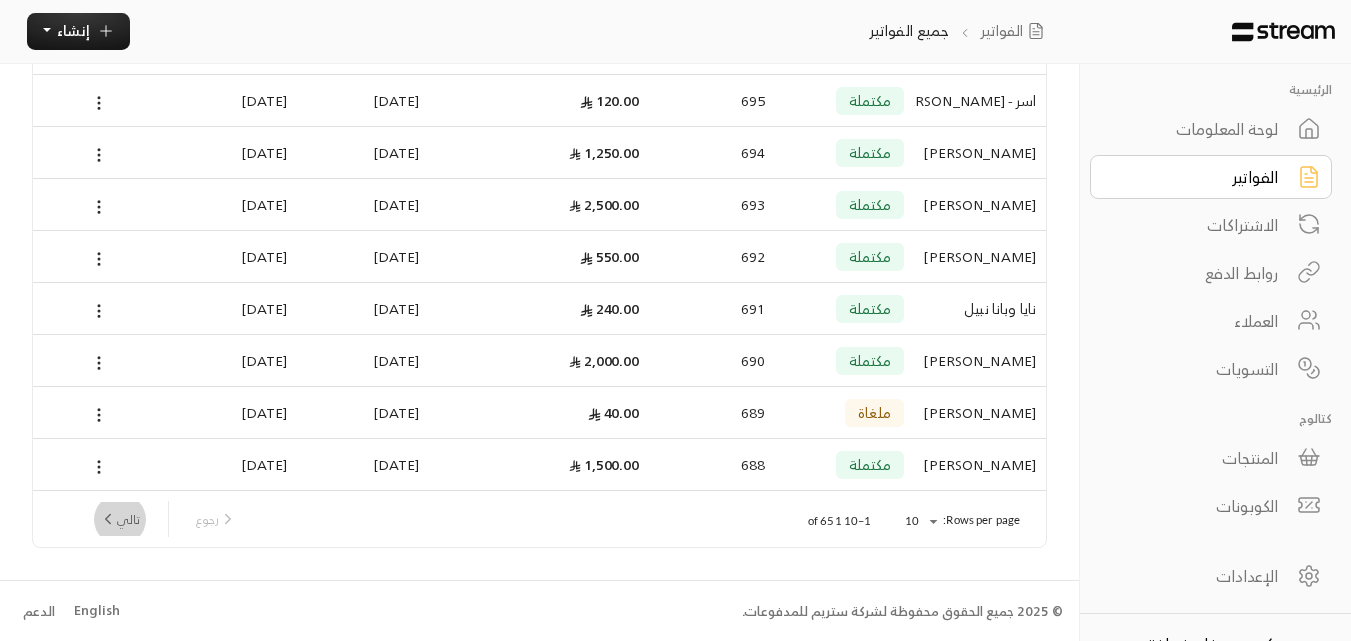 click on "تالي" at bounding box center [119, 519] 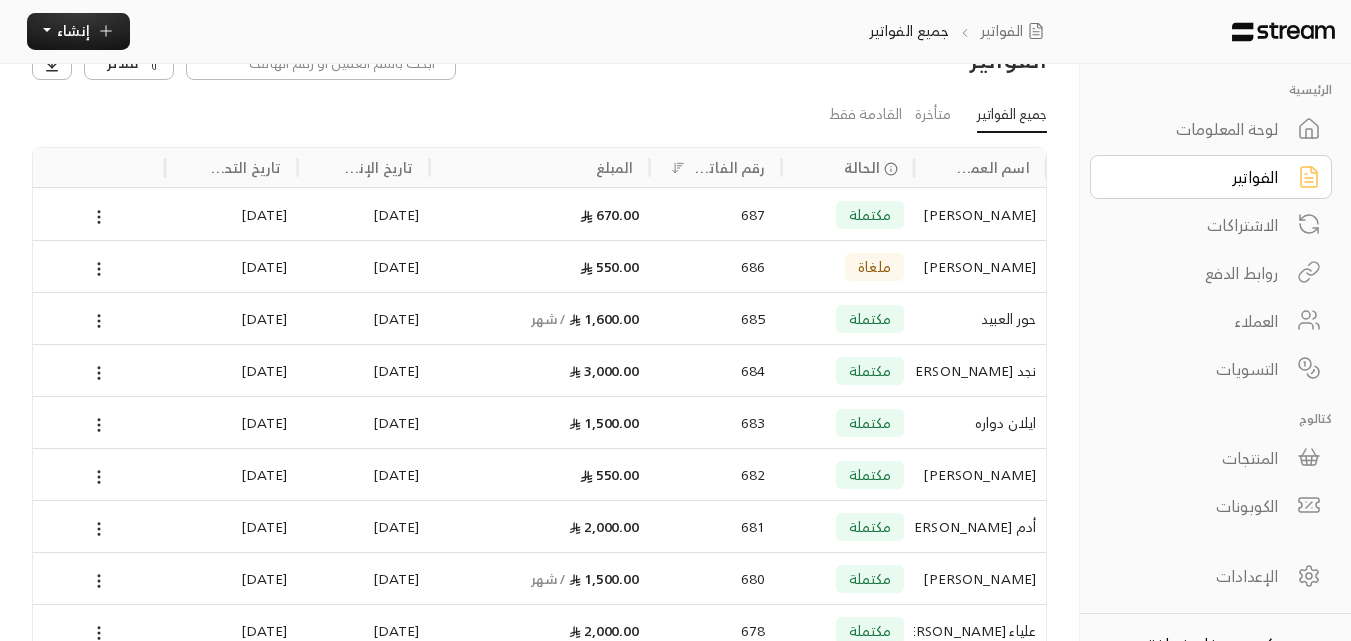 scroll, scrollTop: 100, scrollLeft: 0, axis: vertical 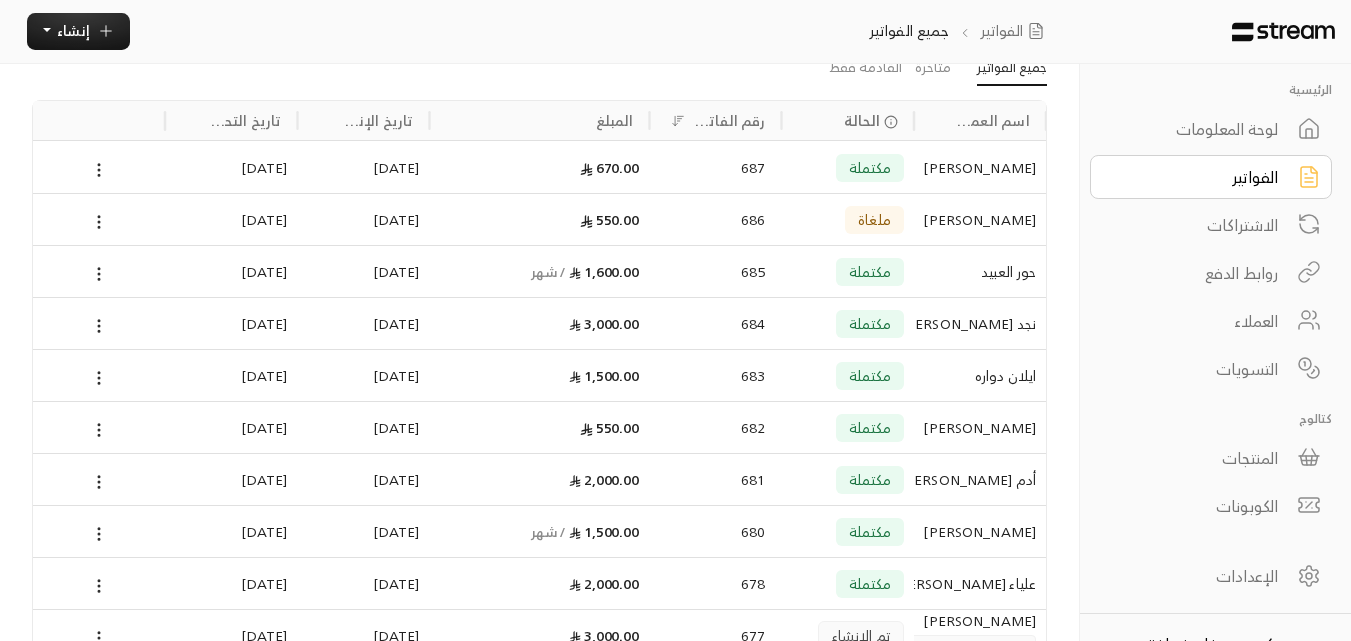 click on "حور العبيد" at bounding box center [980, 271] 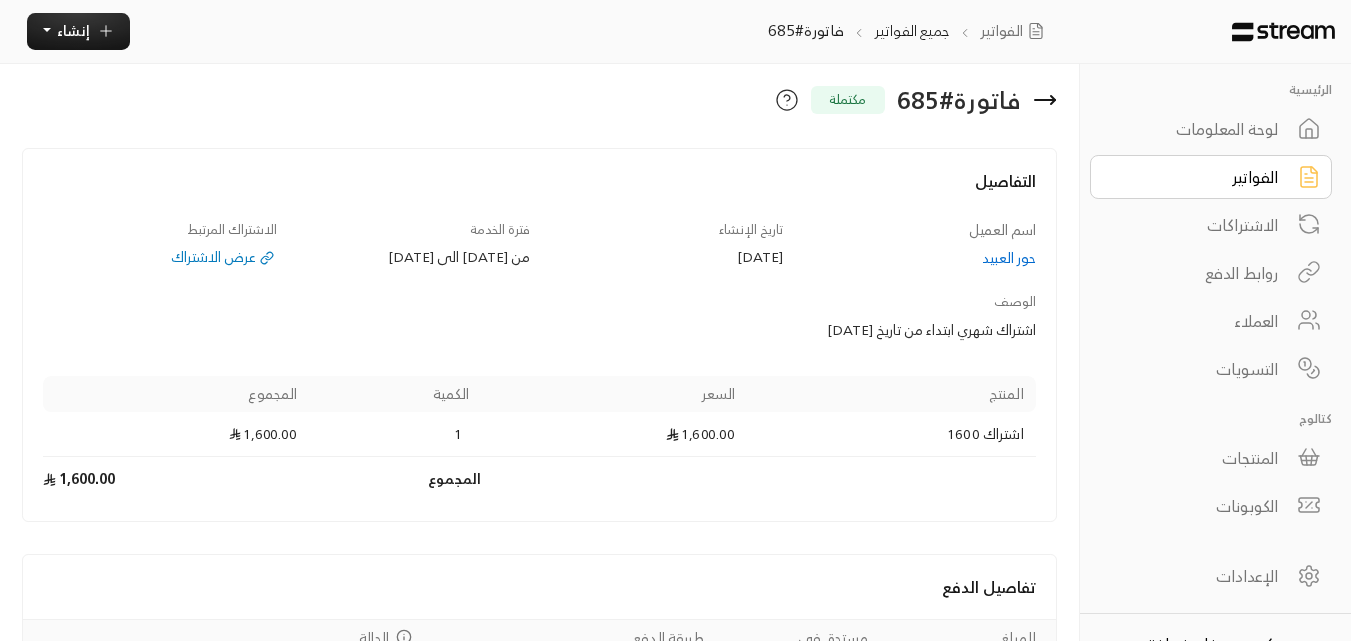 scroll, scrollTop: 0, scrollLeft: 0, axis: both 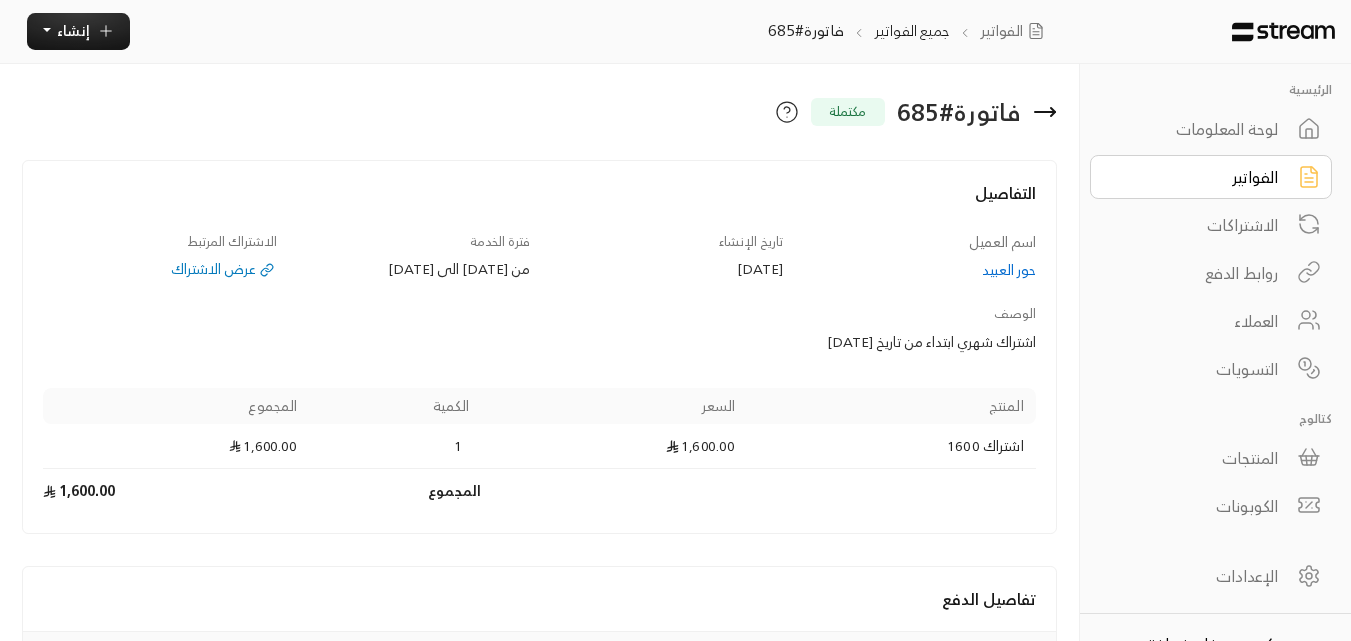click on "حور العبيد" at bounding box center [919, 270] 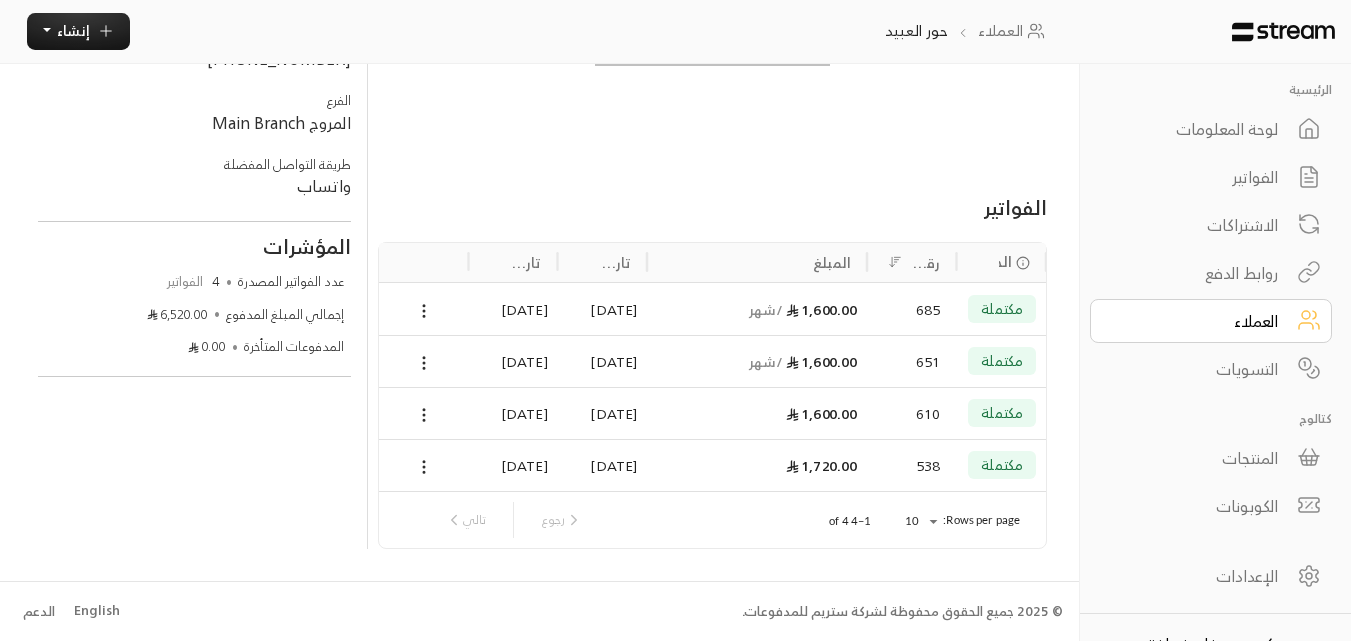 scroll, scrollTop: 233, scrollLeft: 0, axis: vertical 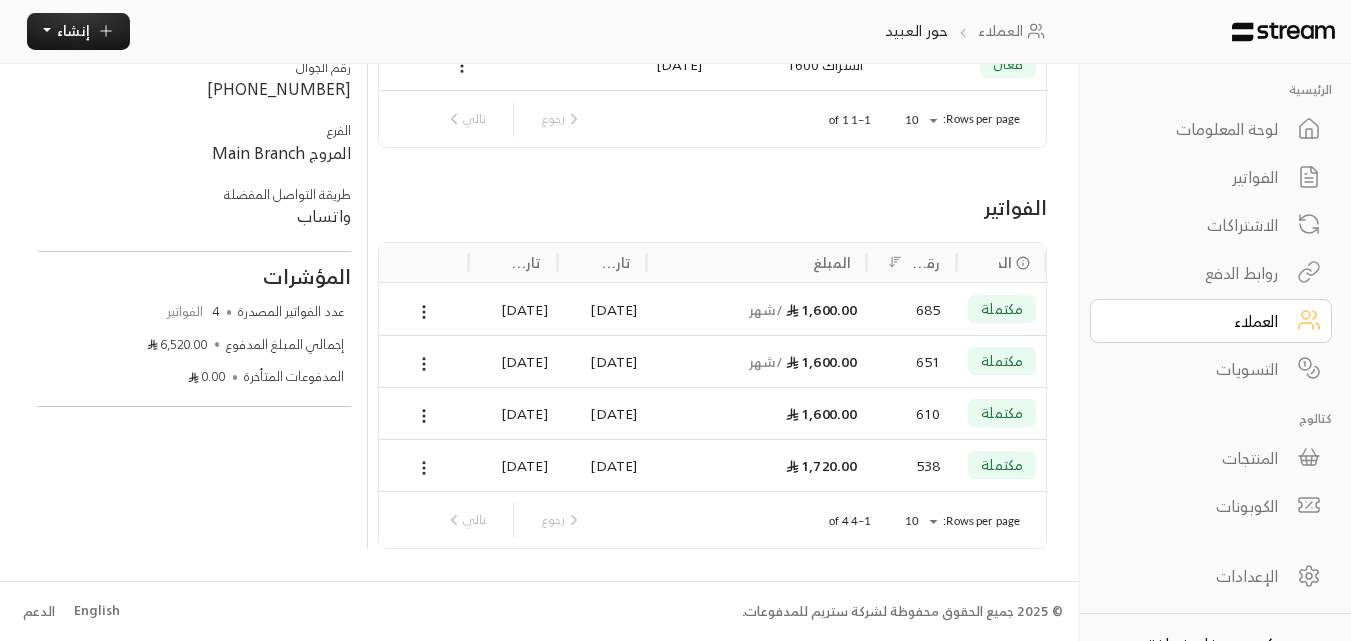 click on "685" at bounding box center (911, 309) 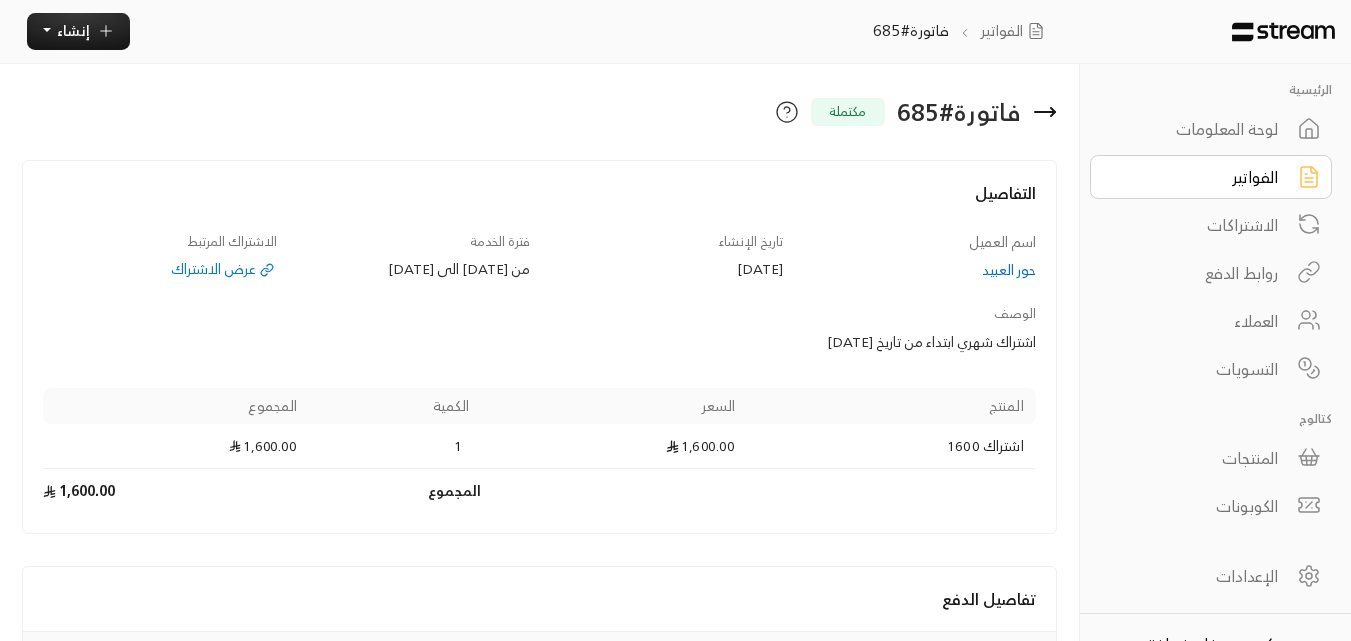 click on "الفواتير" at bounding box center (1197, 177) 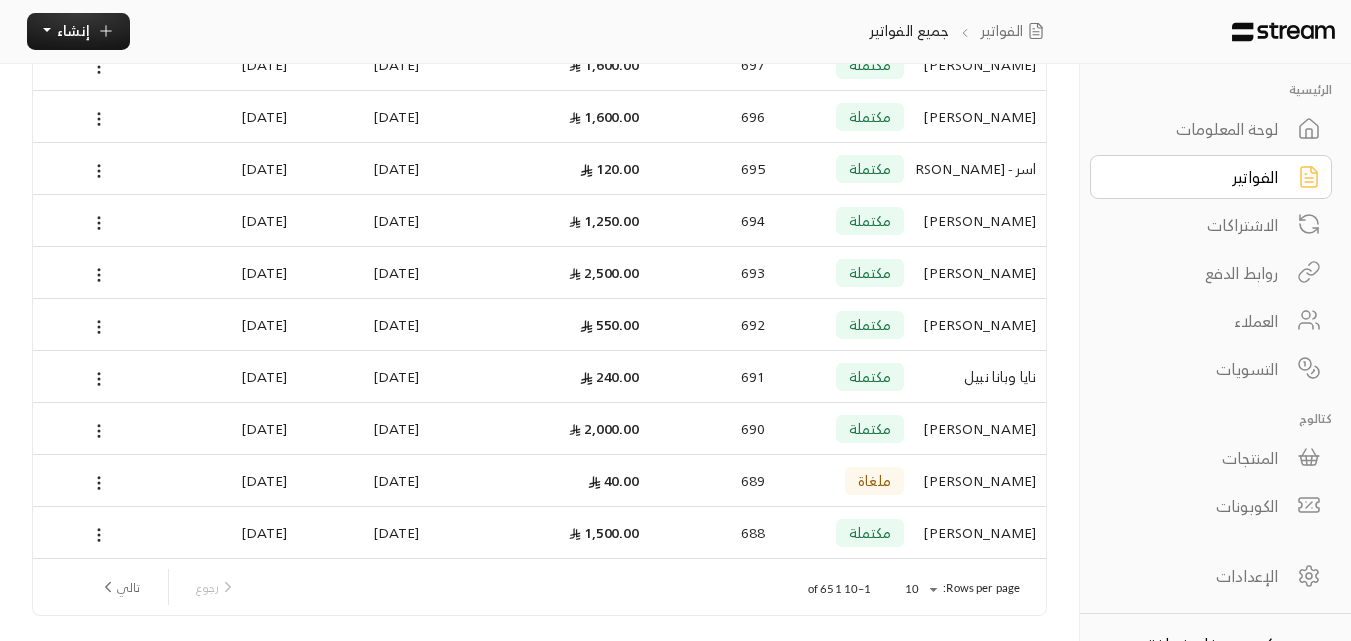 scroll, scrollTop: 271, scrollLeft: 0, axis: vertical 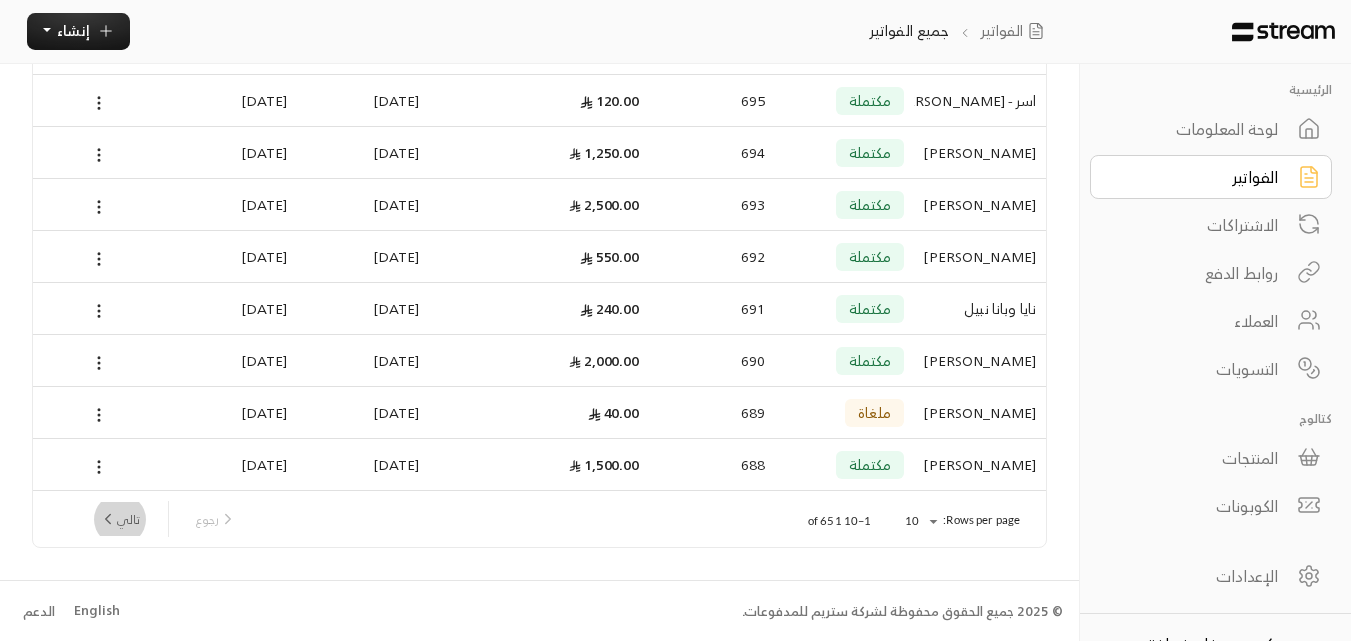 click on "تالي" at bounding box center [119, 519] 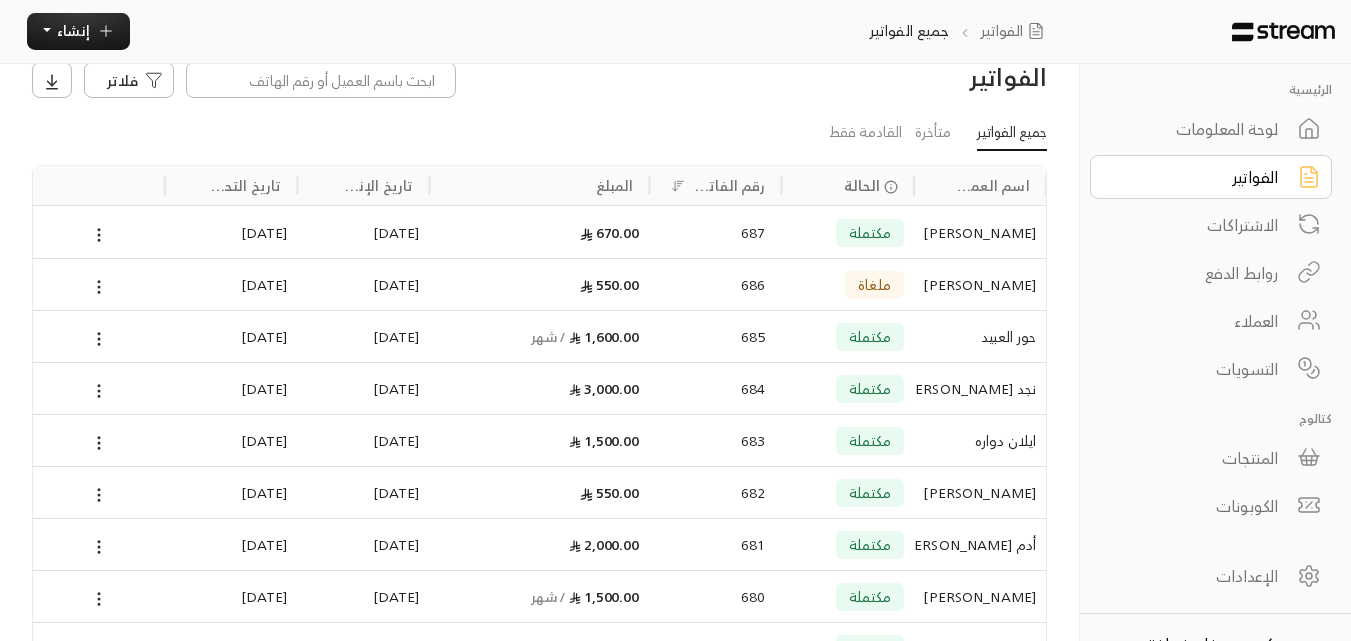 scroll, scrollTop: 0, scrollLeft: 0, axis: both 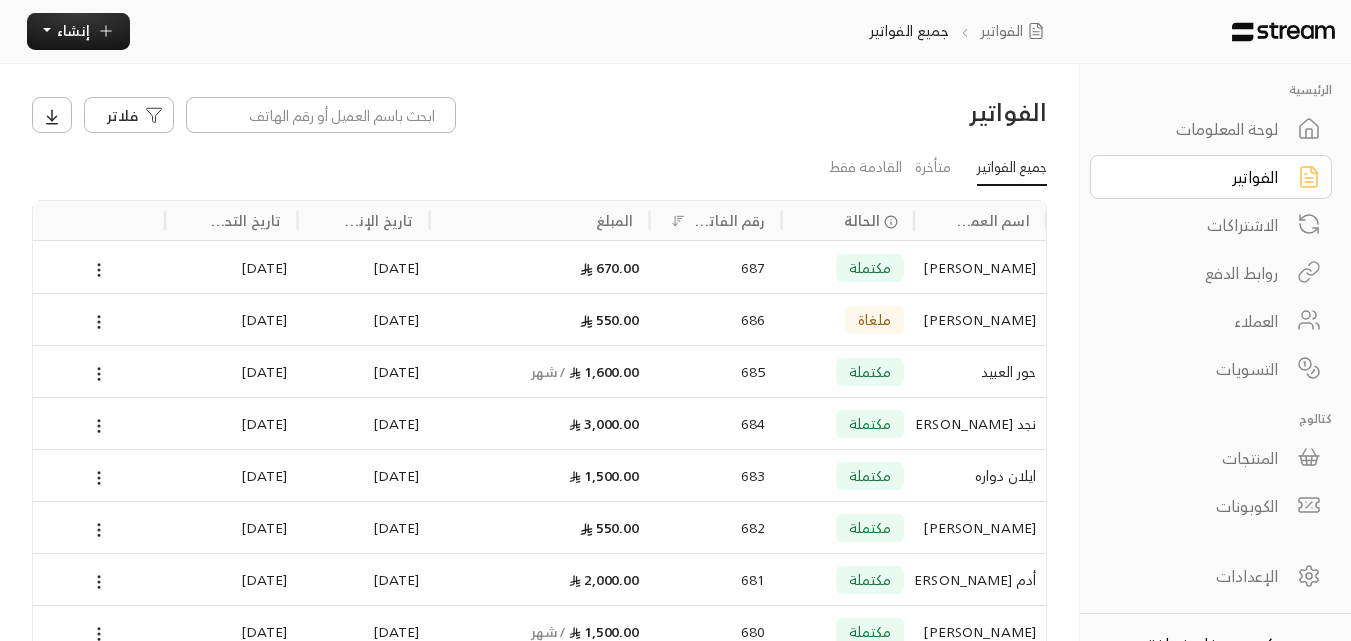 click on "أدم [PERSON_NAME]" at bounding box center (980, 579) 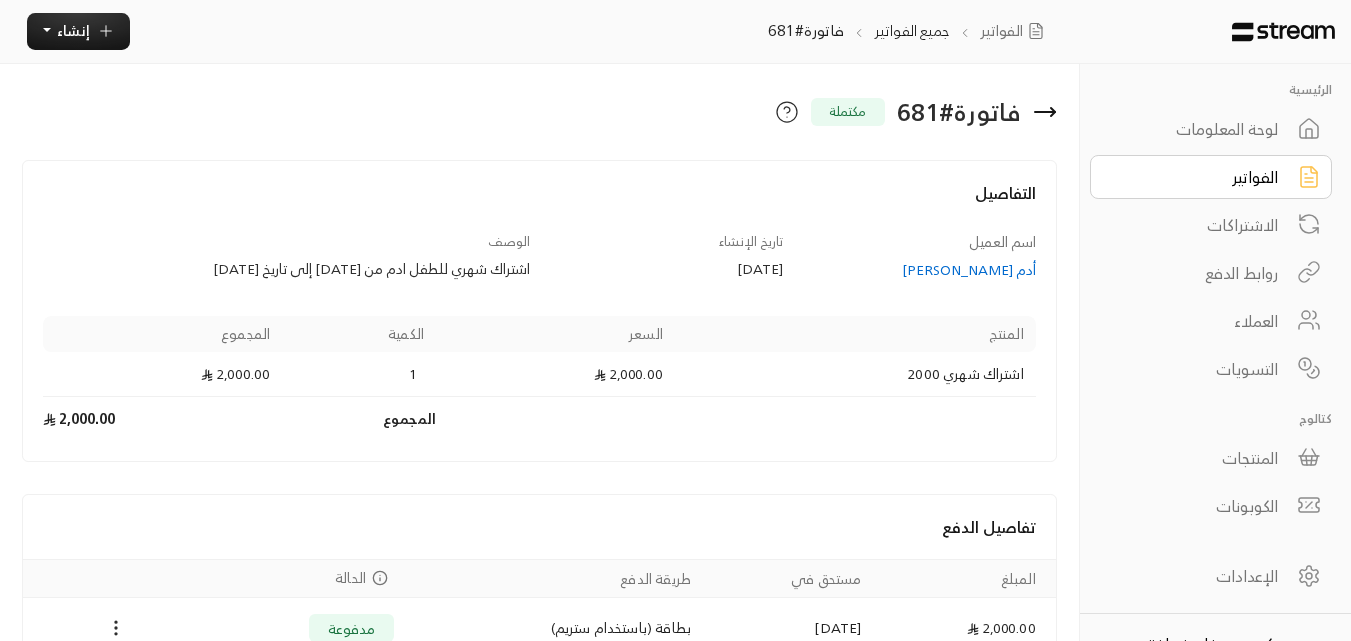 click on "أدم [PERSON_NAME]" at bounding box center [919, 270] 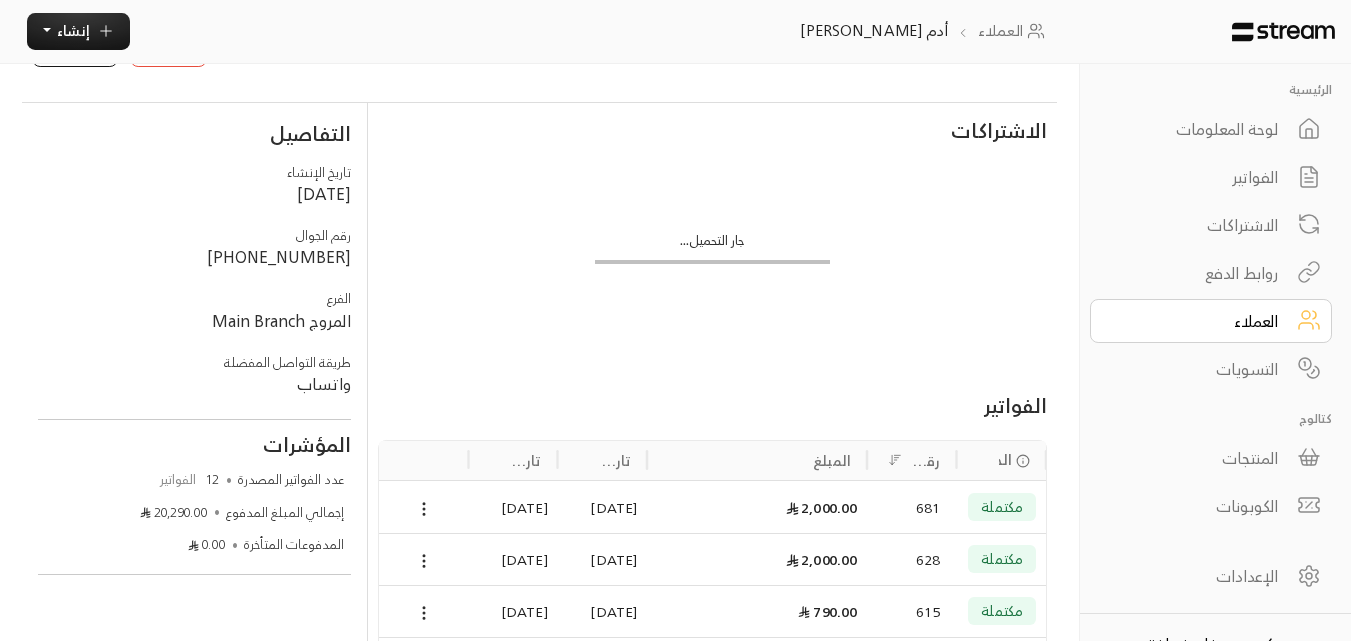 scroll, scrollTop: 100, scrollLeft: 0, axis: vertical 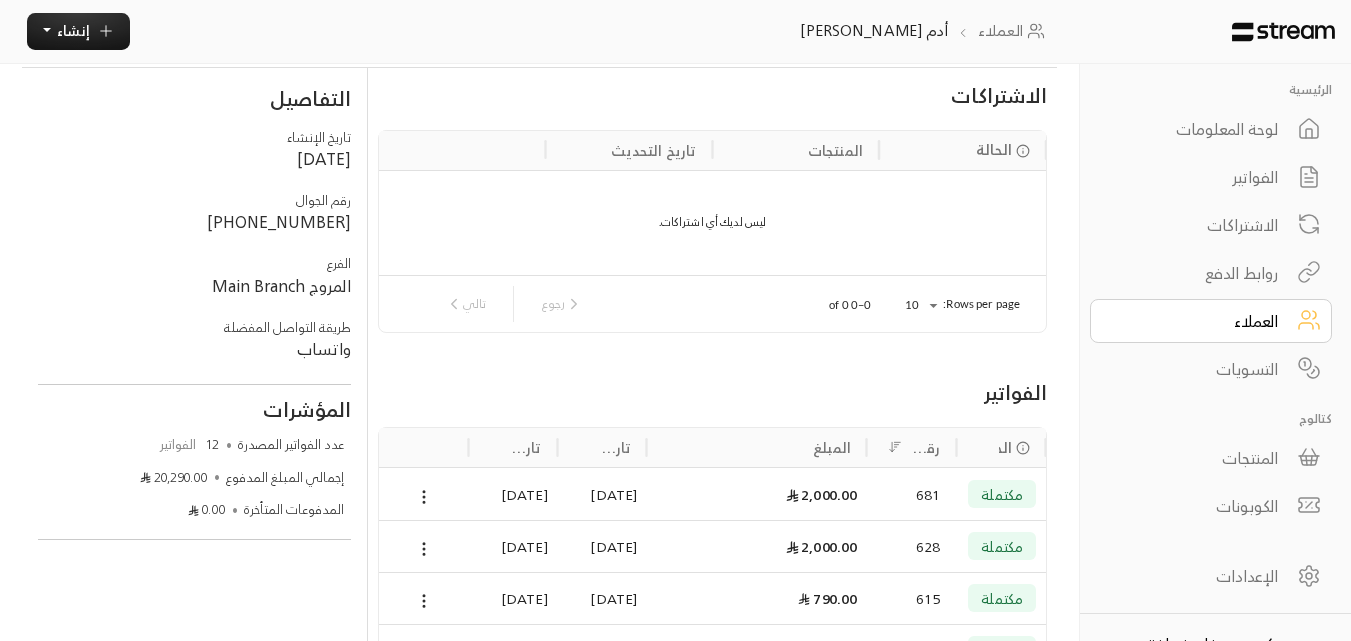 click on "مكتملة" at bounding box center (1001, 494) 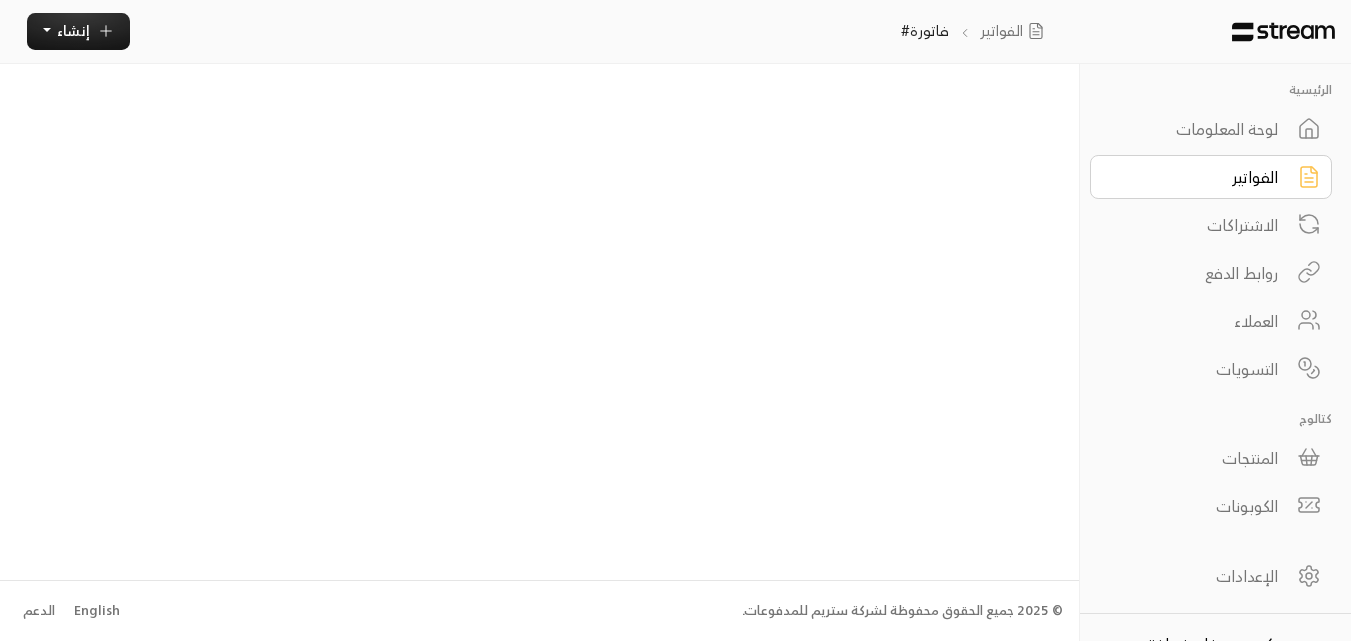 scroll, scrollTop: 0, scrollLeft: 0, axis: both 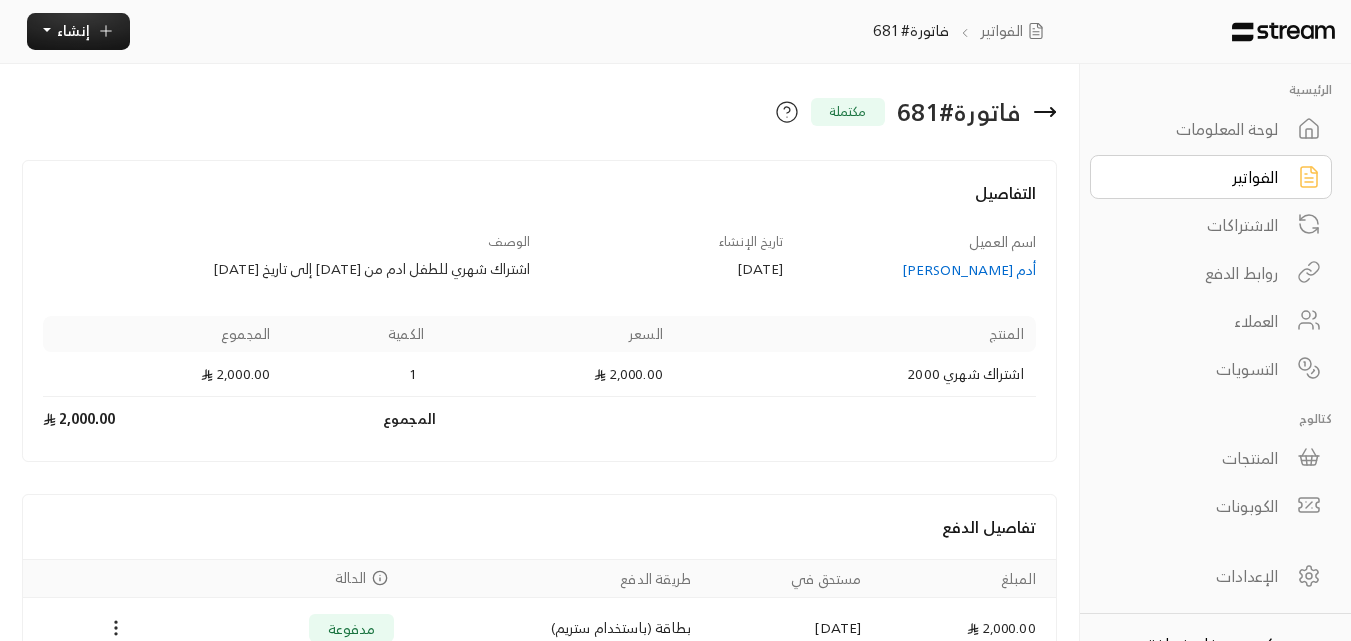 click on "الفواتير" at bounding box center (1197, 177) 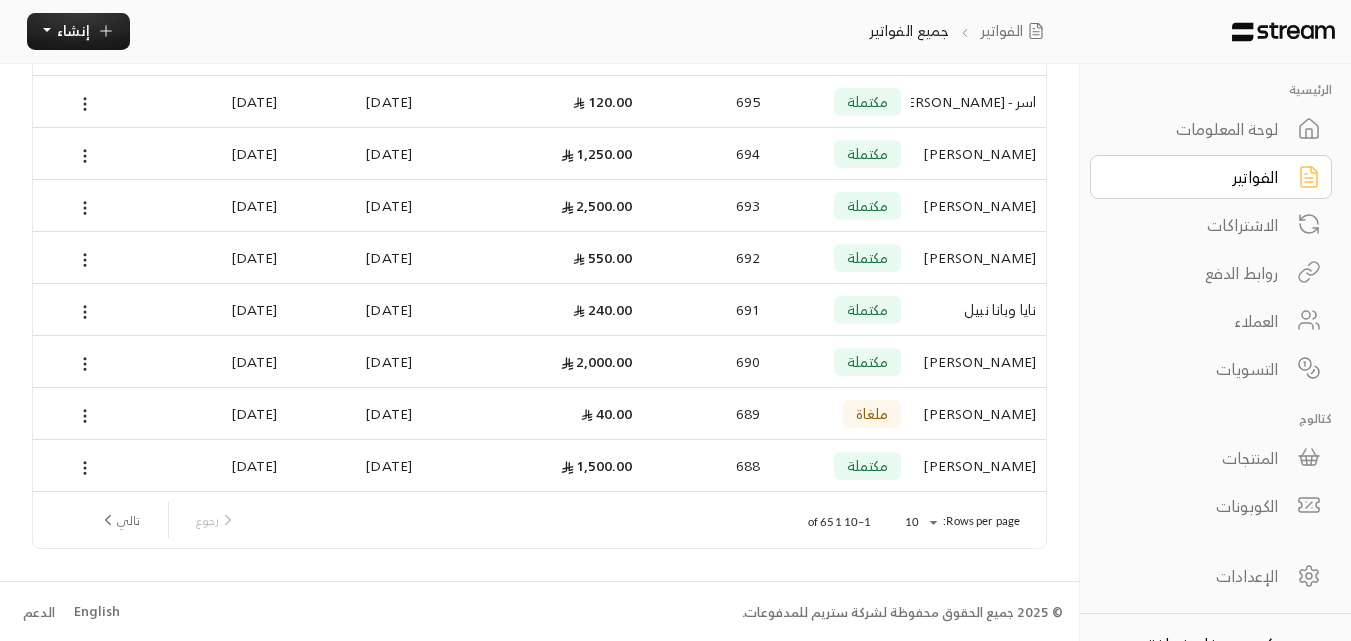 scroll, scrollTop: 271, scrollLeft: 0, axis: vertical 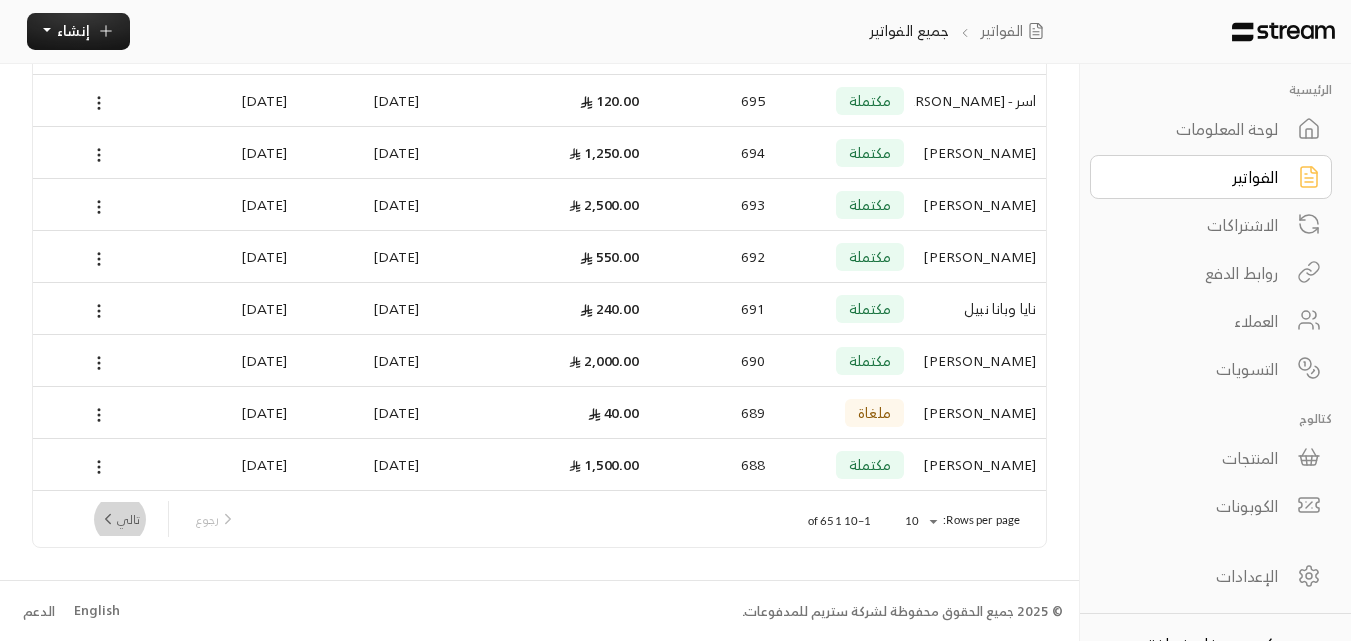 click on "تالي" at bounding box center [119, 519] 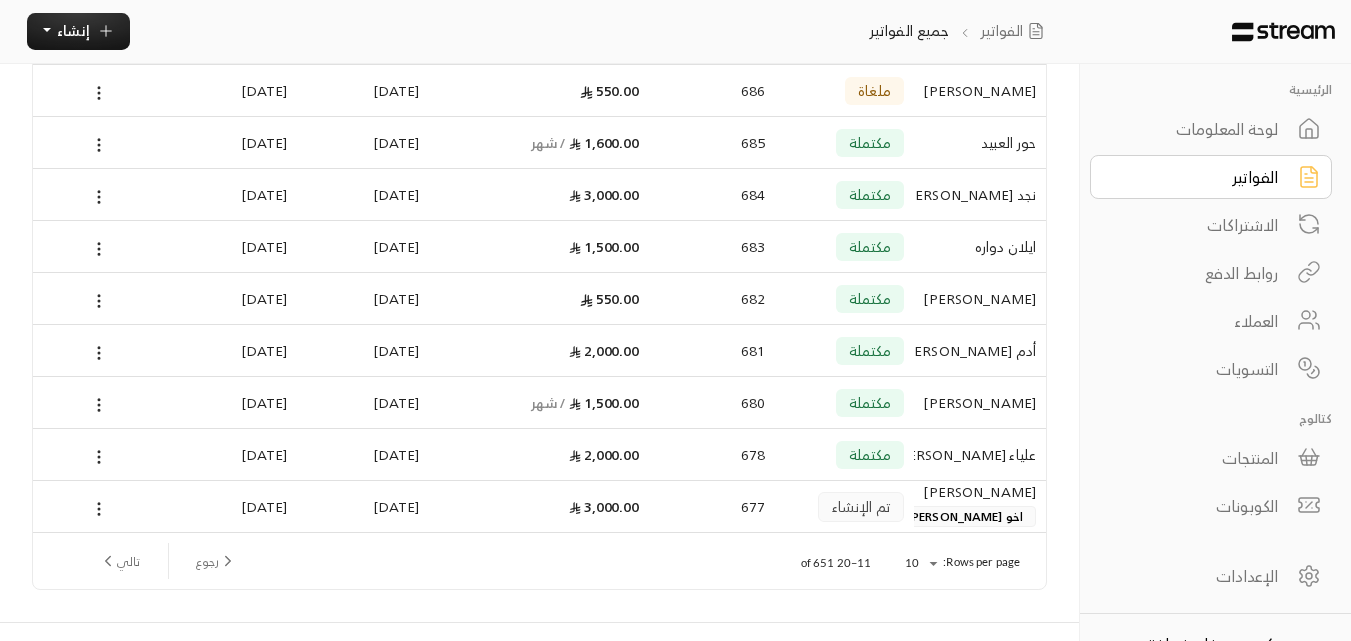 scroll, scrollTop: 271, scrollLeft: 0, axis: vertical 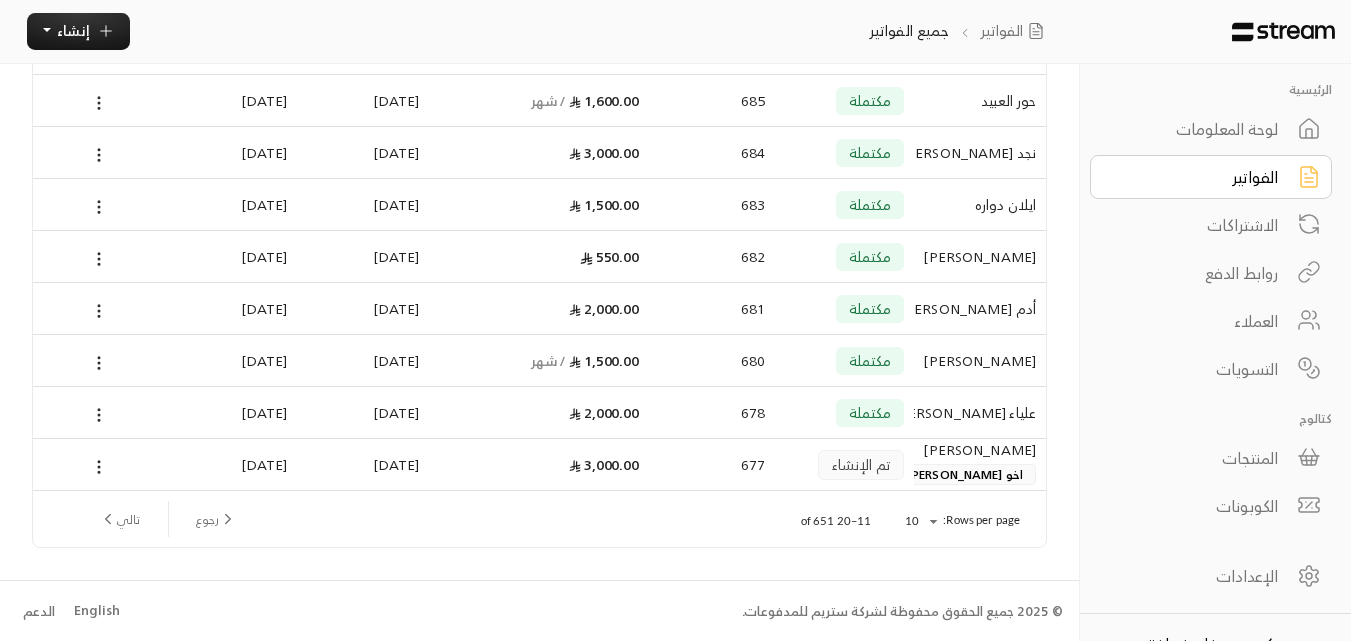 click on "علياء [PERSON_NAME]" at bounding box center [980, 412] 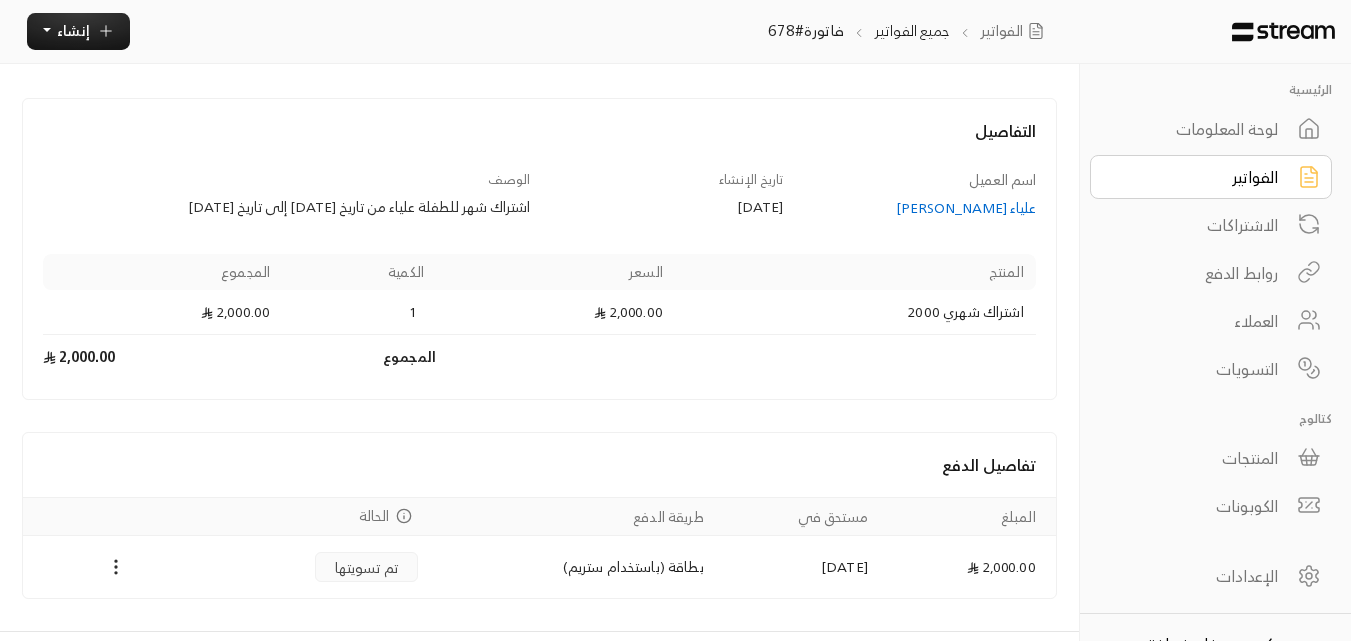 scroll, scrollTop: 13, scrollLeft: 0, axis: vertical 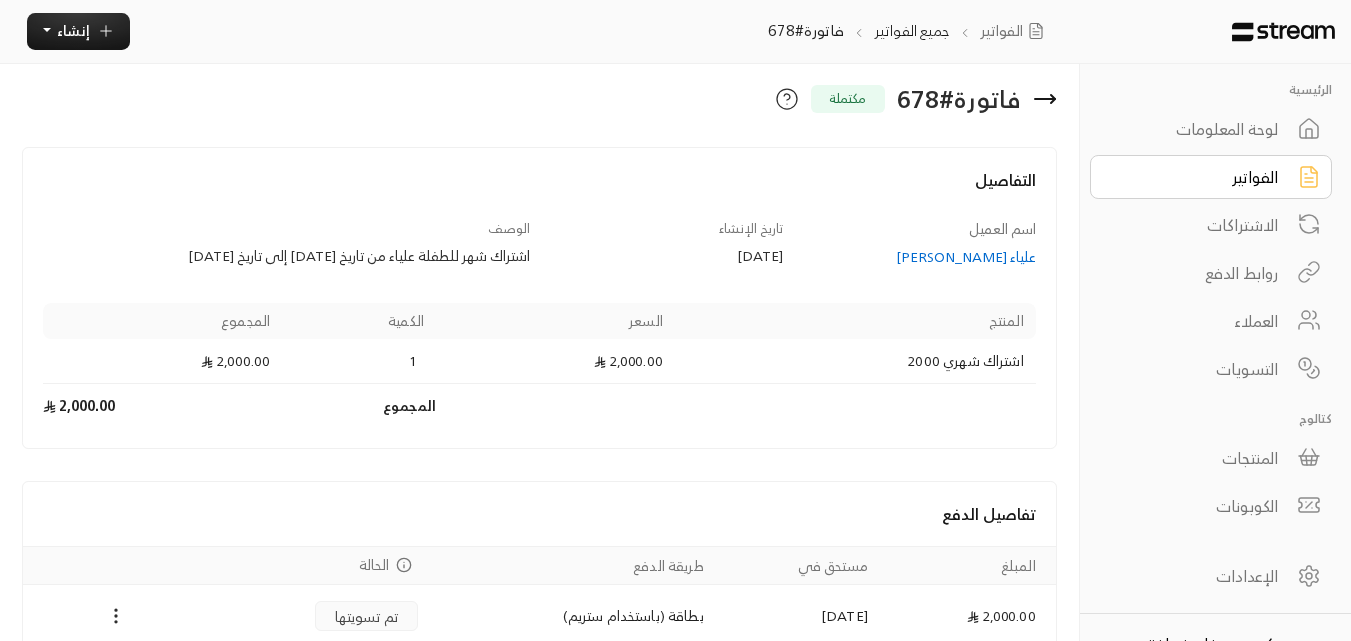 click on "الفواتير" at bounding box center (1211, 177) 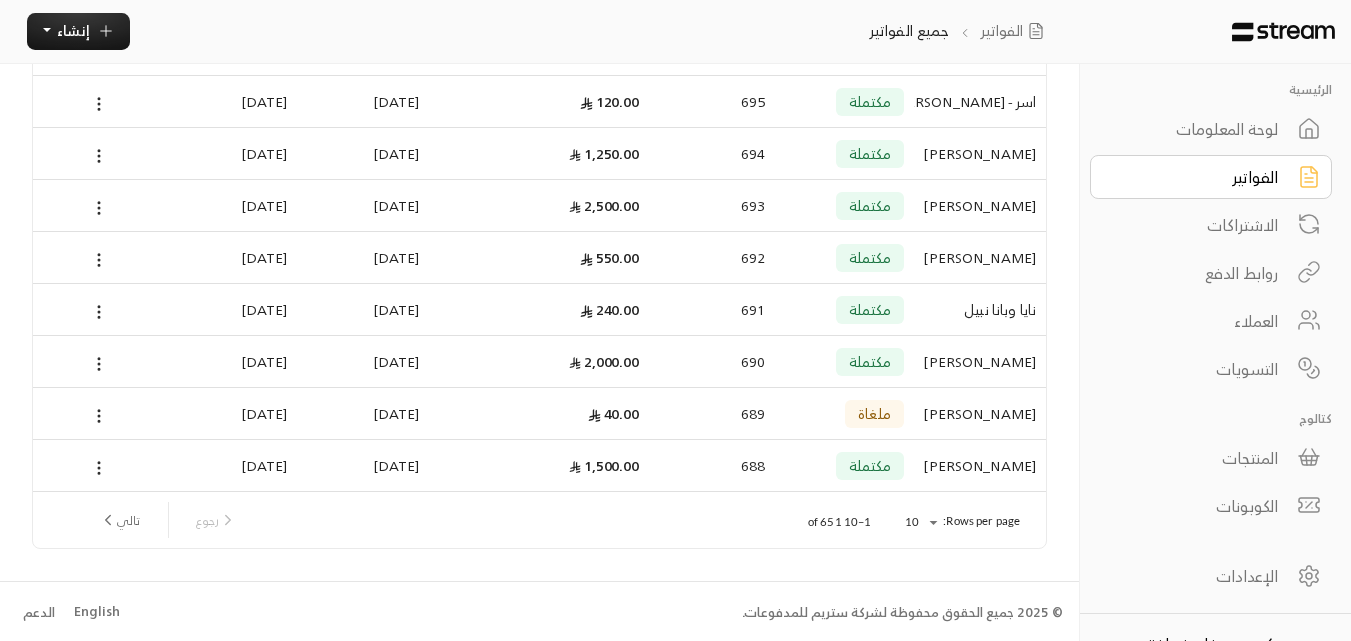 scroll, scrollTop: 271, scrollLeft: 0, axis: vertical 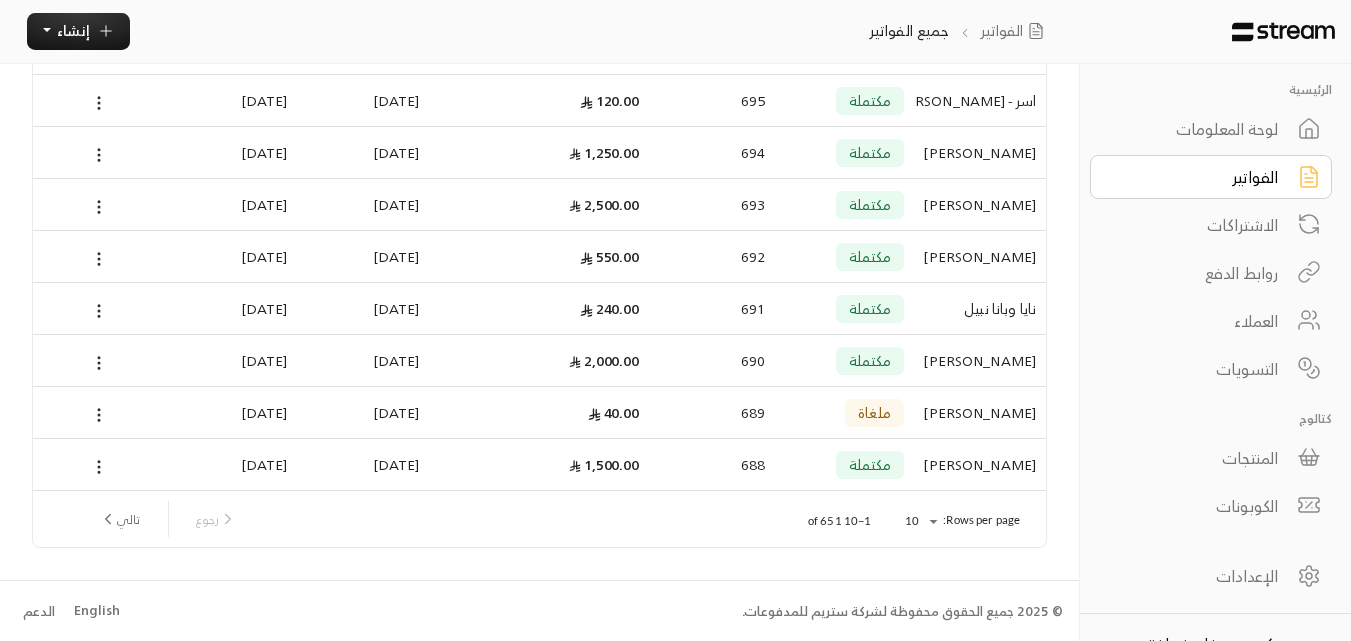 click on "[PERSON_NAME]" at bounding box center (980, 256) 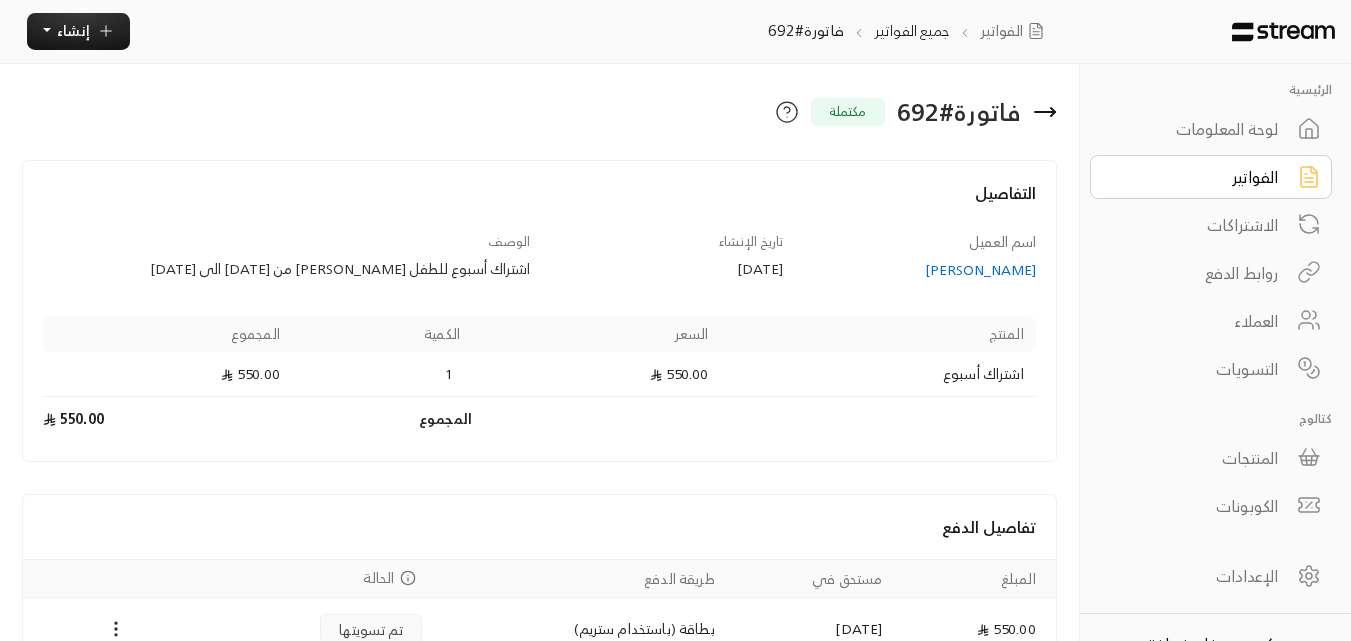 click on "اسم العميل [PERSON_NAME] تاريخ الإنشاء [DATE] الوصف اشتراك أسبوع للطفل [PERSON_NAME] من [DATE] الى [DATE]  المنتج السعر الكمية المجموع اشتراك أسبوع 550.00   1 550.00   المجموع 550.00" at bounding box center [540, 337] 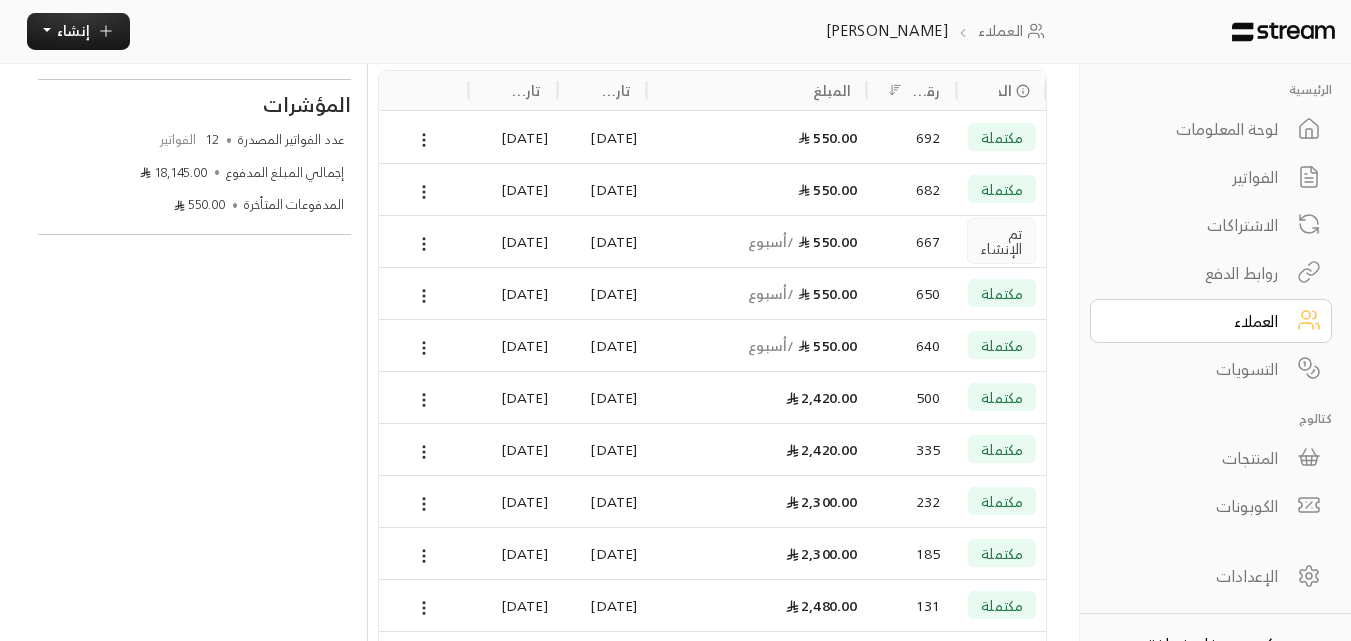 scroll, scrollTop: 370, scrollLeft: 0, axis: vertical 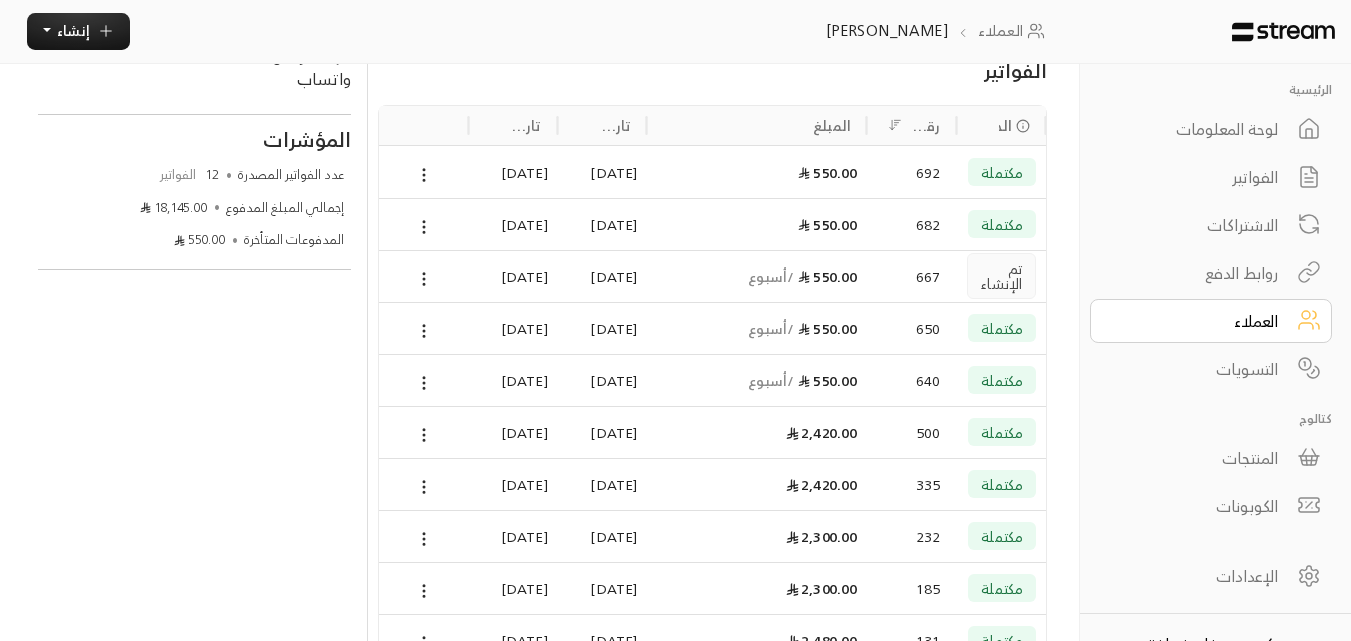 click on "[DATE]" at bounding box center [602, 276] 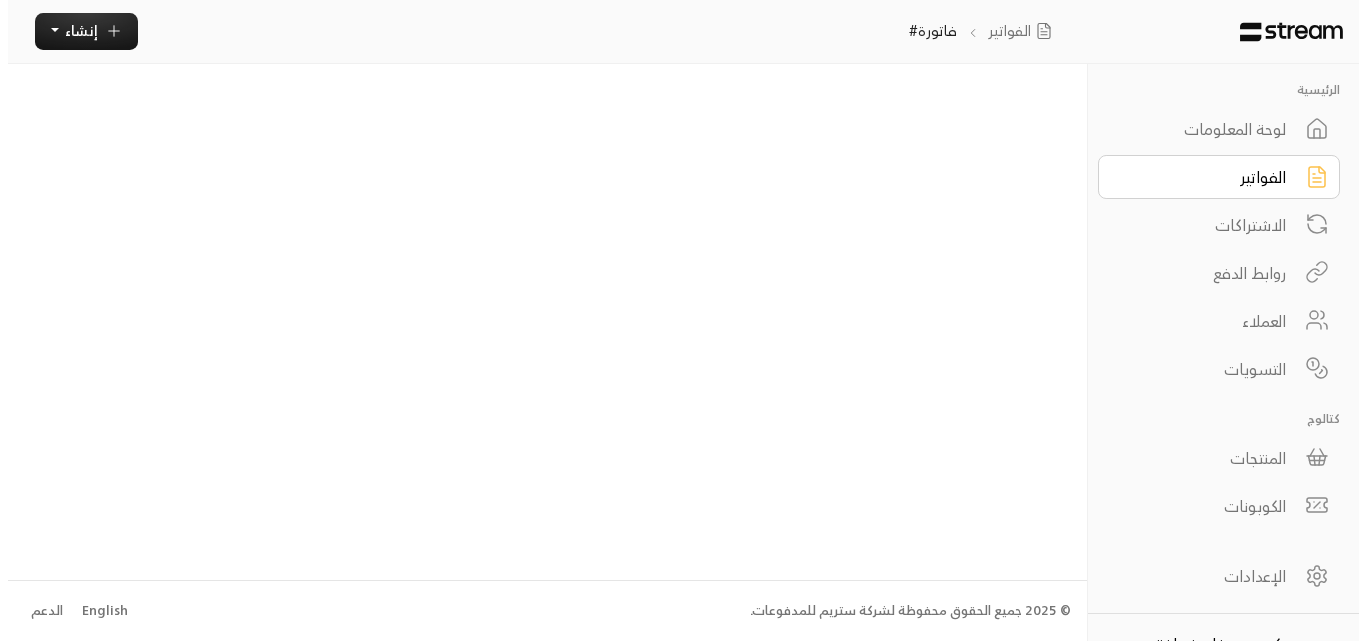 scroll, scrollTop: 0, scrollLeft: 0, axis: both 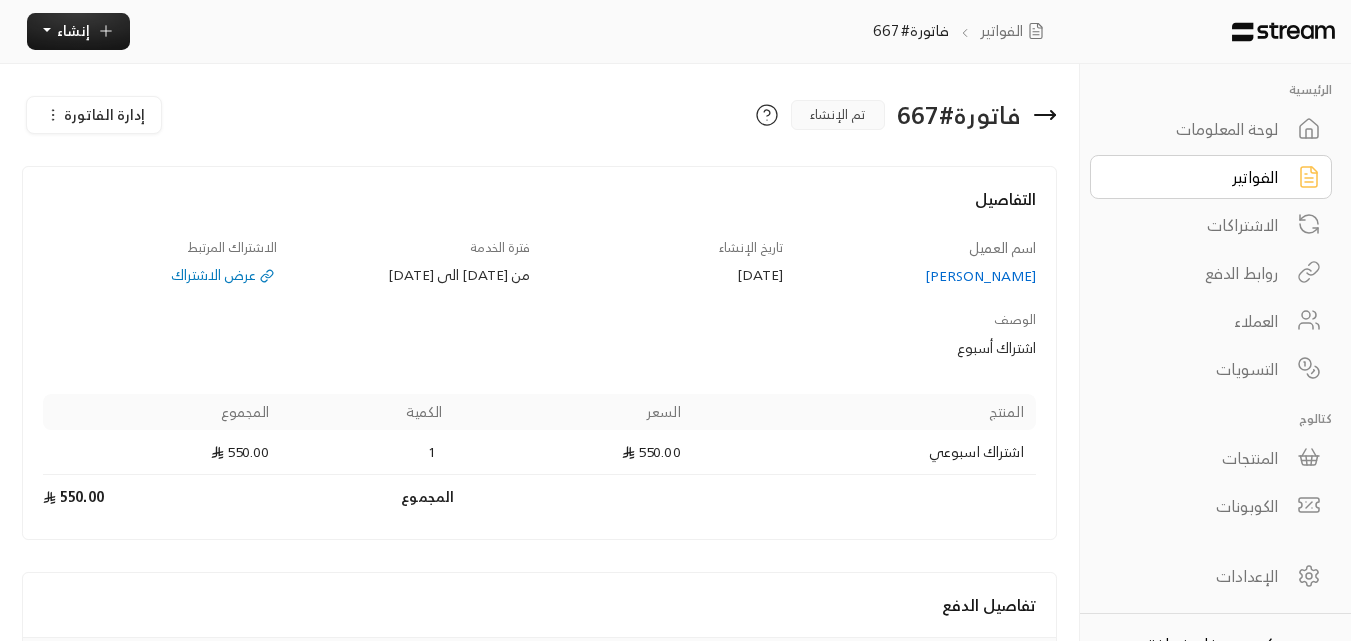 click 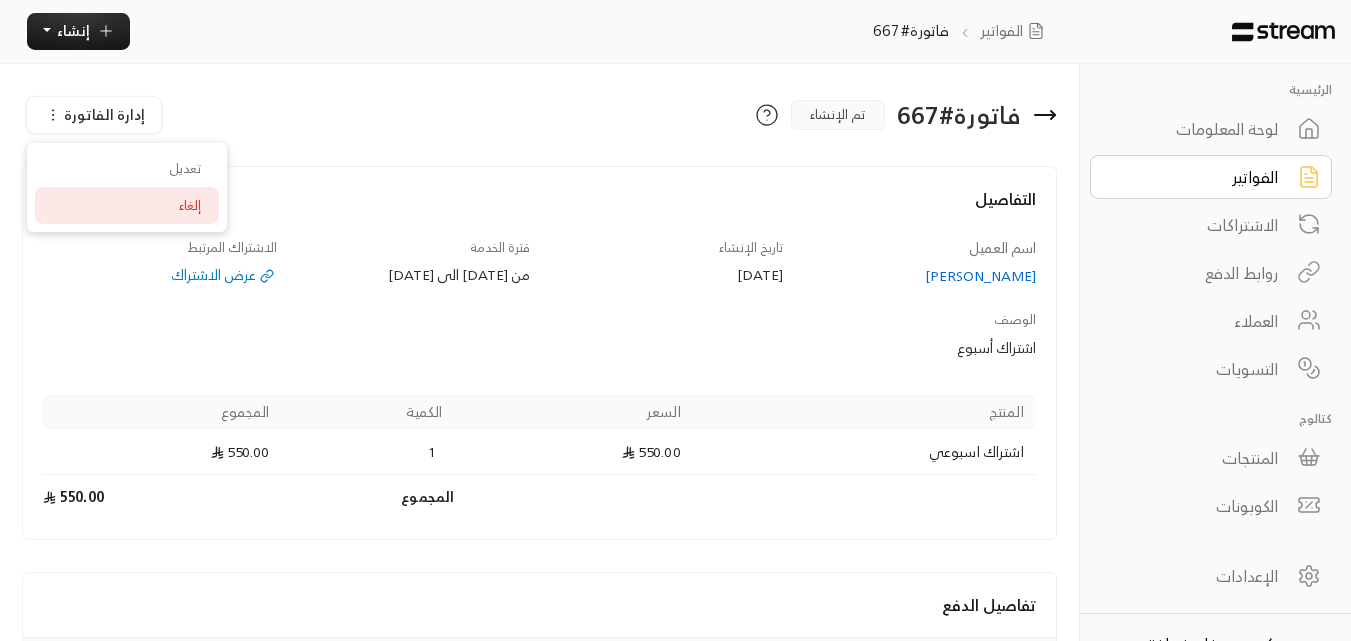 click on "إلغاء" at bounding box center (190, 206) 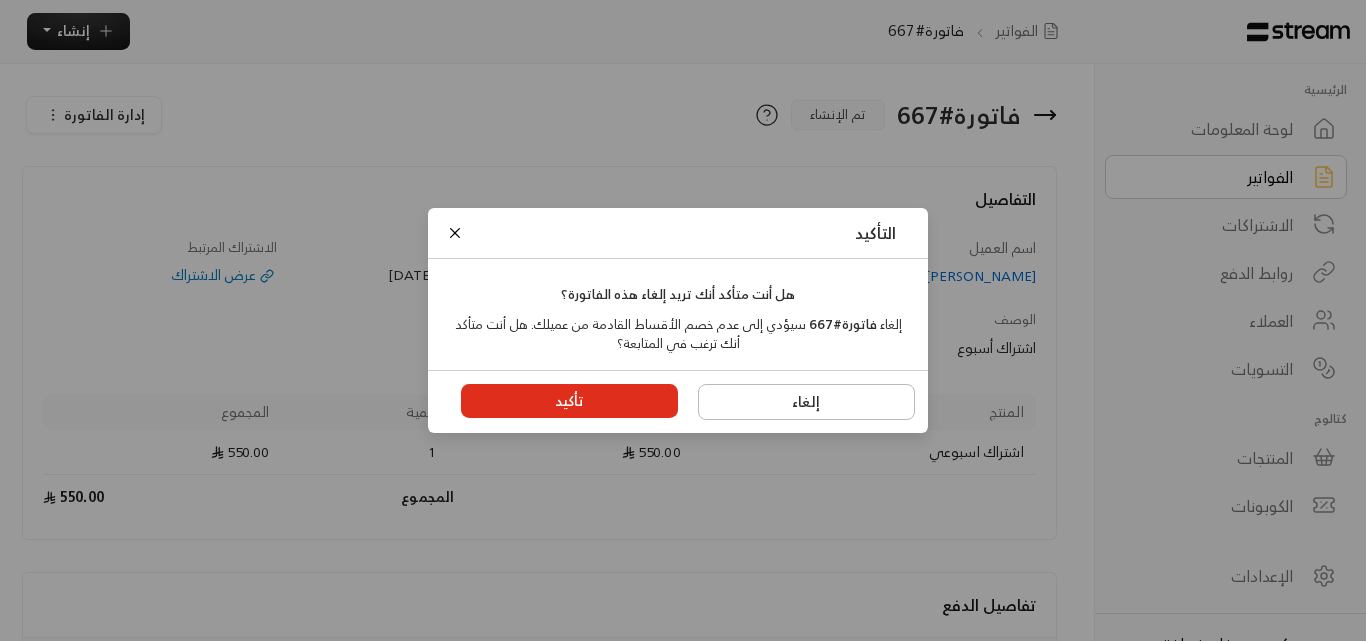 click on "تأكيد" at bounding box center (570, 401) 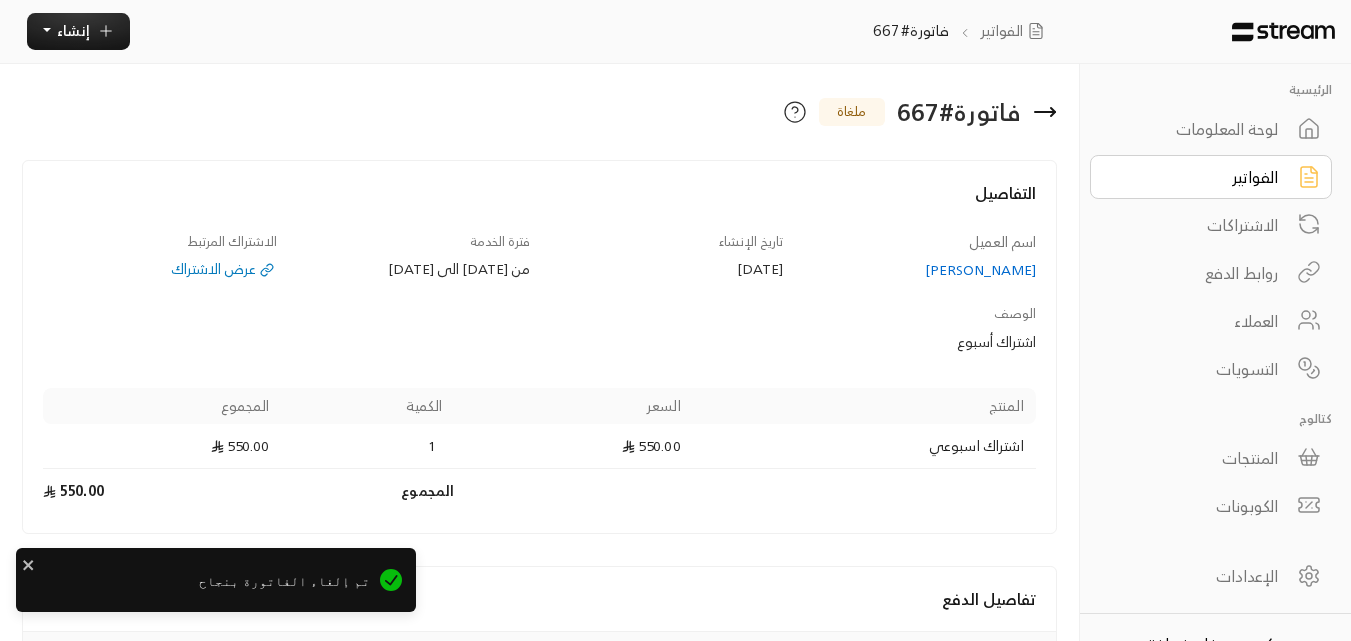 click on "[PERSON_NAME]" at bounding box center (919, 270) 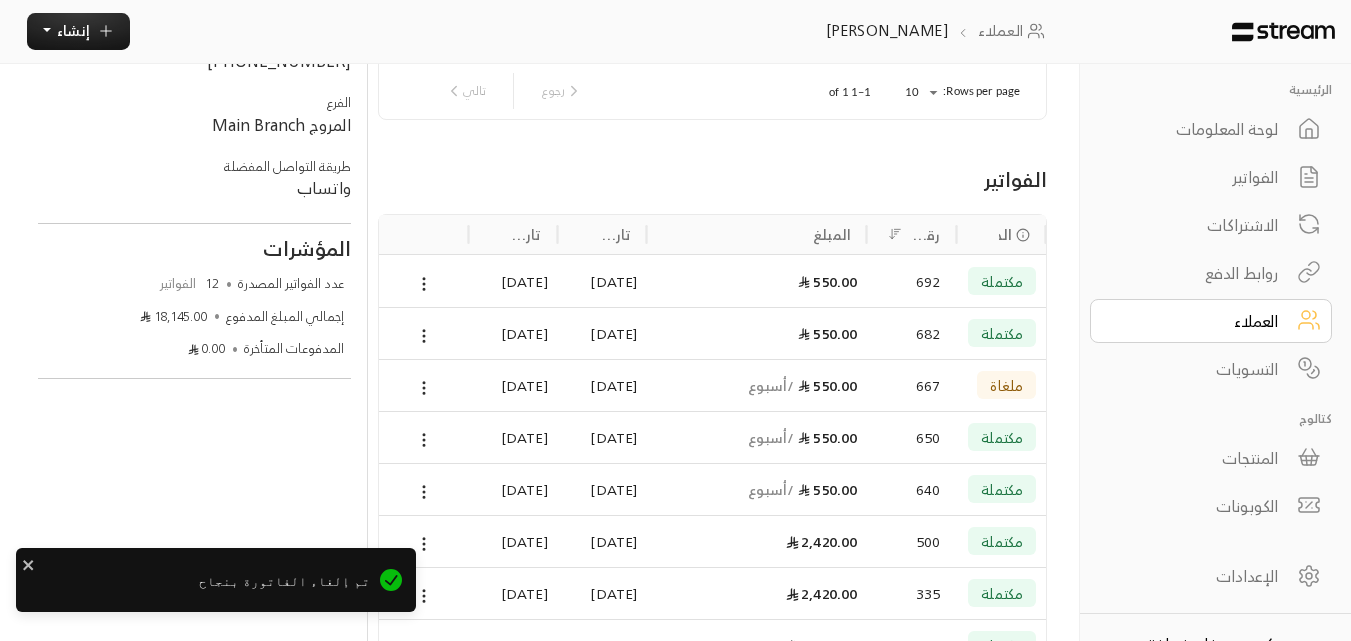 scroll, scrollTop: 300, scrollLeft: 0, axis: vertical 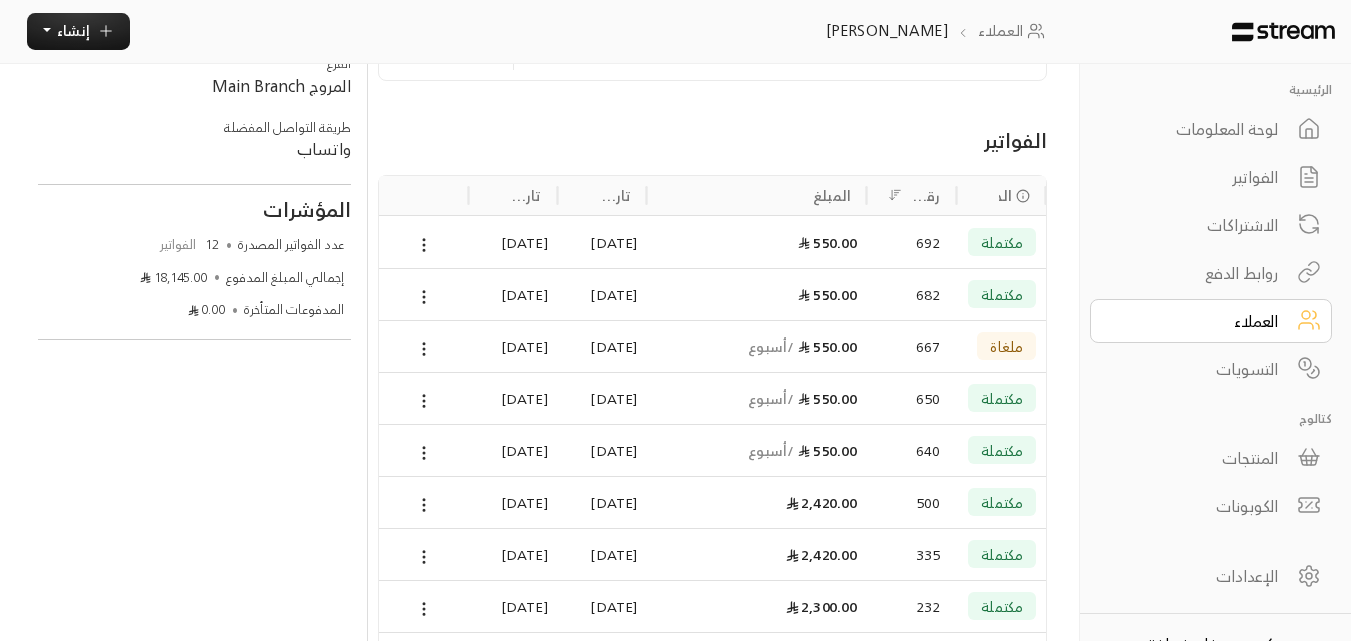 click on "682" at bounding box center [911, 294] 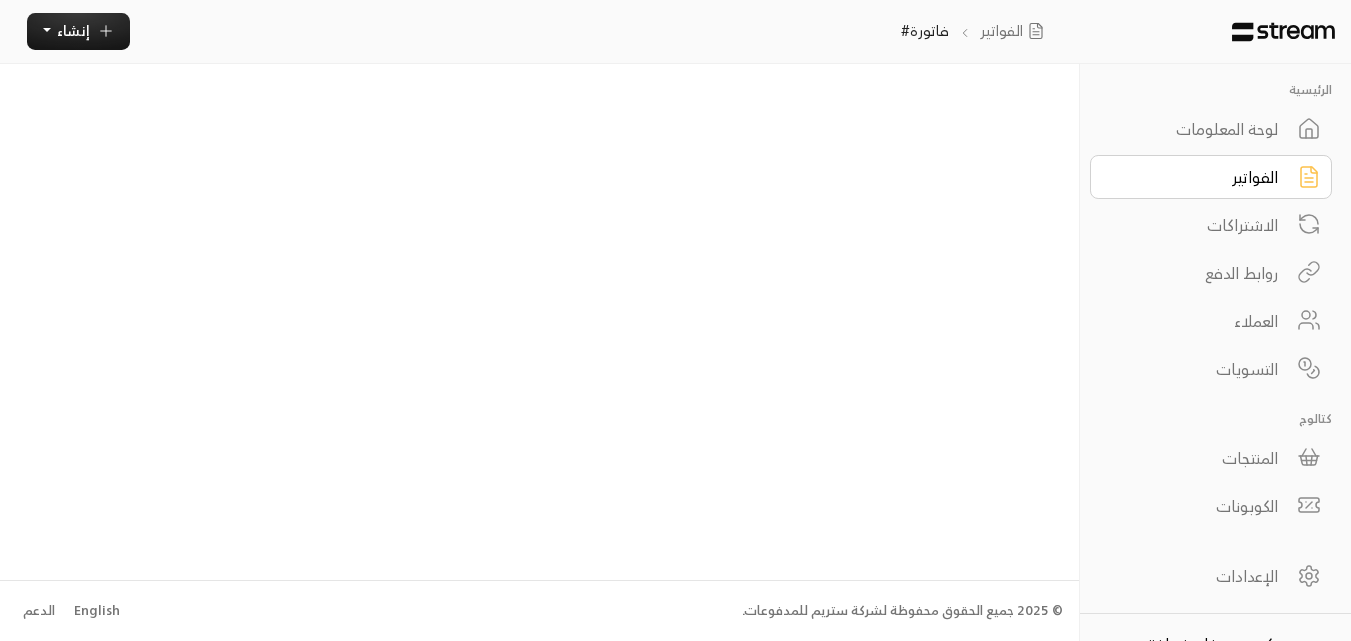 scroll, scrollTop: 0, scrollLeft: 0, axis: both 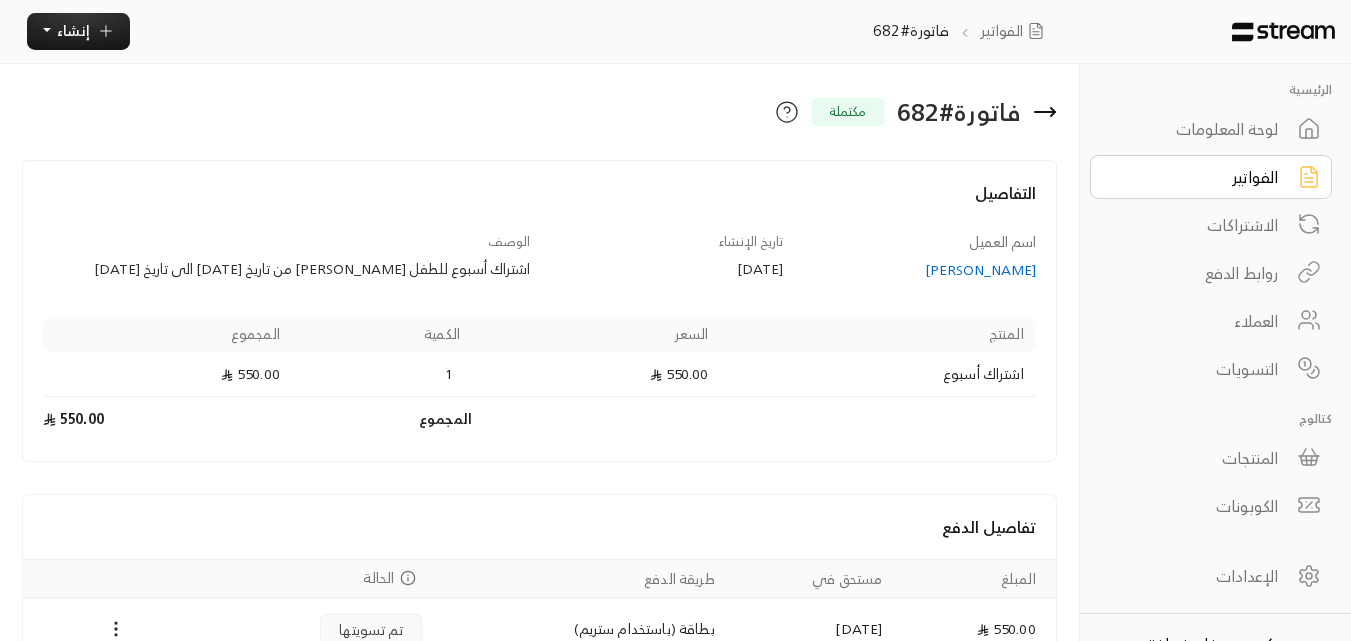 click on "[PERSON_NAME]" at bounding box center [919, 270] 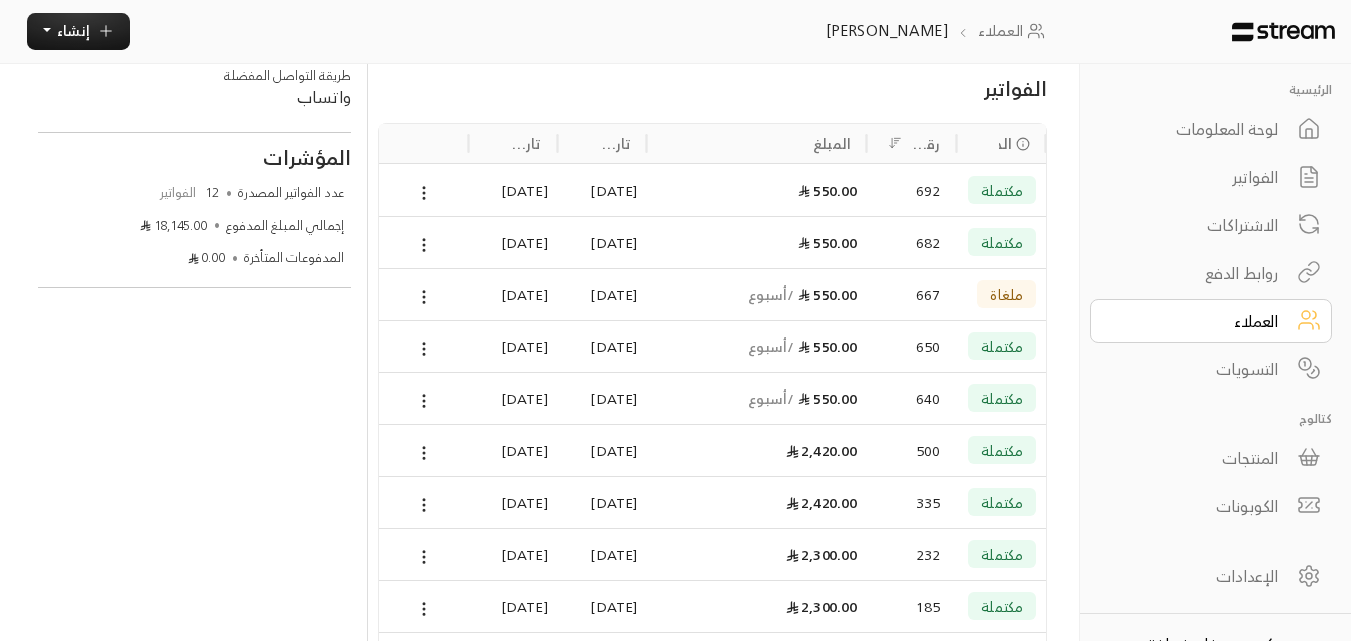 scroll, scrollTop: 400, scrollLeft: 0, axis: vertical 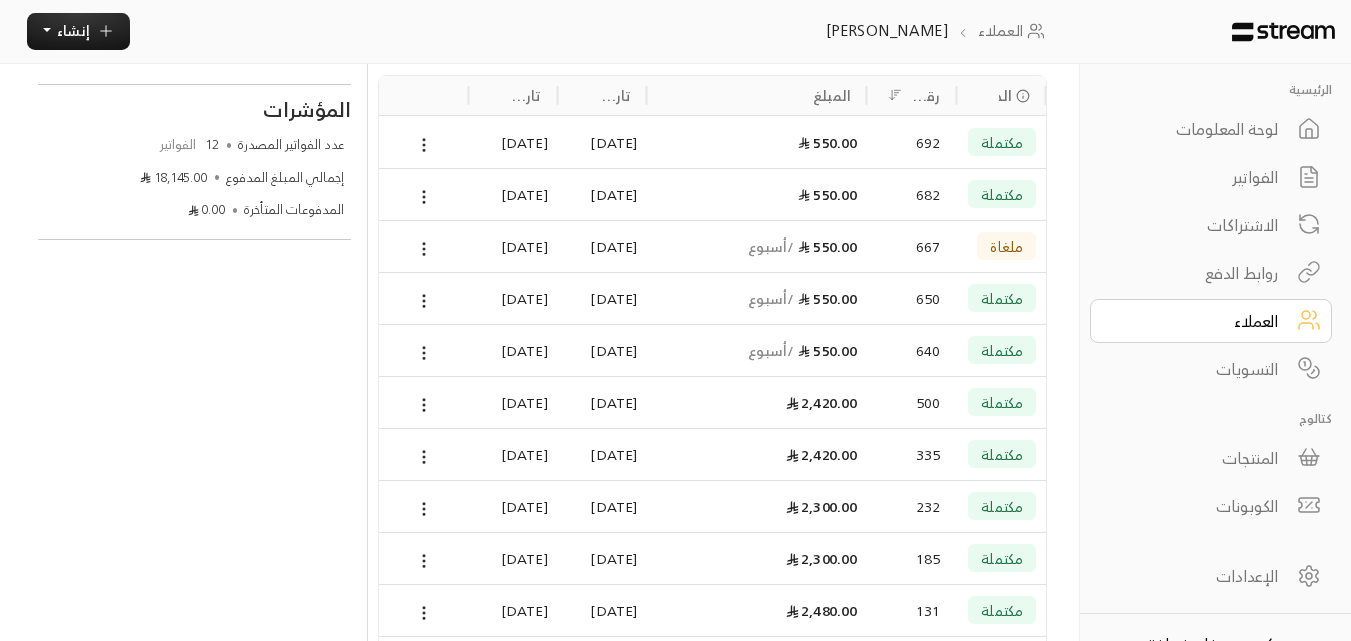 click on "مكتملة" at bounding box center [1002, 194] 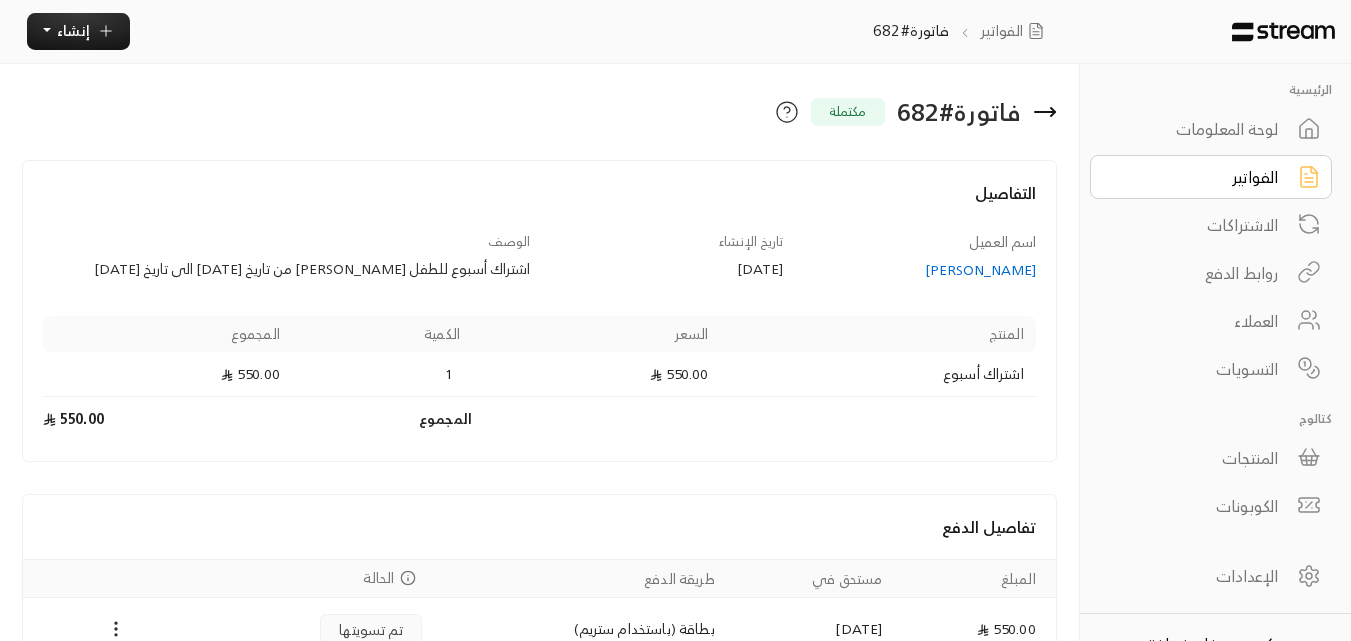 click on "التفاصيل" at bounding box center [539, 203] 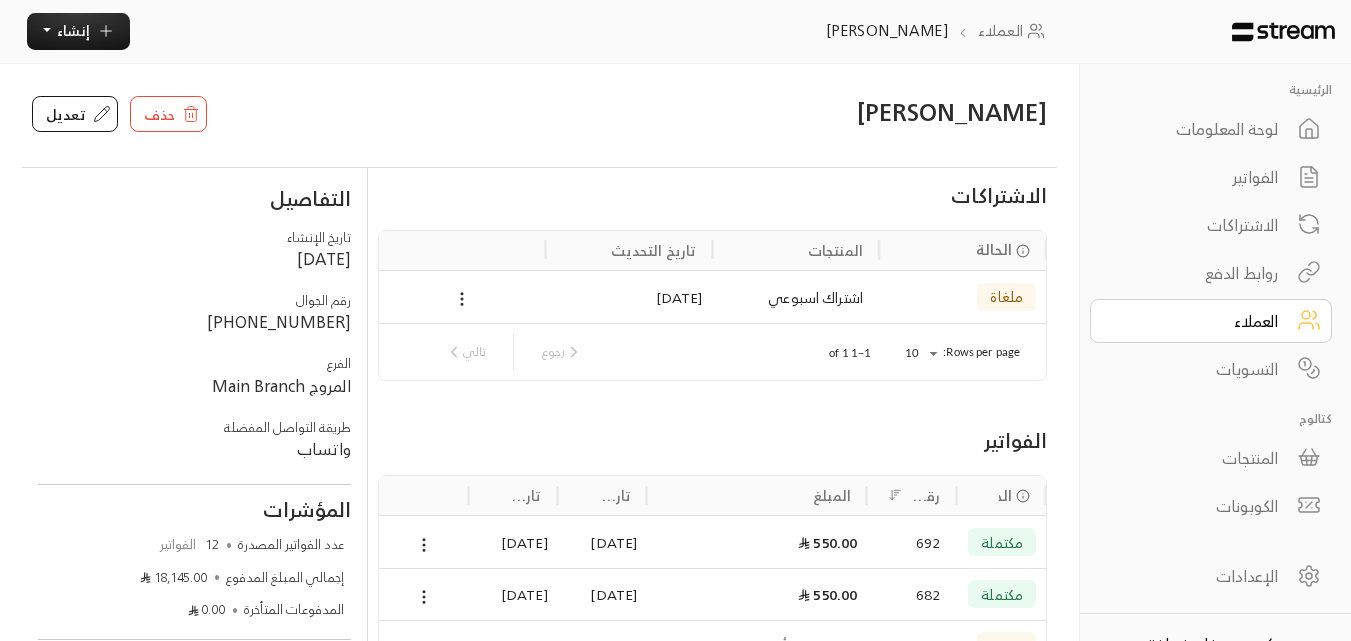 scroll, scrollTop: 200, scrollLeft: 0, axis: vertical 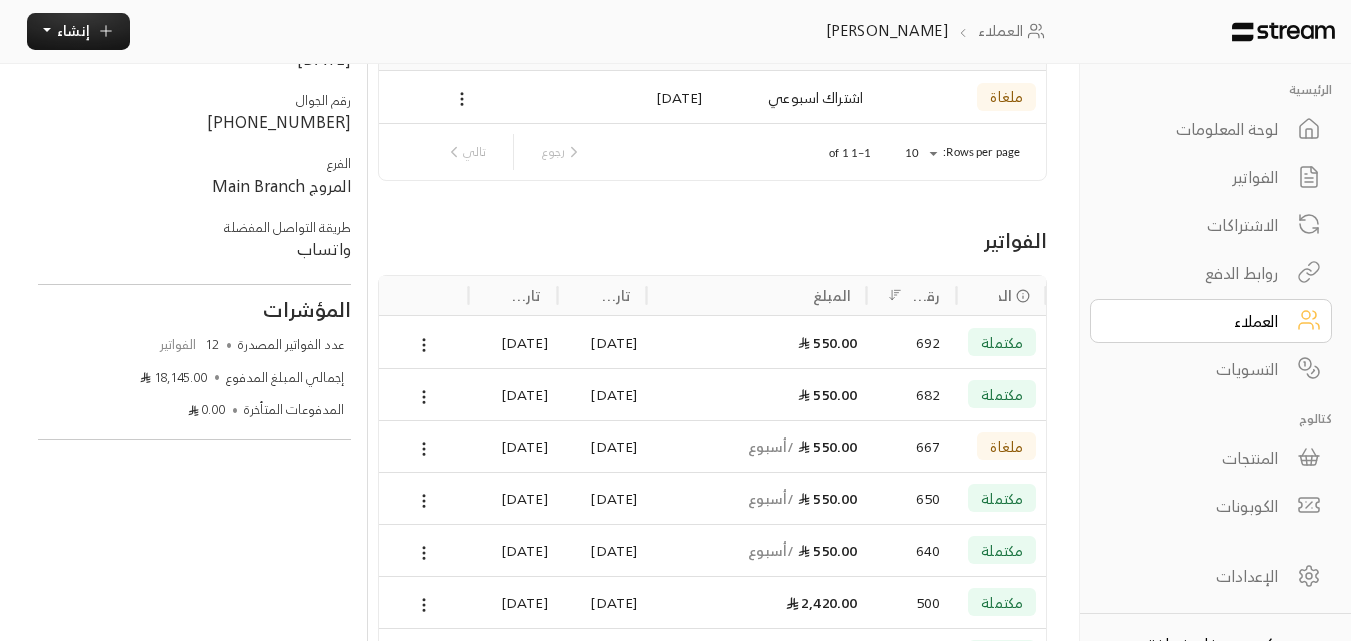 click on "مكتملة" at bounding box center (1002, 342) 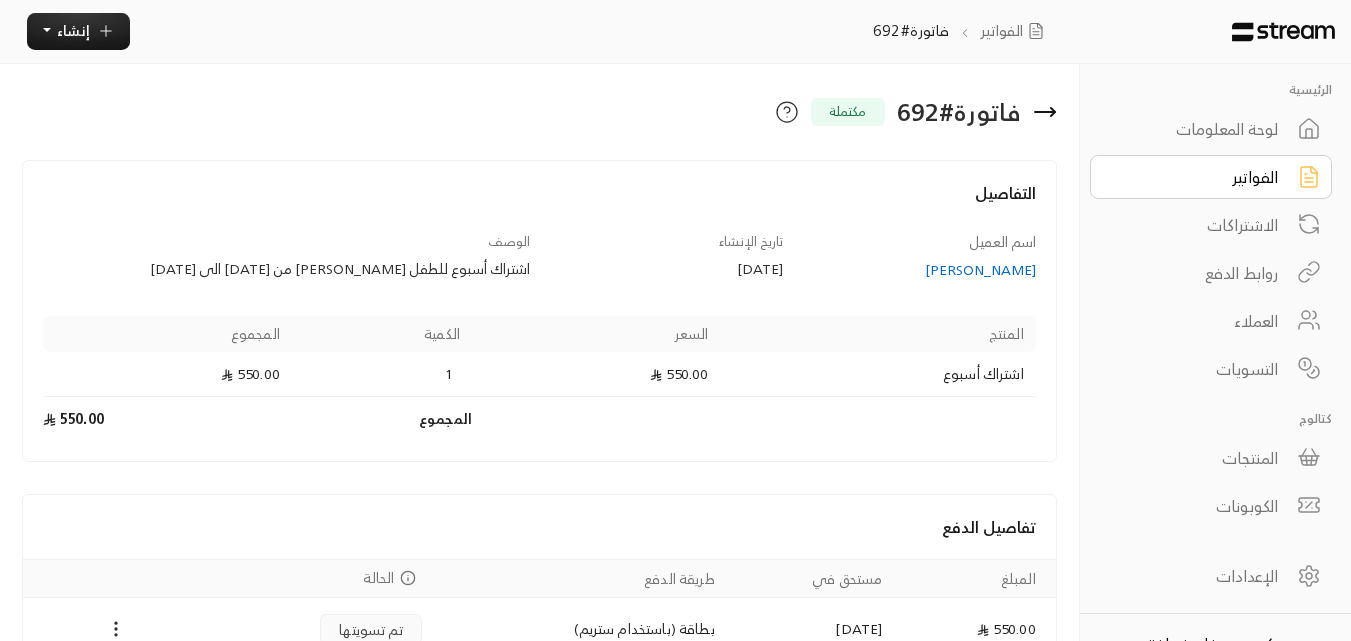 click on "الفواتير" at bounding box center [1197, 177] 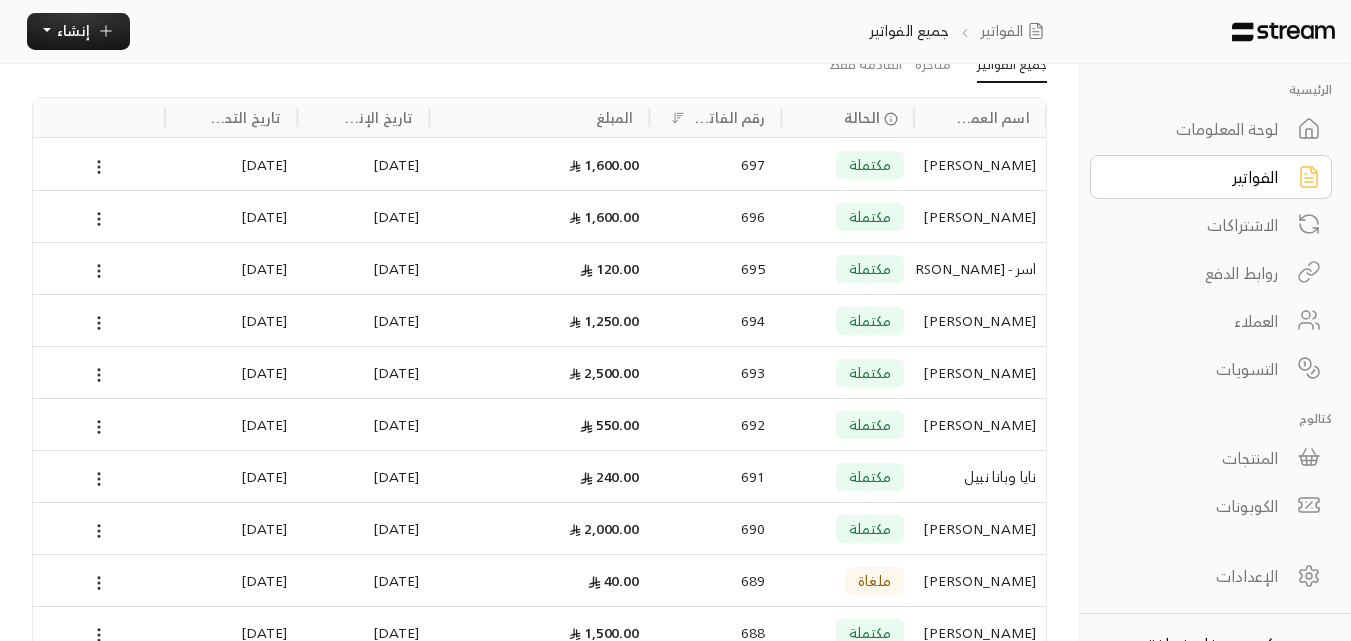 scroll, scrollTop: 271, scrollLeft: 0, axis: vertical 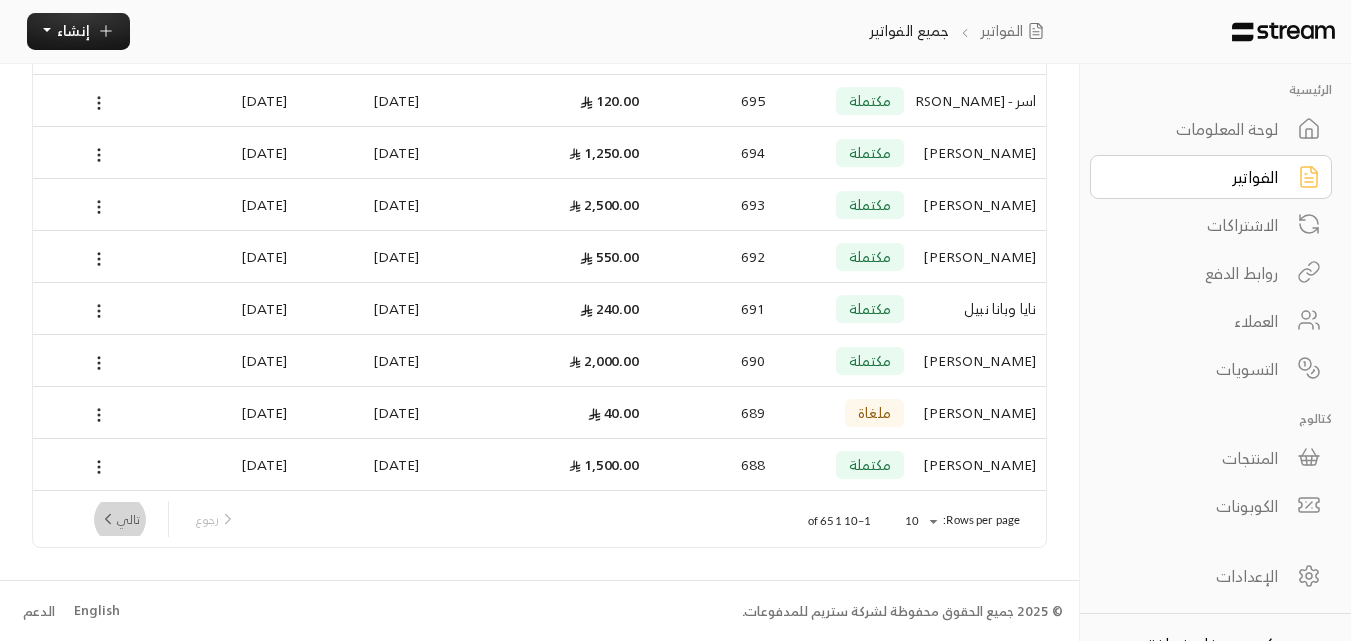 click on "تالي" at bounding box center [119, 519] 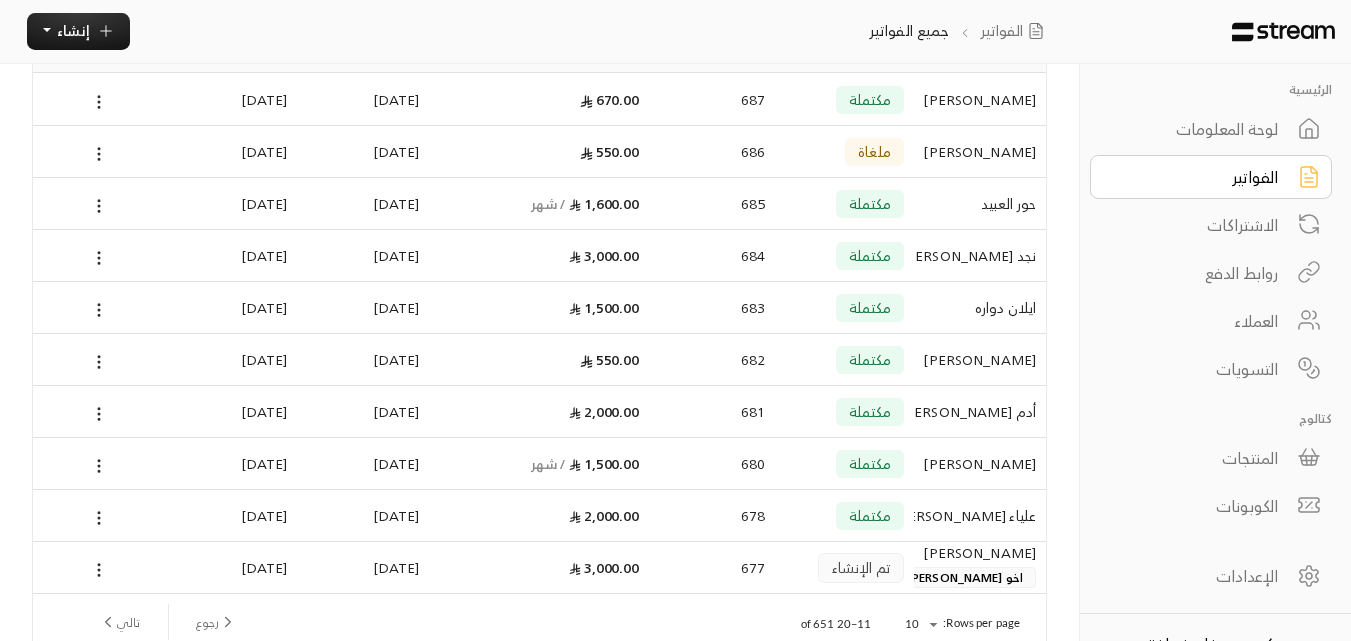 scroll, scrollTop: 200, scrollLeft: 0, axis: vertical 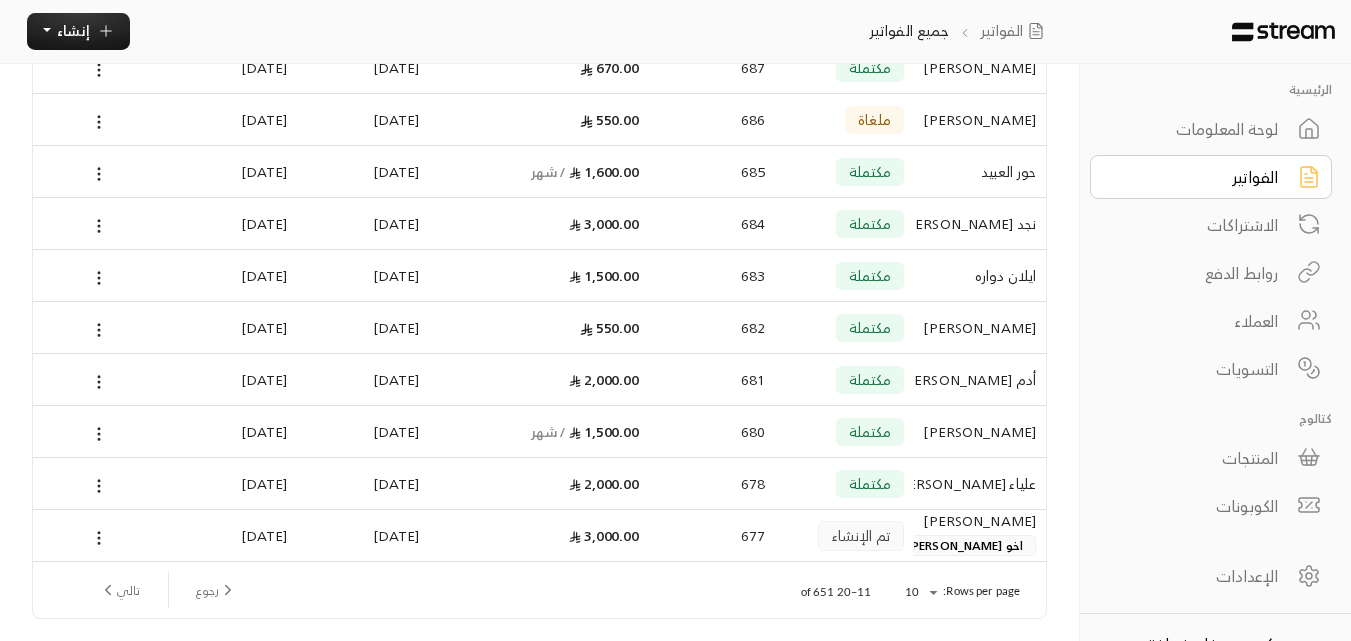 click on "نجد [PERSON_NAME]" at bounding box center (980, 223) 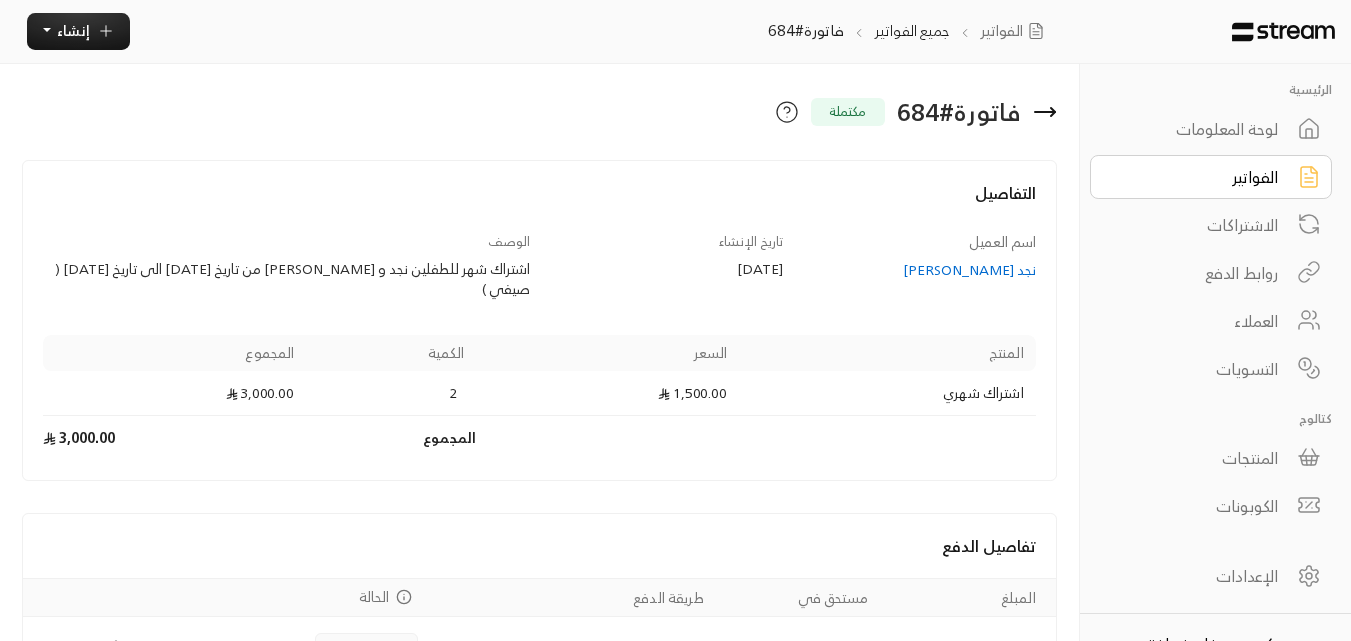 click on "نجد [PERSON_NAME]" at bounding box center (919, 270) 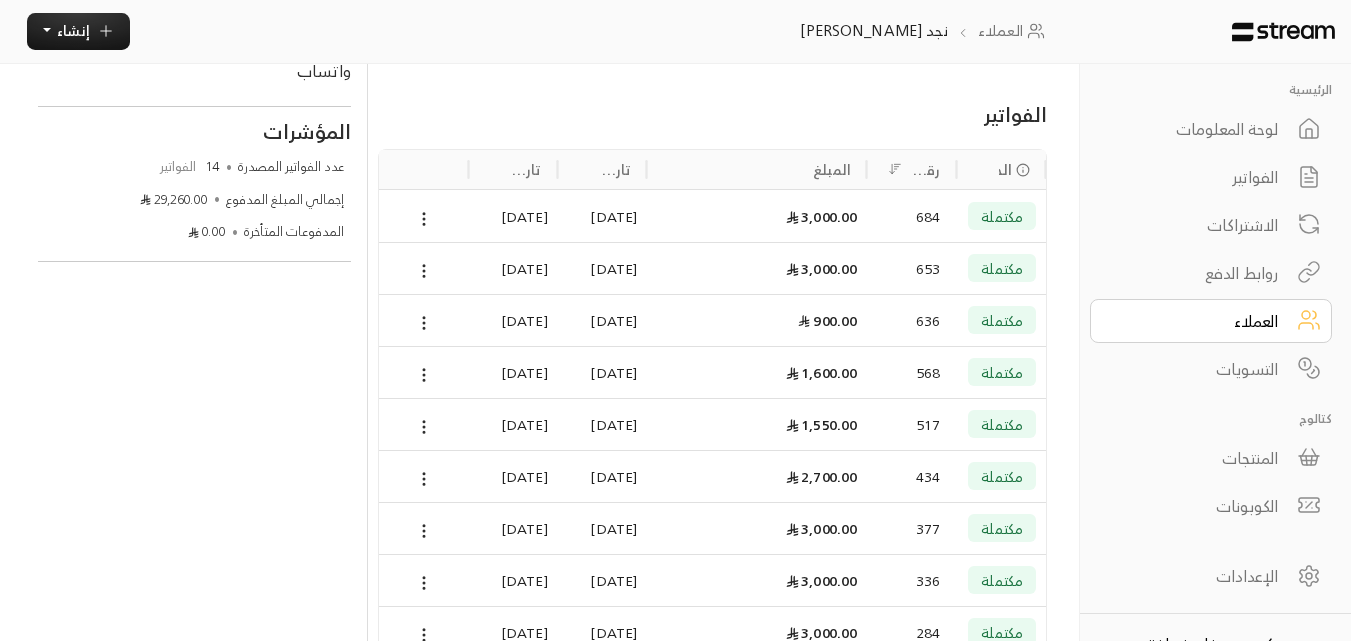 scroll, scrollTop: 400, scrollLeft: 0, axis: vertical 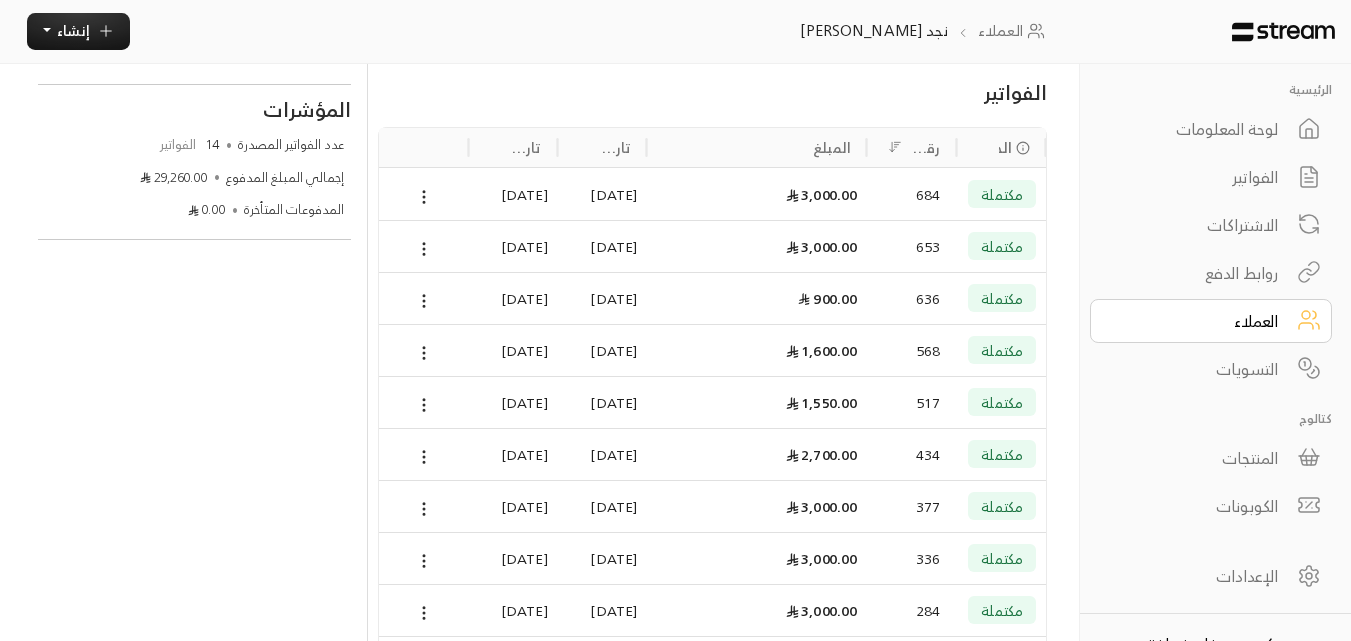 click on "653" at bounding box center [911, 246] 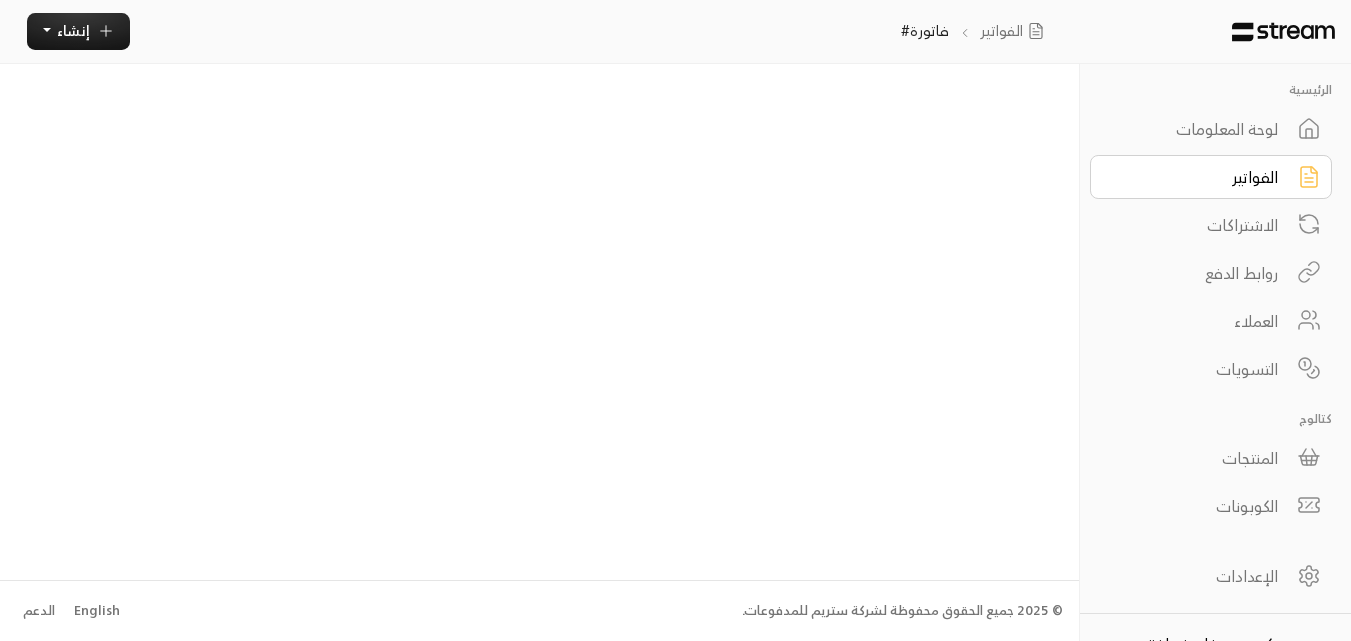 scroll, scrollTop: 0, scrollLeft: 0, axis: both 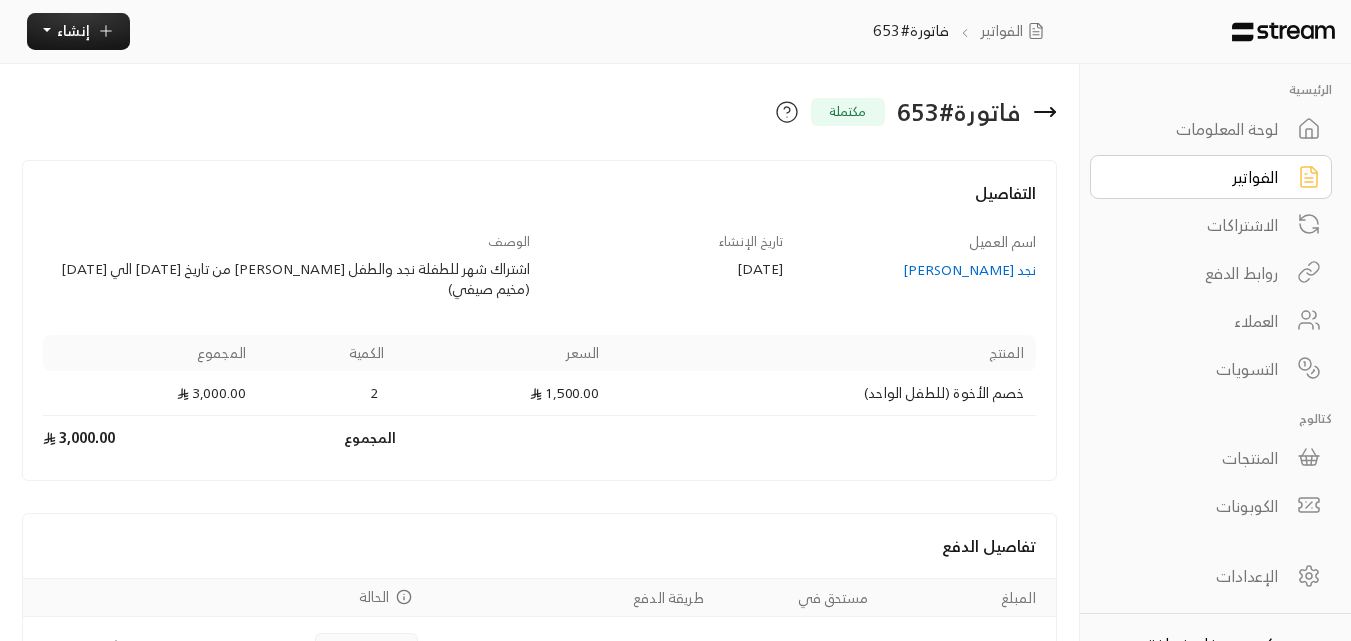 click on "نجد [PERSON_NAME]" at bounding box center [919, 270] 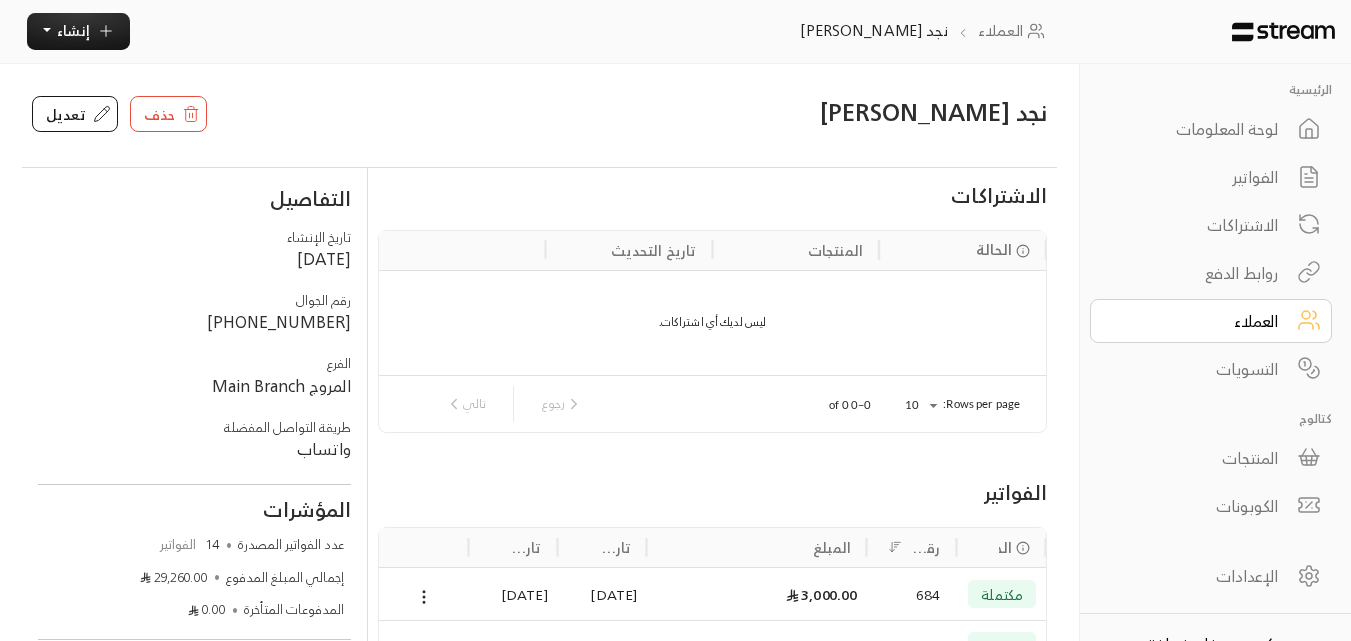 scroll, scrollTop: 27, scrollLeft: 0, axis: vertical 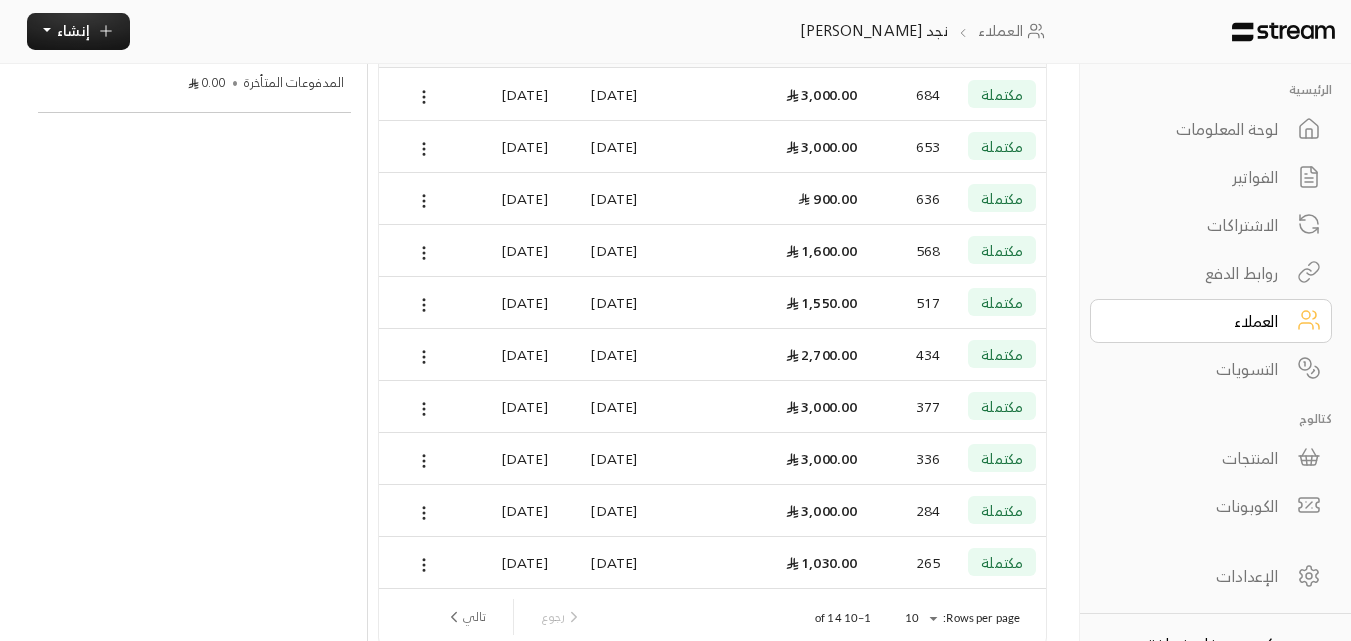 click on "مكتملة" at bounding box center [1002, 146] 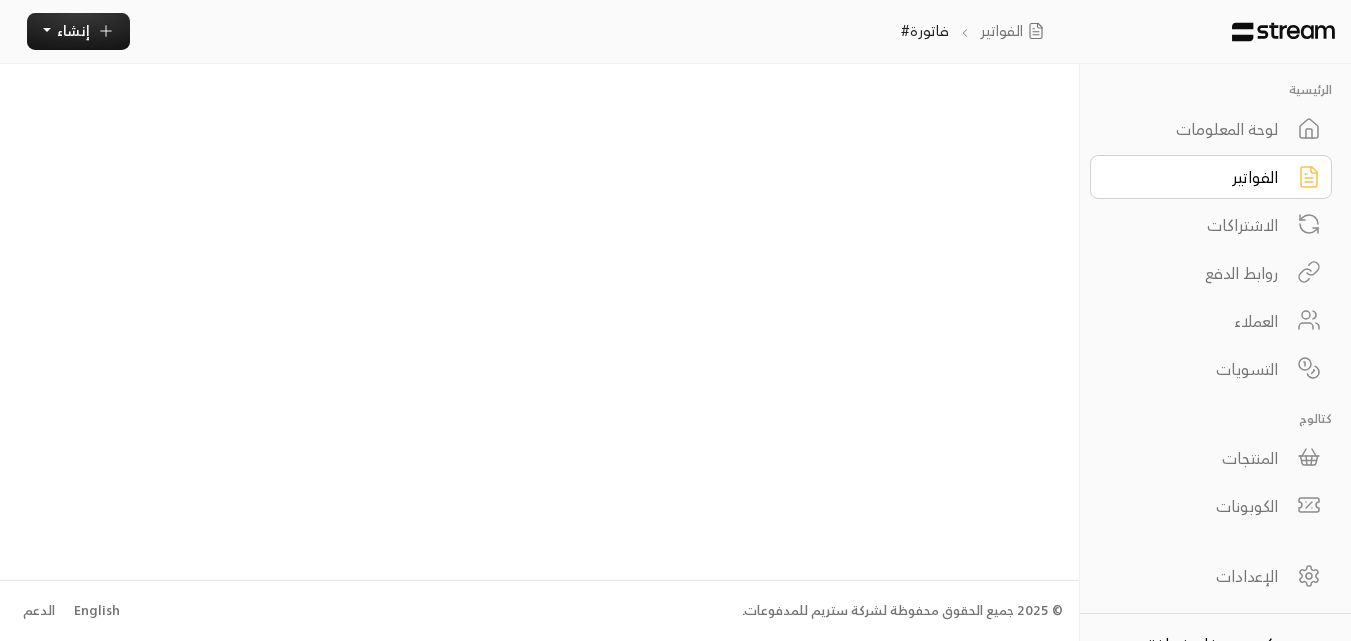 scroll, scrollTop: 0, scrollLeft: 0, axis: both 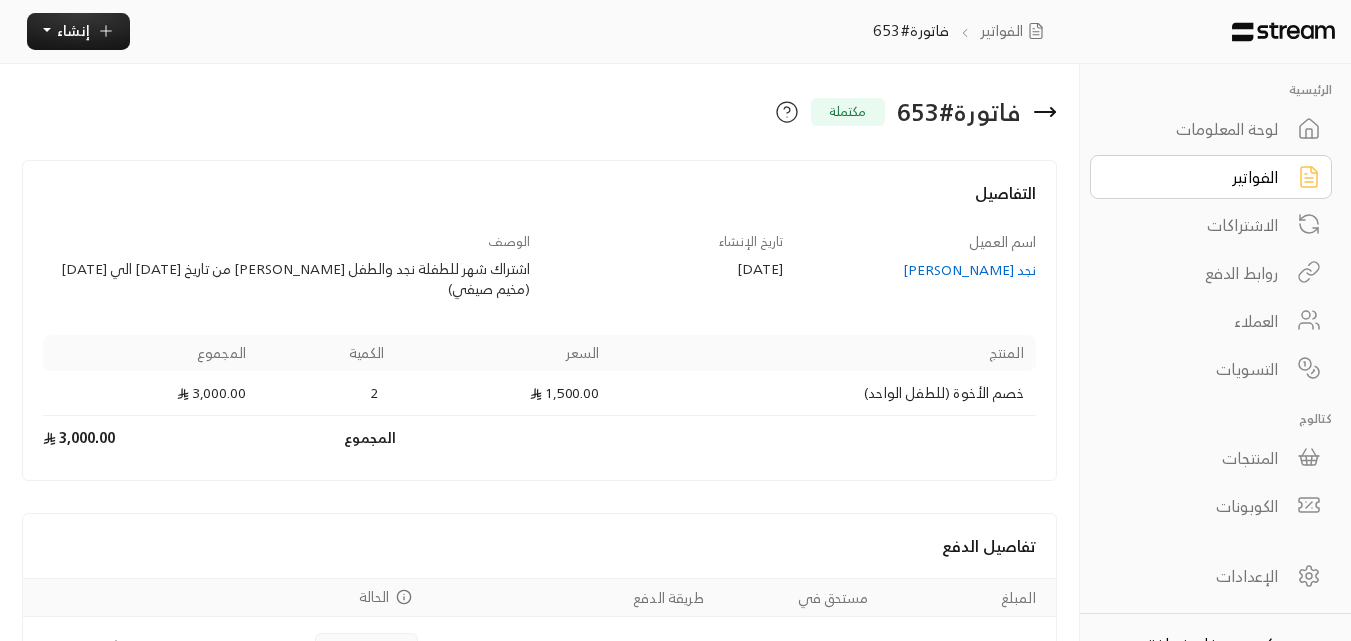 click on "نجد [PERSON_NAME]" at bounding box center (919, 270) 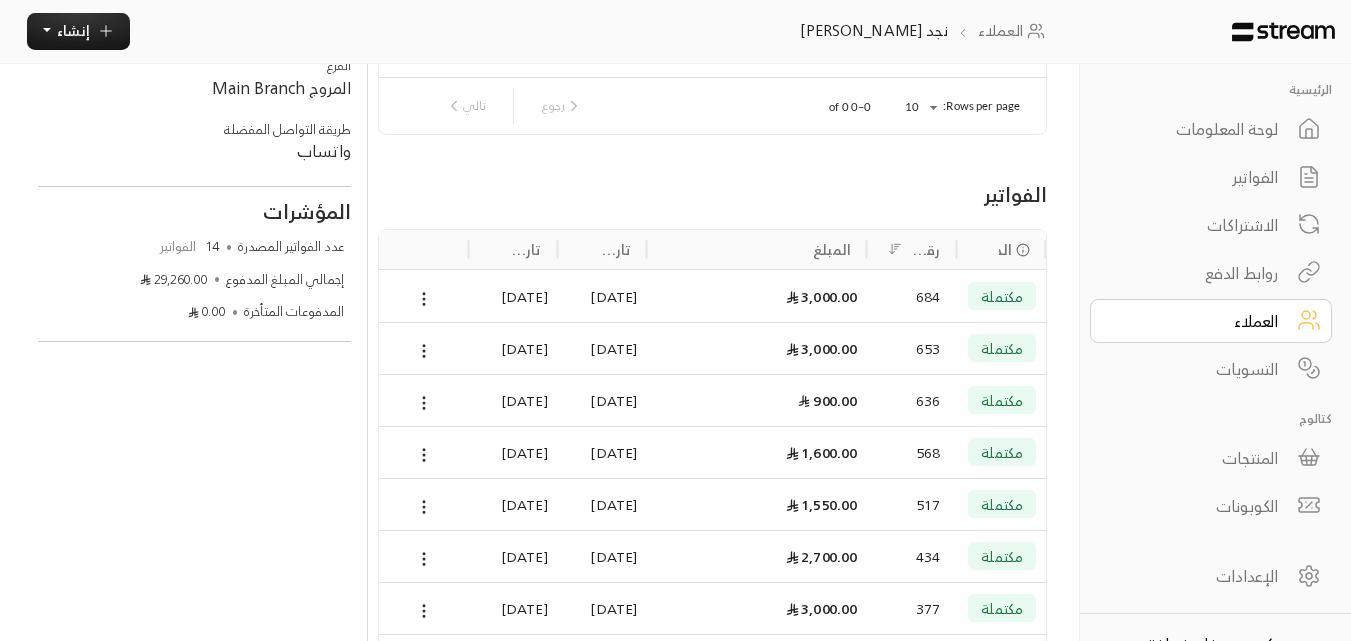 scroll, scrollTop: 300, scrollLeft: 0, axis: vertical 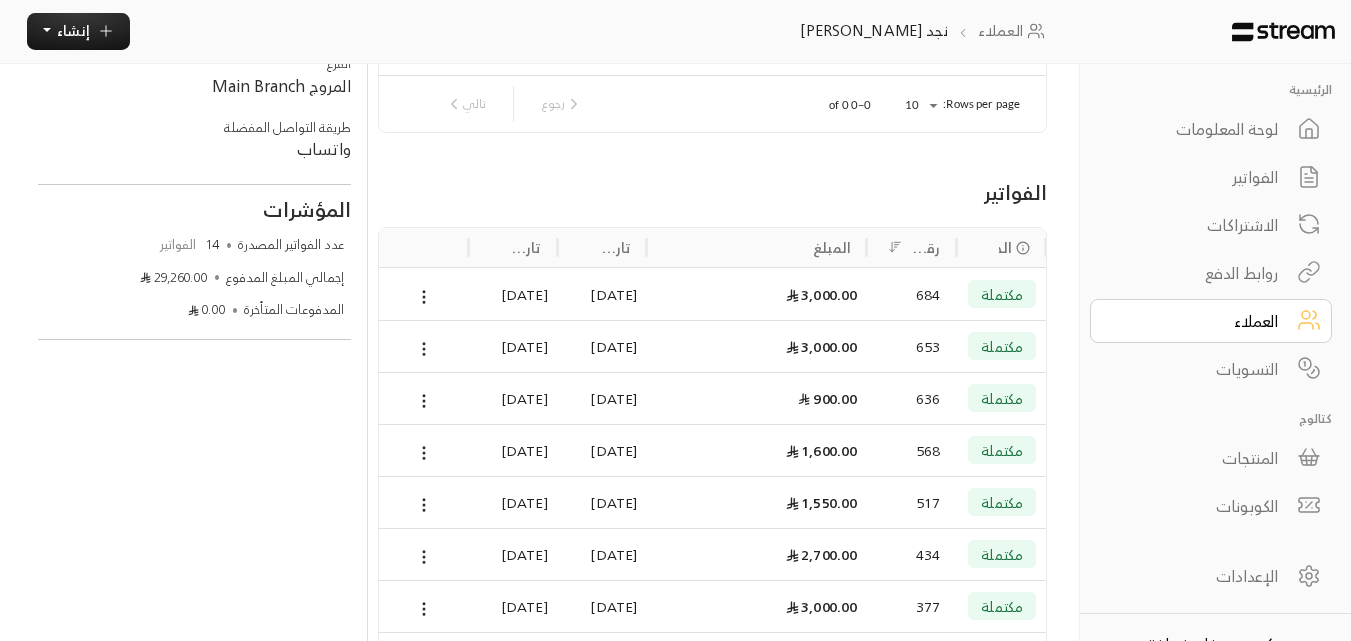 click on "3,000.00" at bounding box center [757, 294] 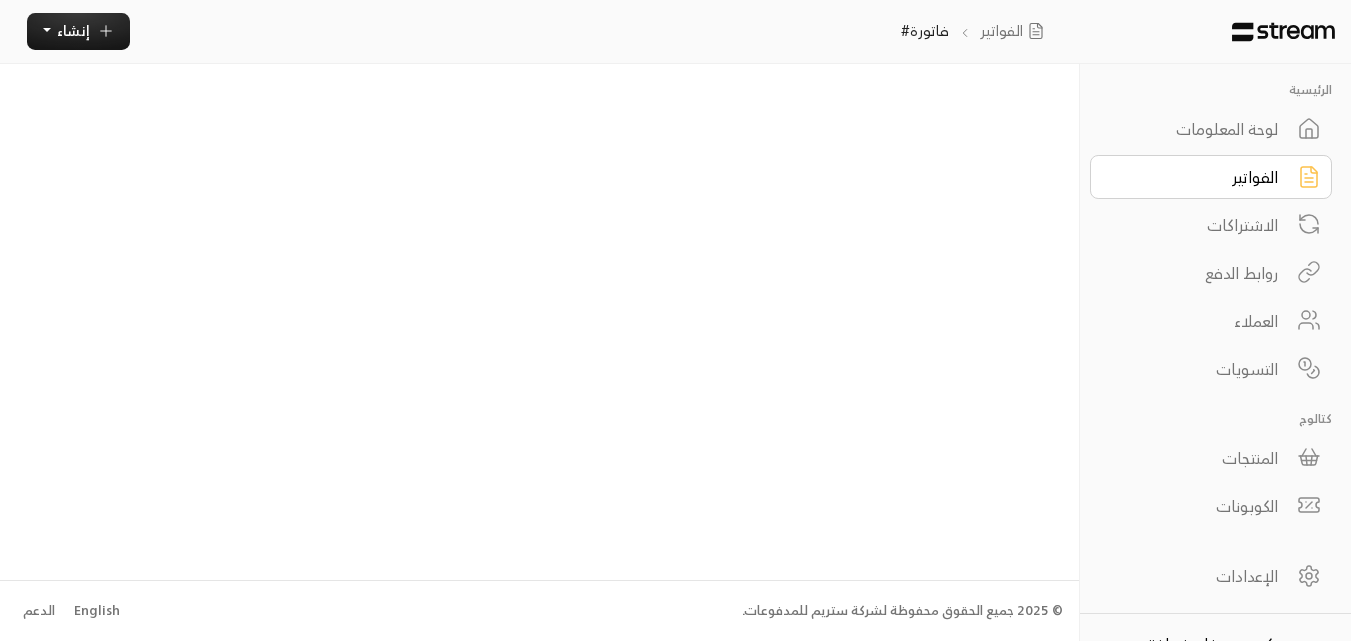 scroll, scrollTop: 0, scrollLeft: 0, axis: both 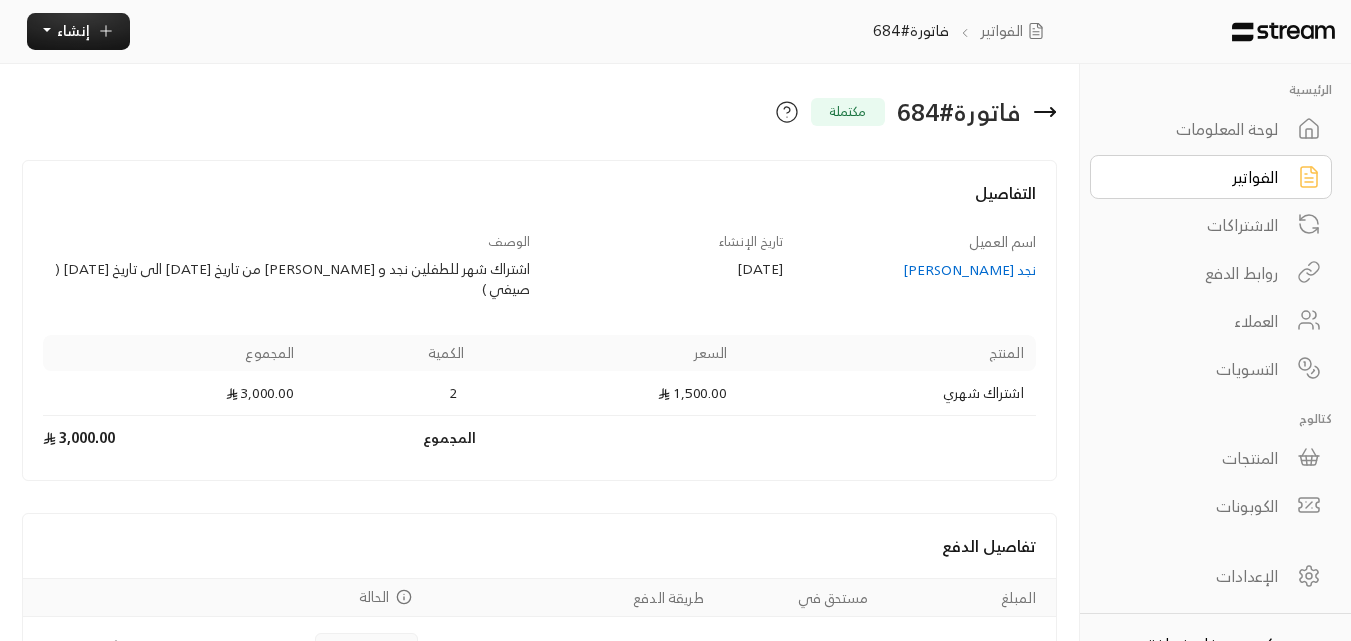 click on "الفواتير" at bounding box center [1197, 177] 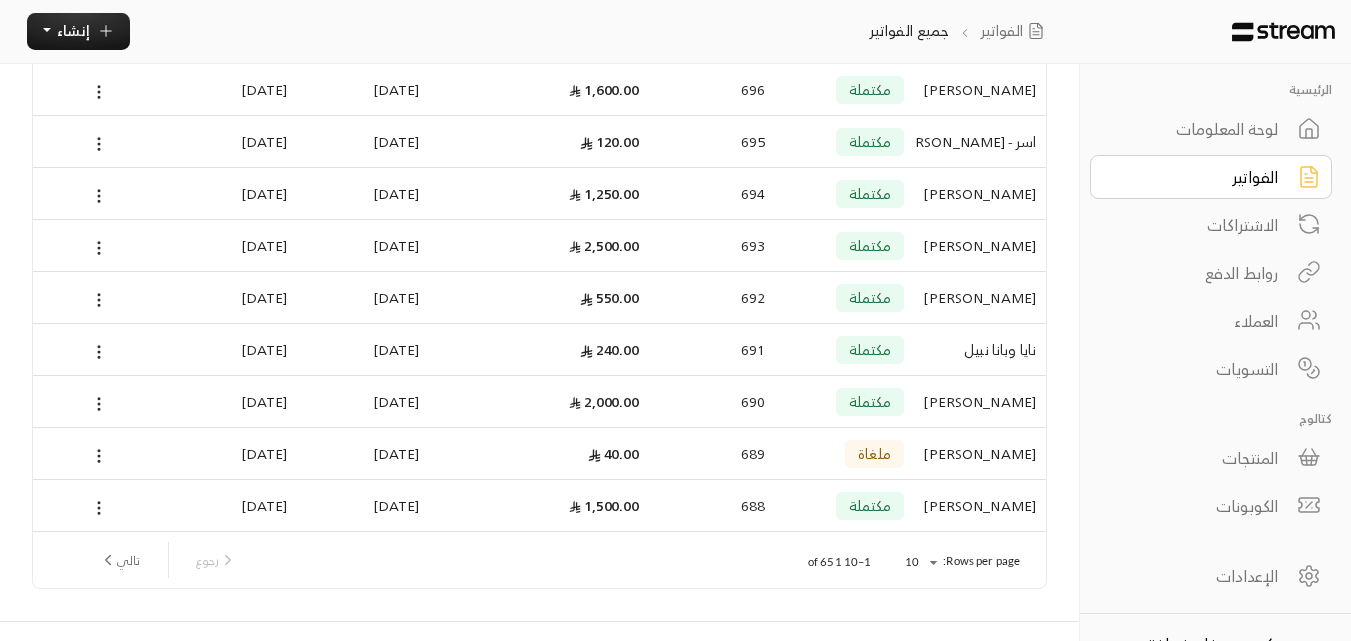 scroll, scrollTop: 271, scrollLeft: 0, axis: vertical 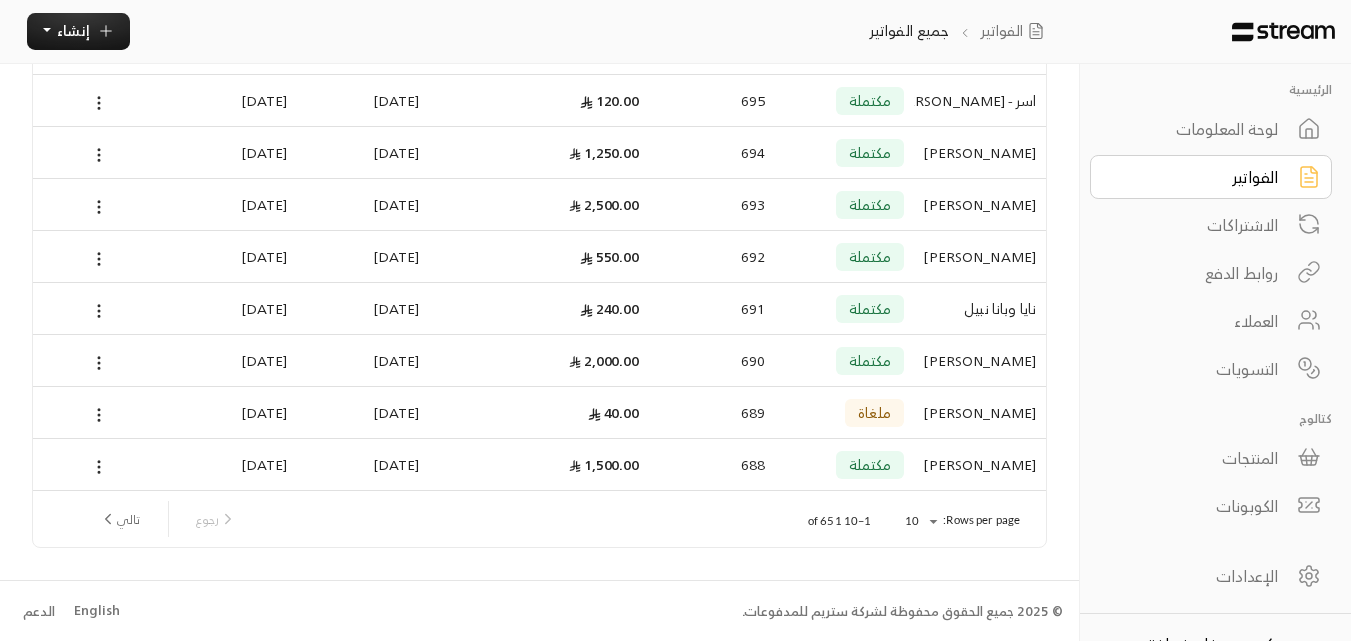 click on "تالي" at bounding box center [119, 519] 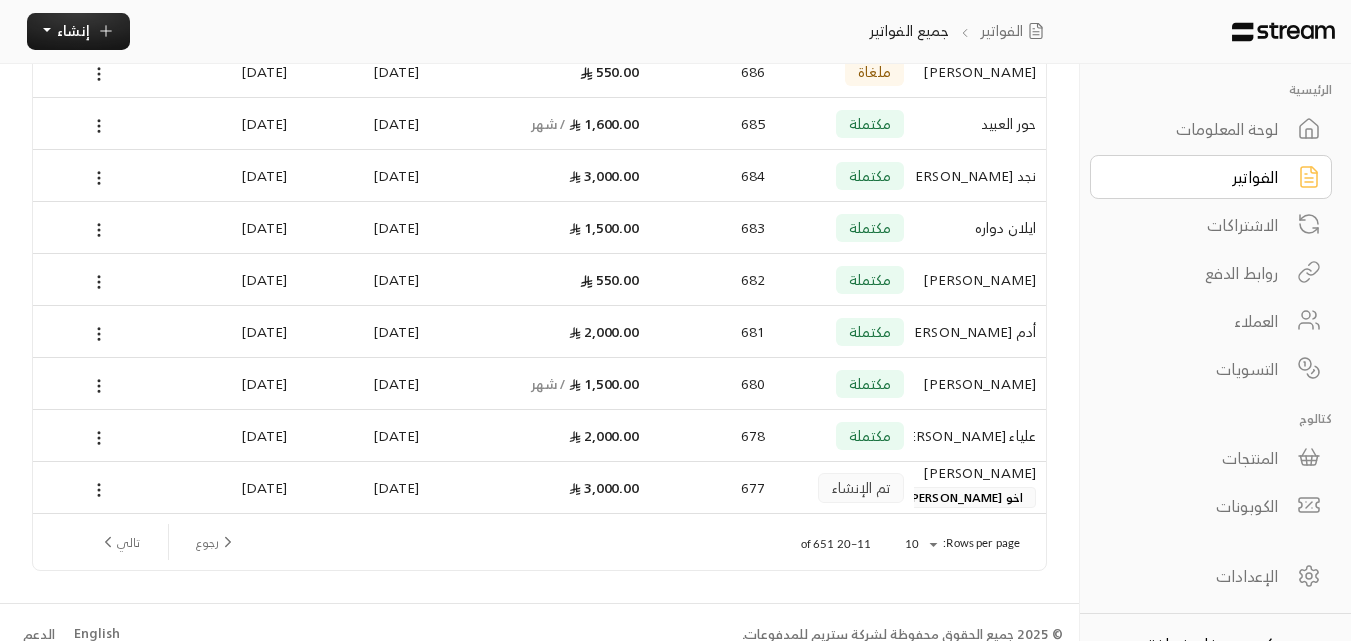 scroll, scrollTop: 271, scrollLeft: 0, axis: vertical 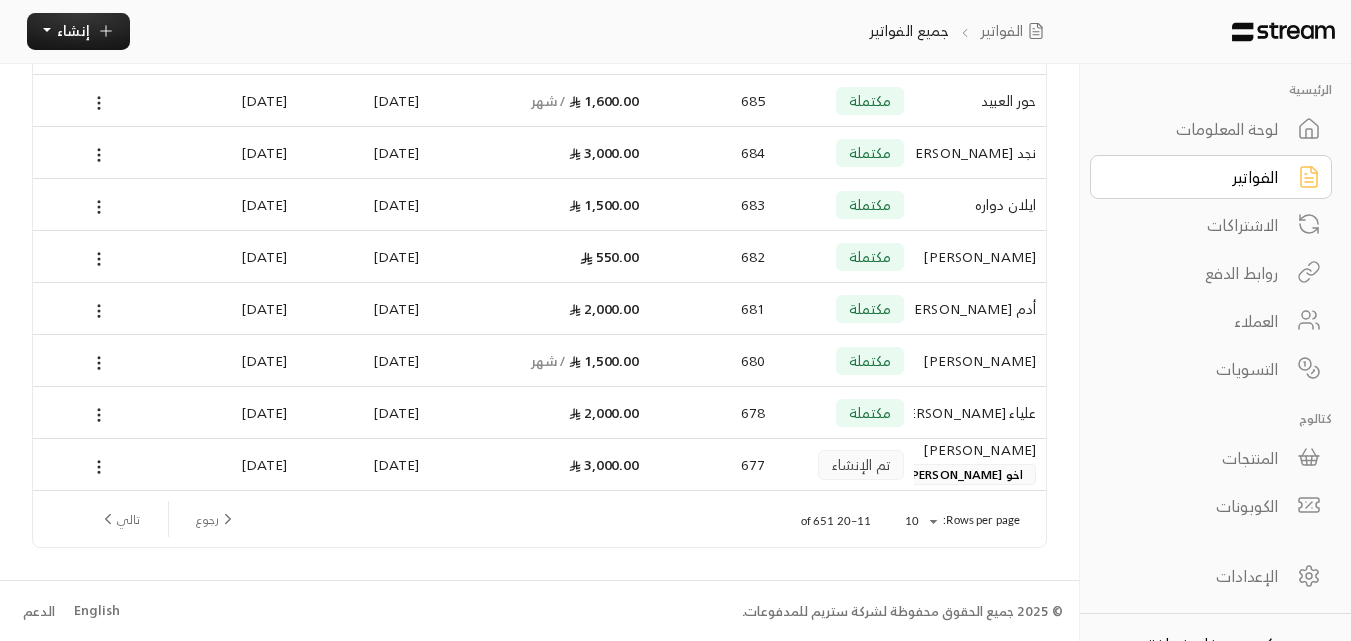 click on "[PERSON_NAME]" at bounding box center (980, 360) 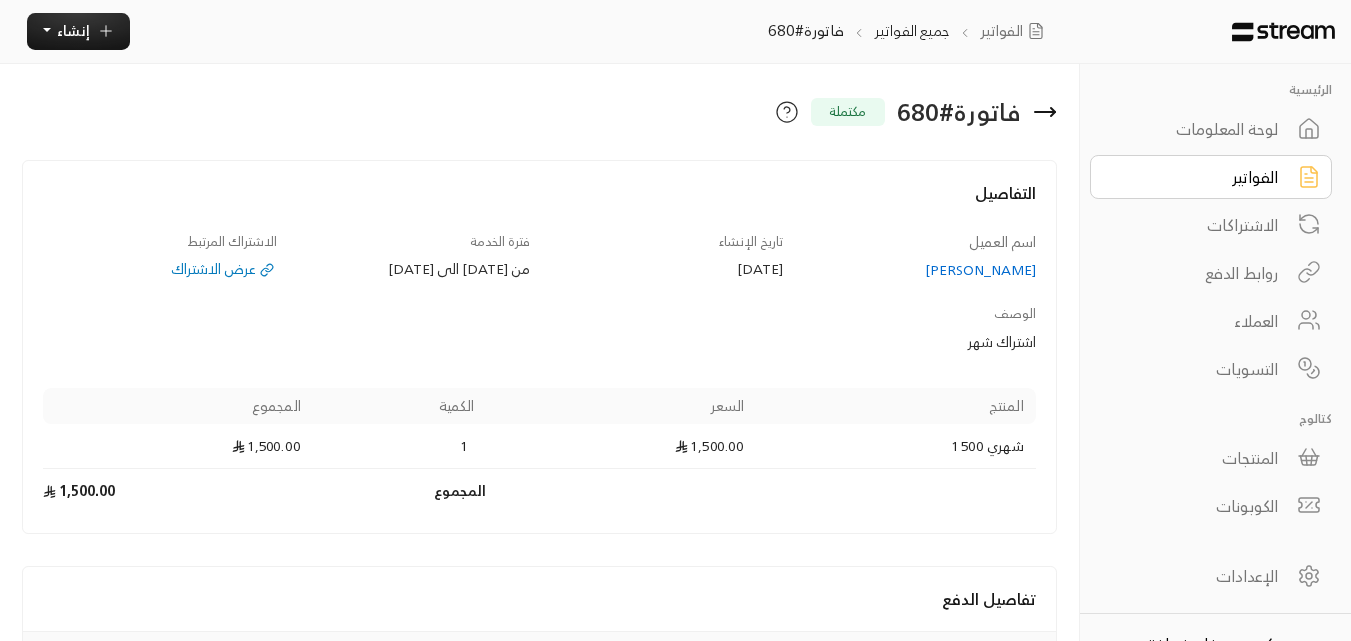 click on "[PERSON_NAME]" at bounding box center (919, 270) 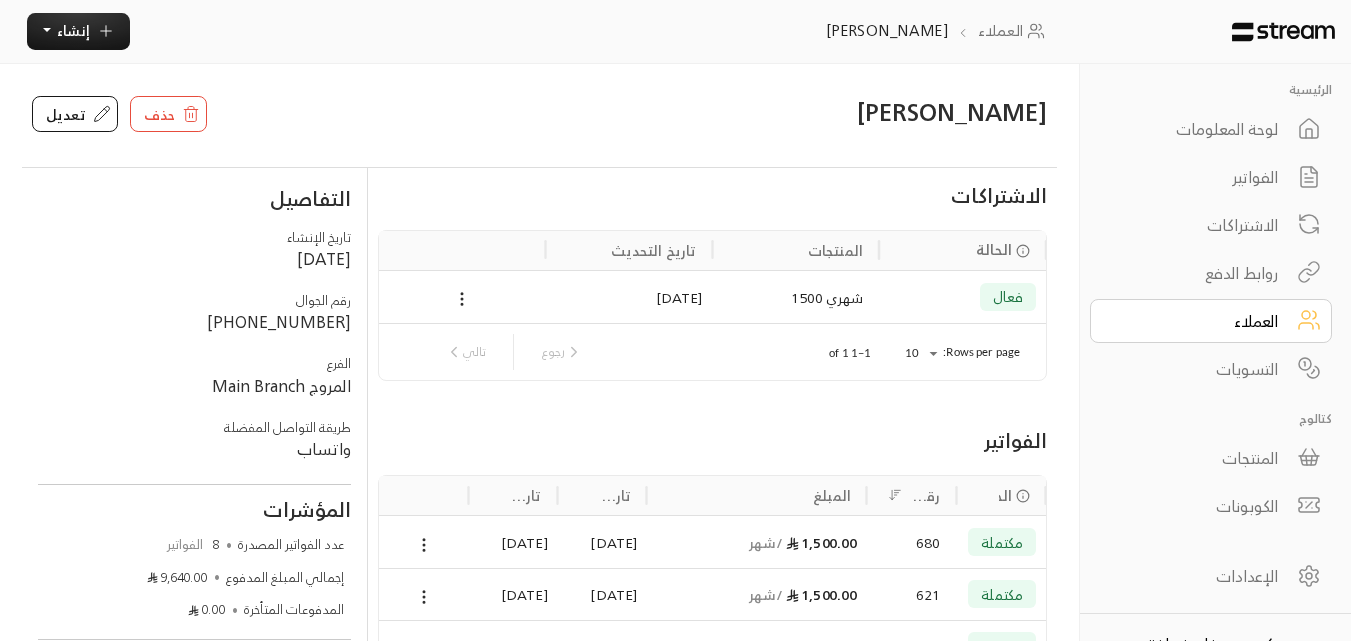 scroll, scrollTop: 300, scrollLeft: 0, axis: vertical 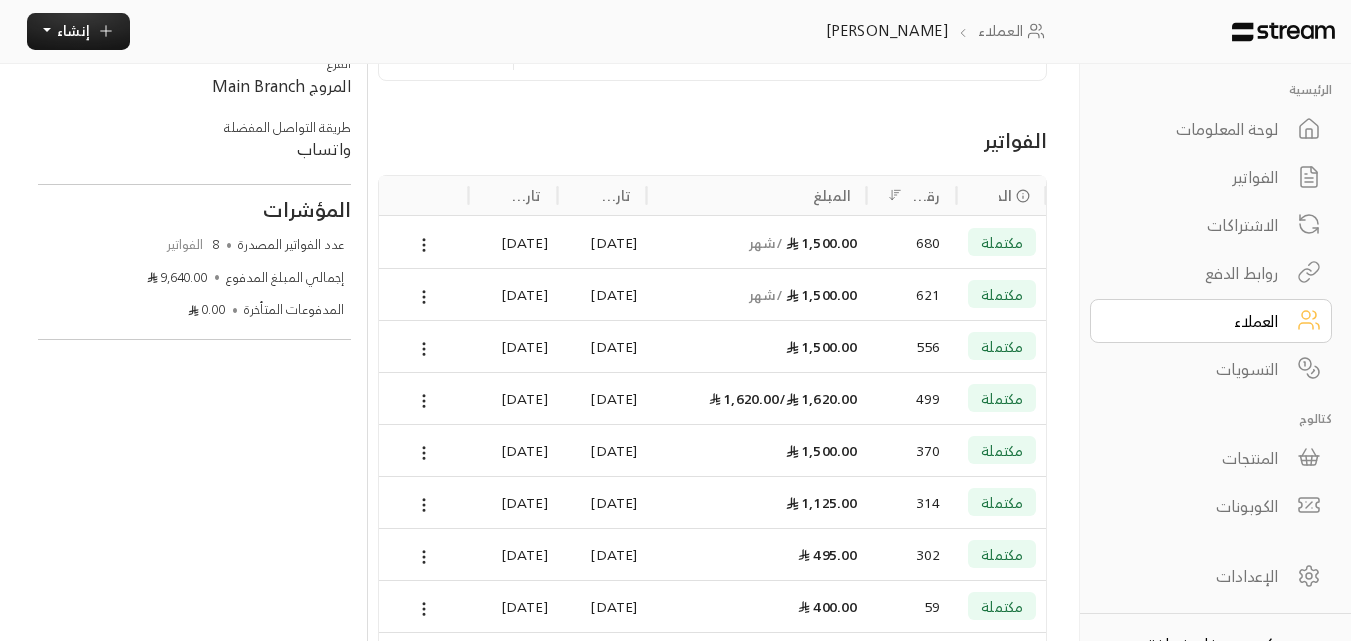 click on "مكتملة" at bounding box center (1002, 242) 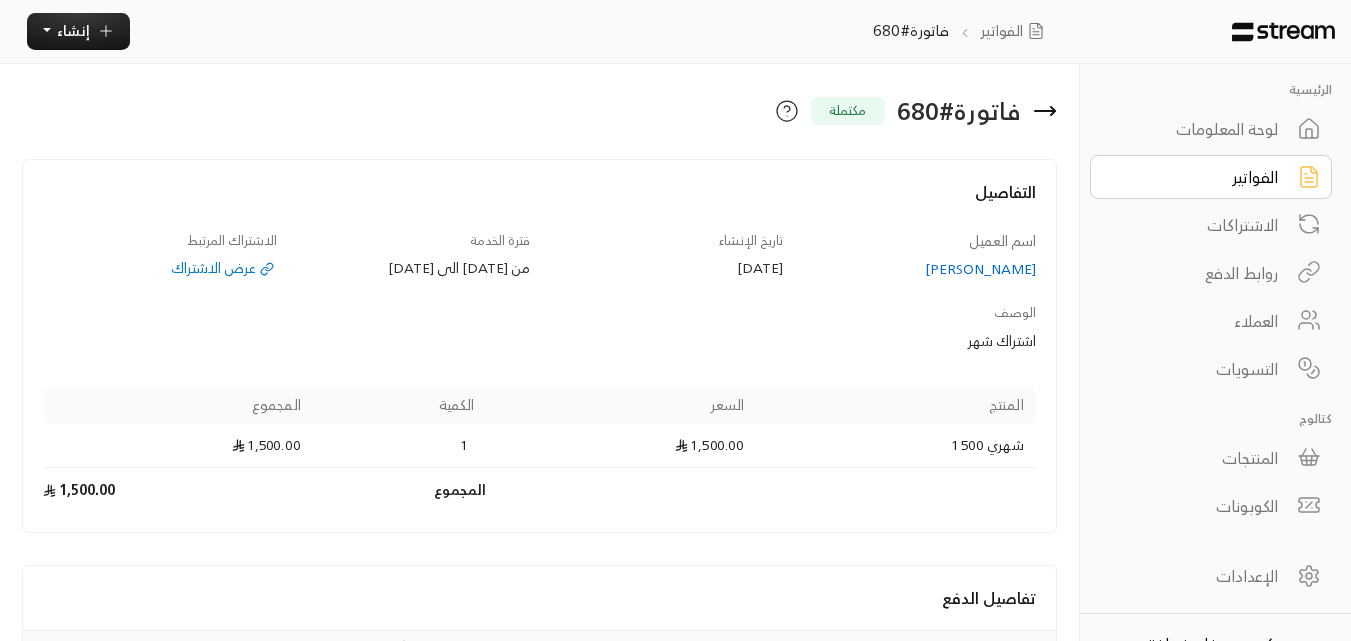 scroll, scrollTop: 0, scrollLeft: 0, axis: both 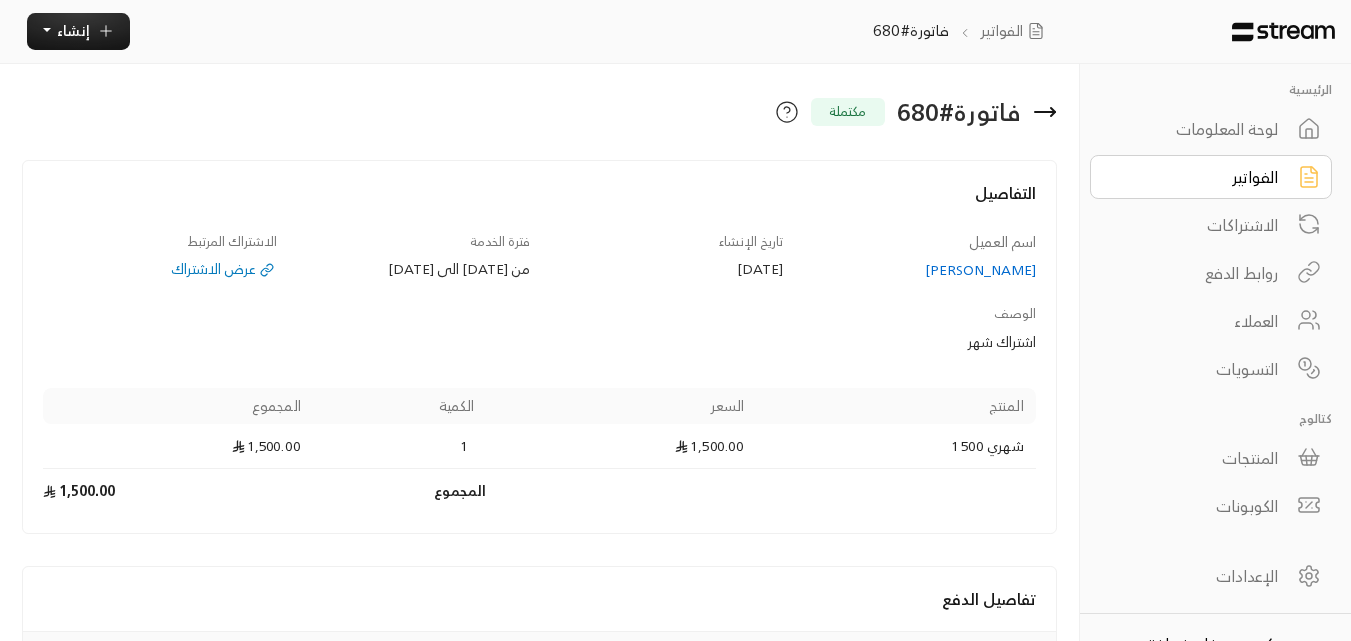 click on "الفواتير" at bounding box center (1197, 177) 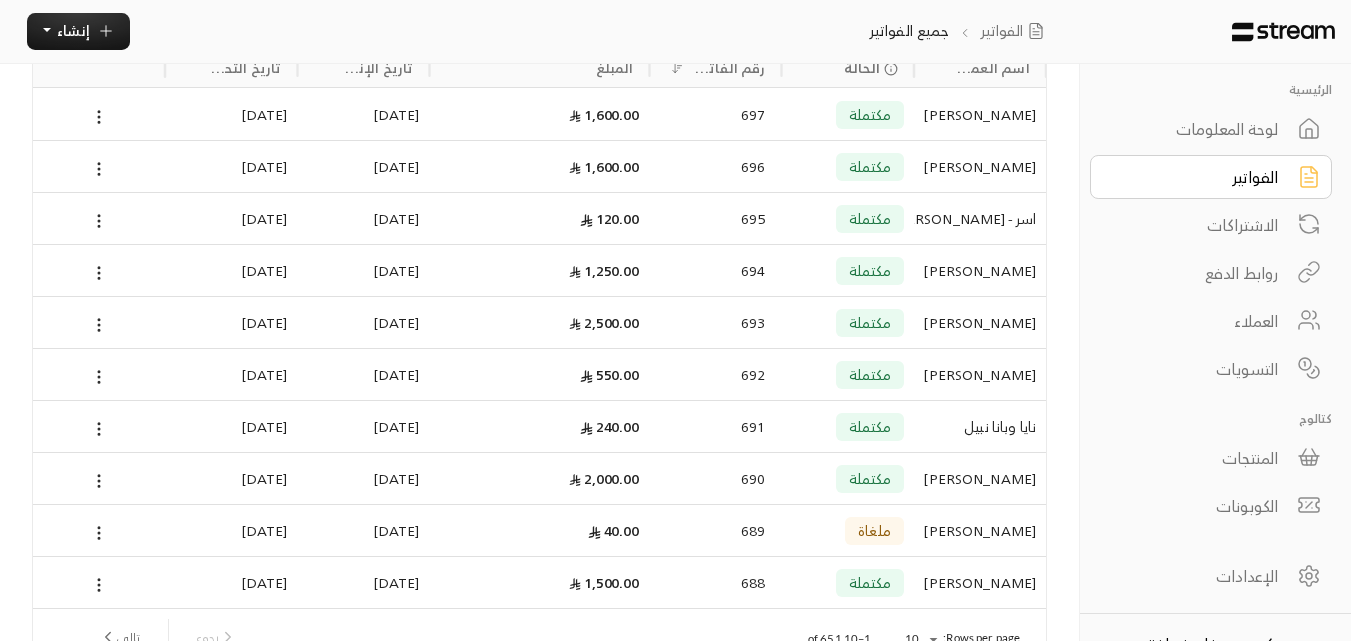 scroll, scrollTop: 271, scrollLeft: 0, axis: vertical 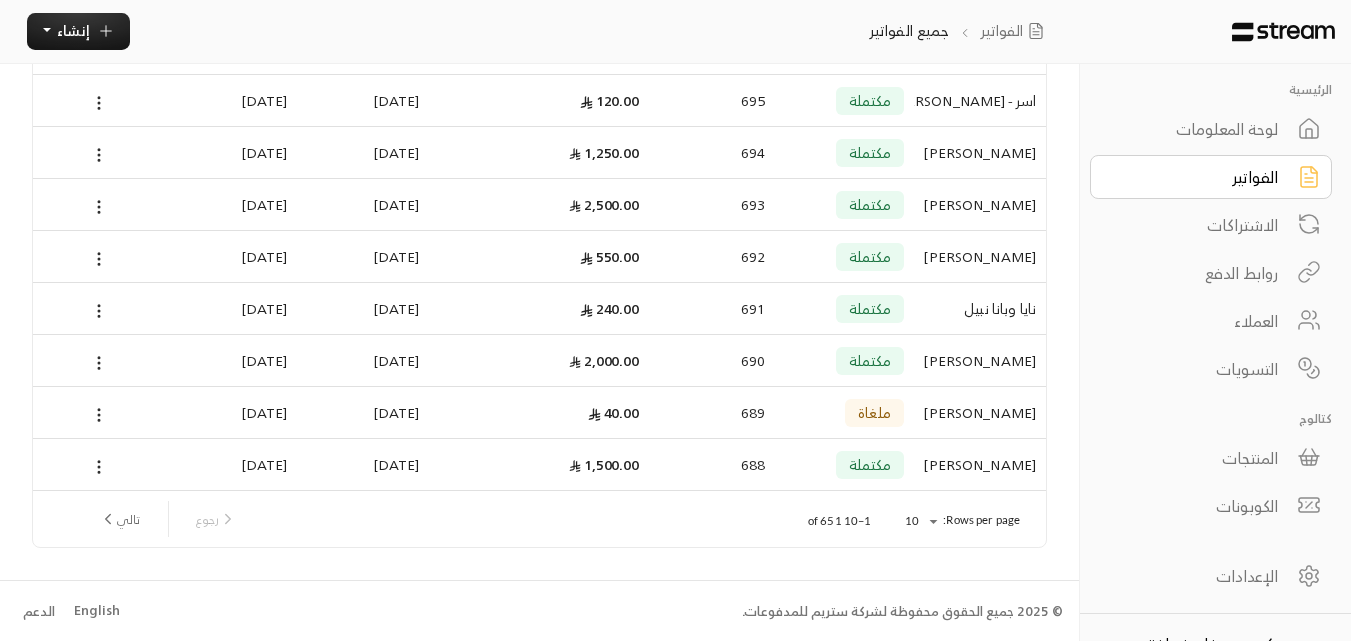 click on "تالي" at bounding box center (119, 519) 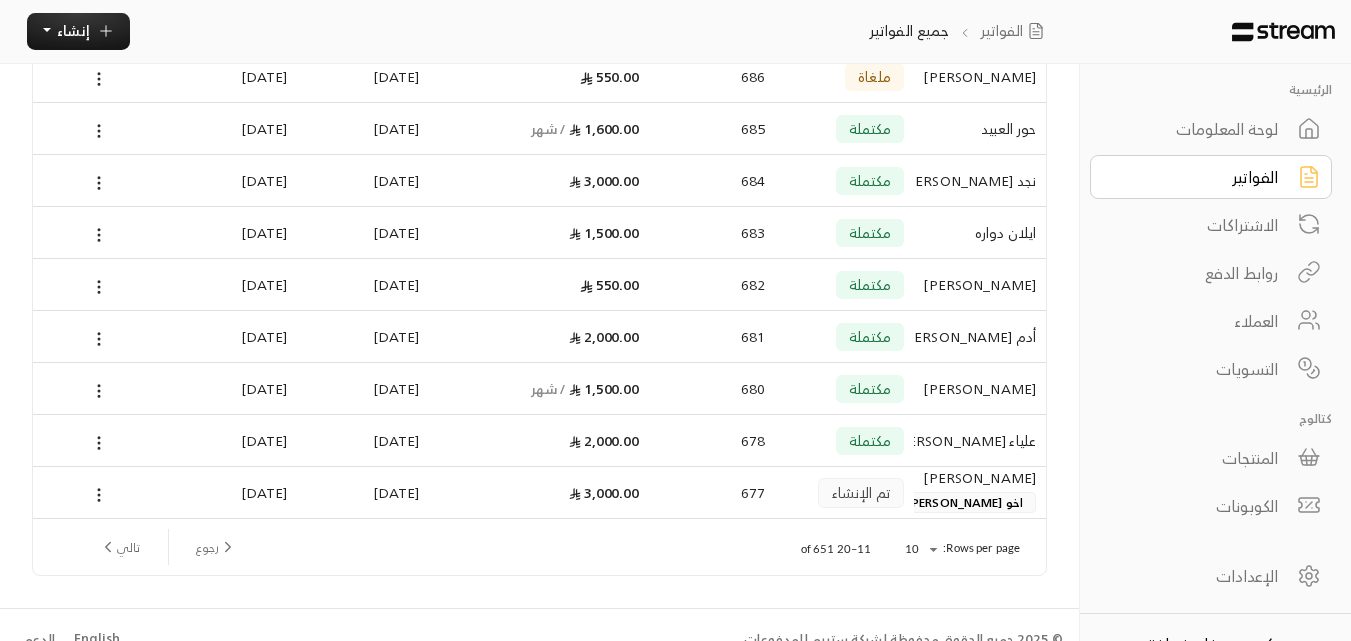 scroll, scrollTop: 271, scrollLeft: 0, axis: vertical 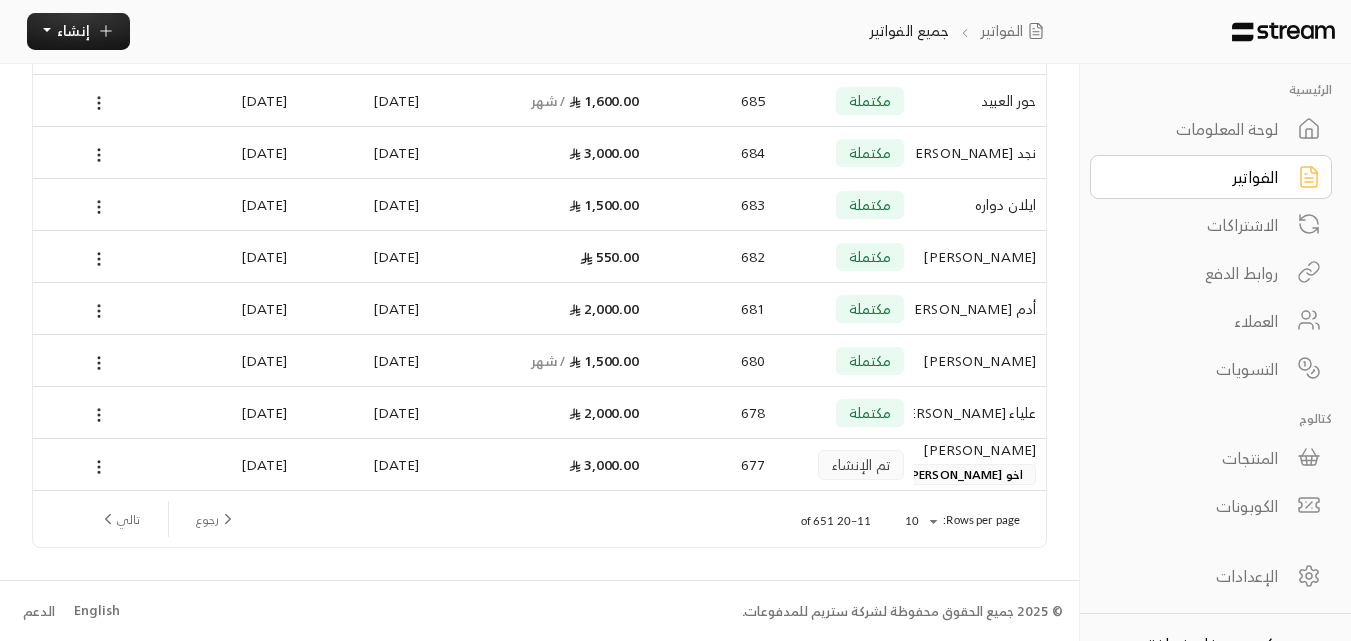 click on "[PERSON_NAME]" at bounding box center [980, 450] 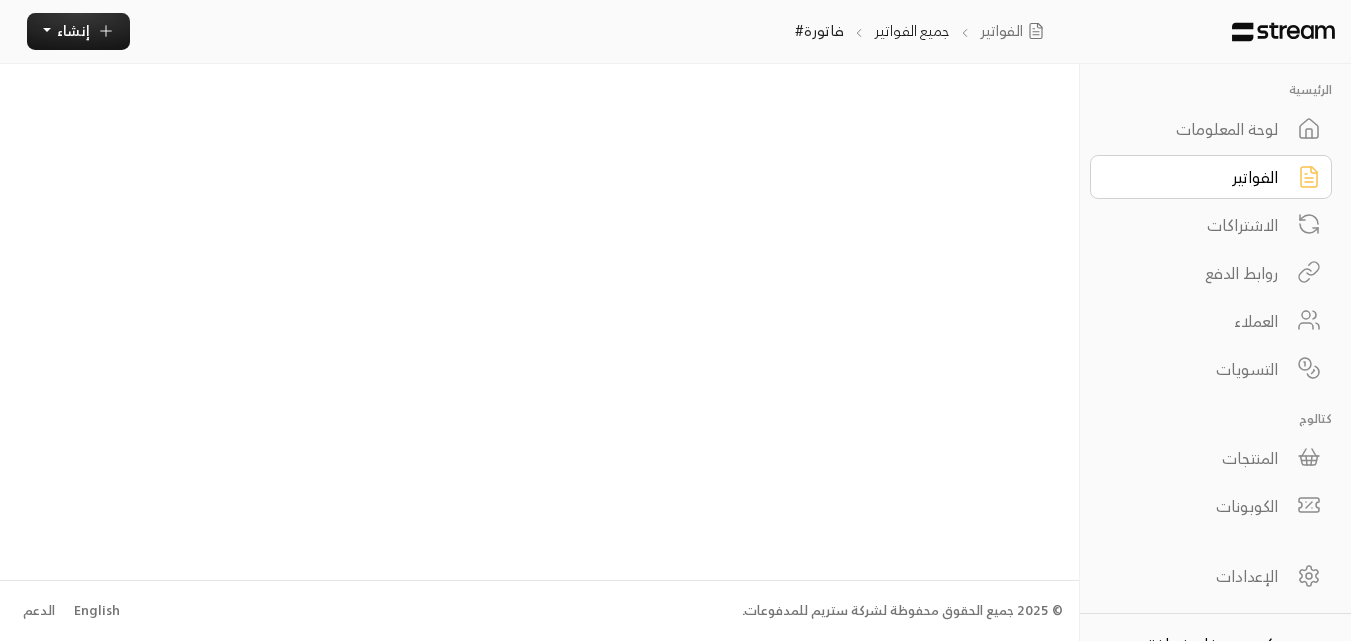 scroll, scrollTop: 0, scrollLeft: 0, axis: both 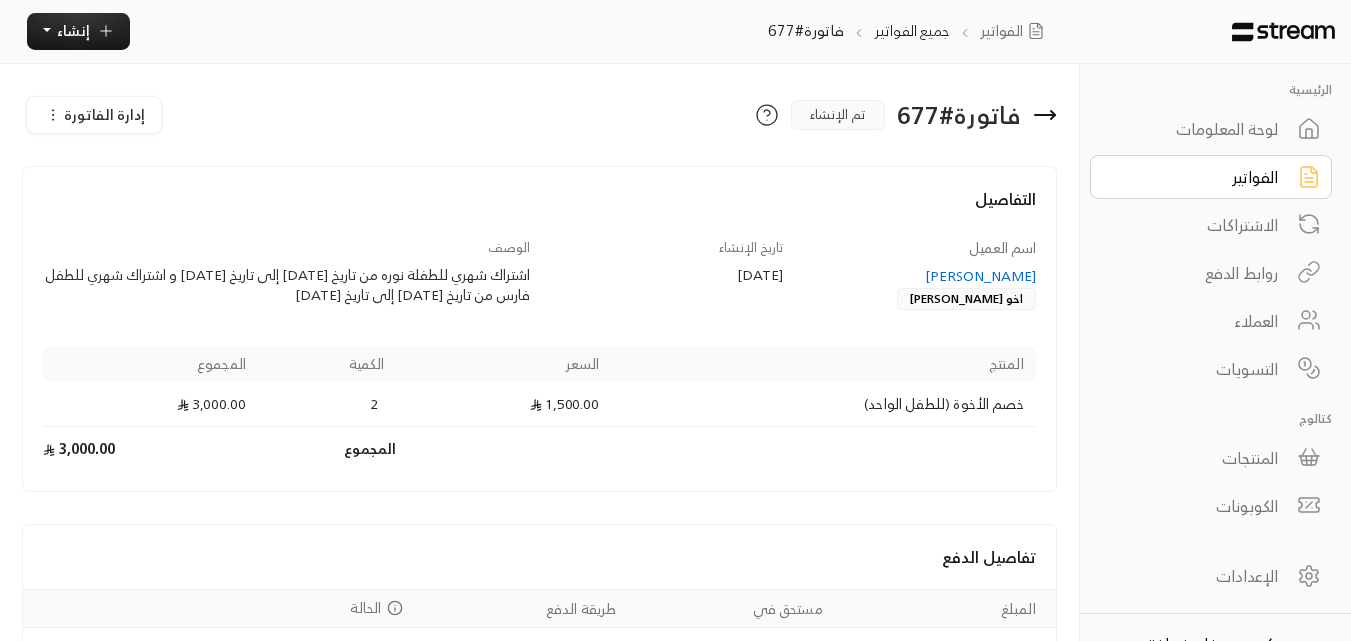 click on "الفواتير" at bounding box center (1197, 177) 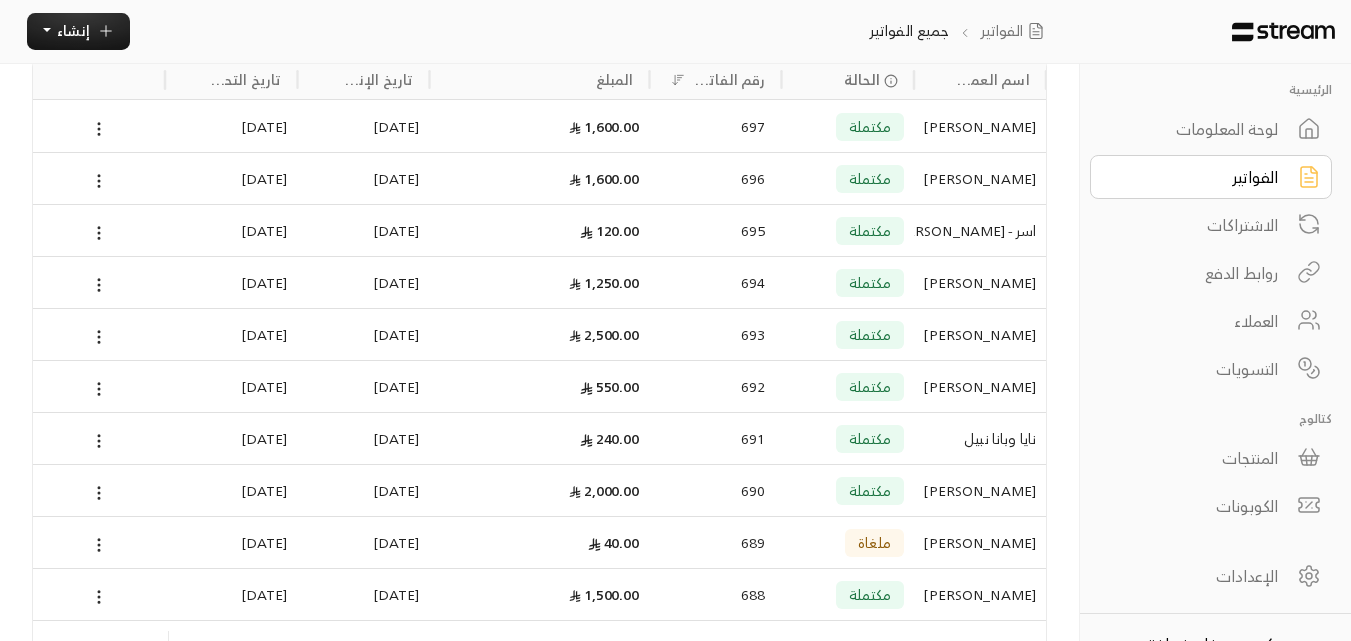 scroll, scrollTop: 271, scrollLeft: 0, axis: vertical 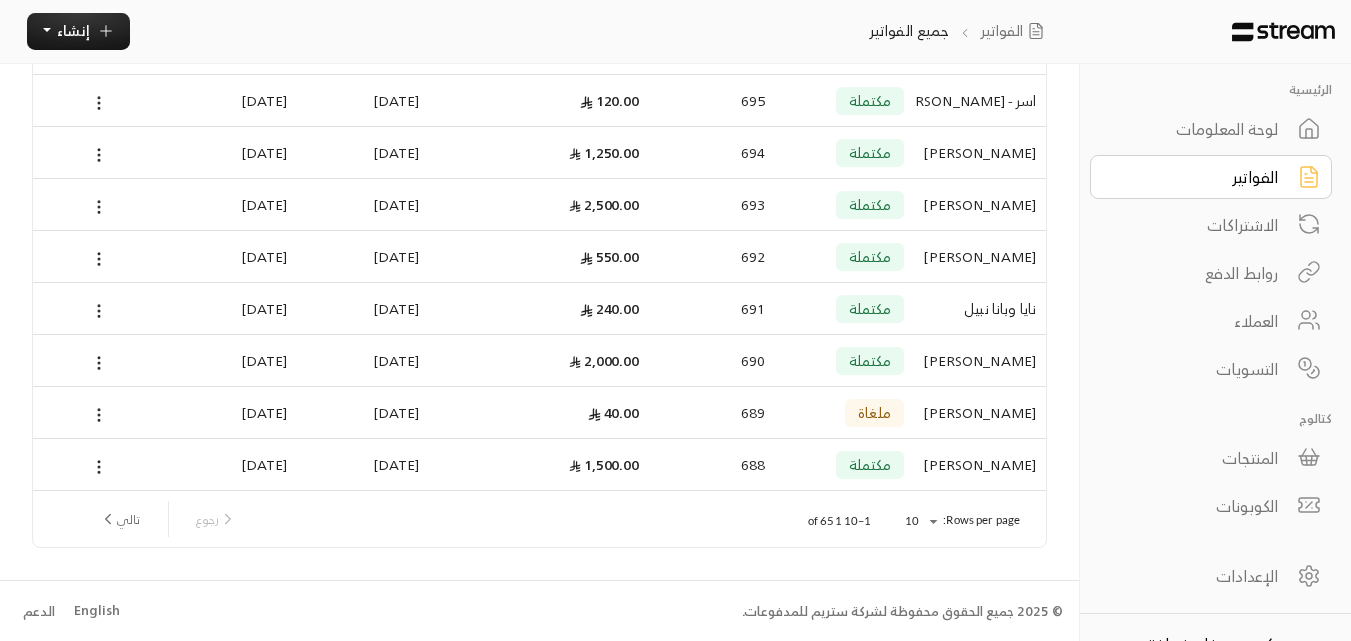 click on "تالي" at bounding box center [119, 519] 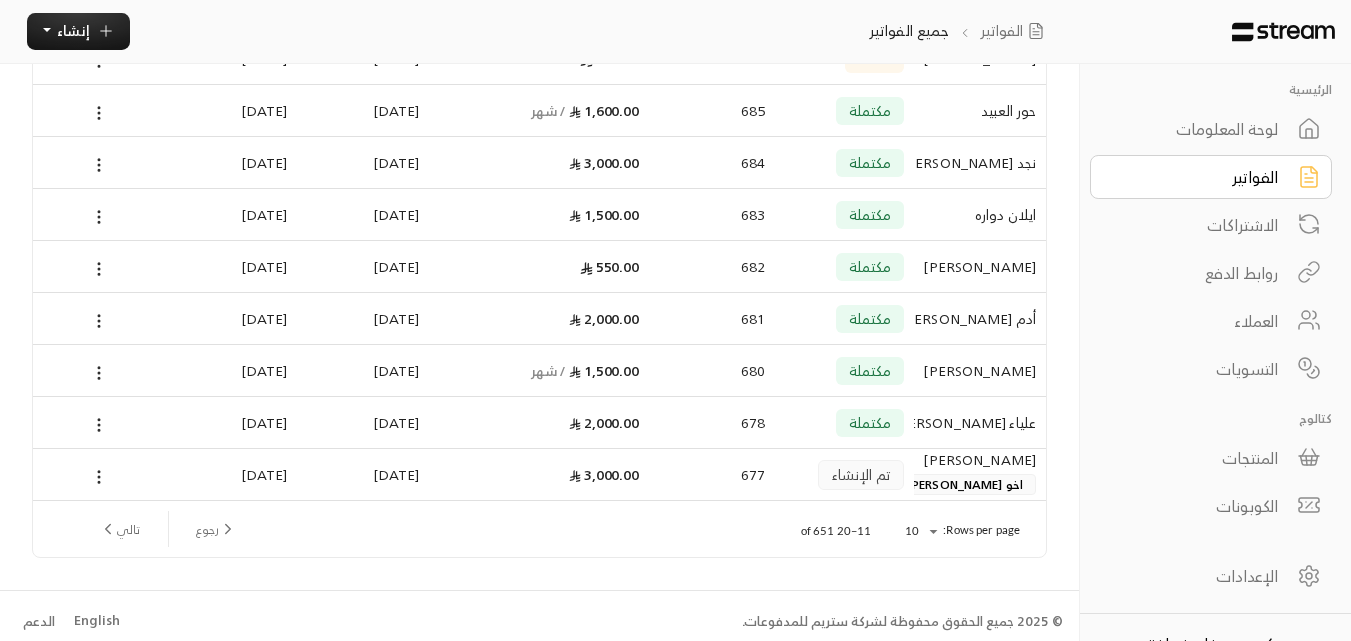 scroll, scrollTop: 271, scrollLeft: 0, axis: vertical 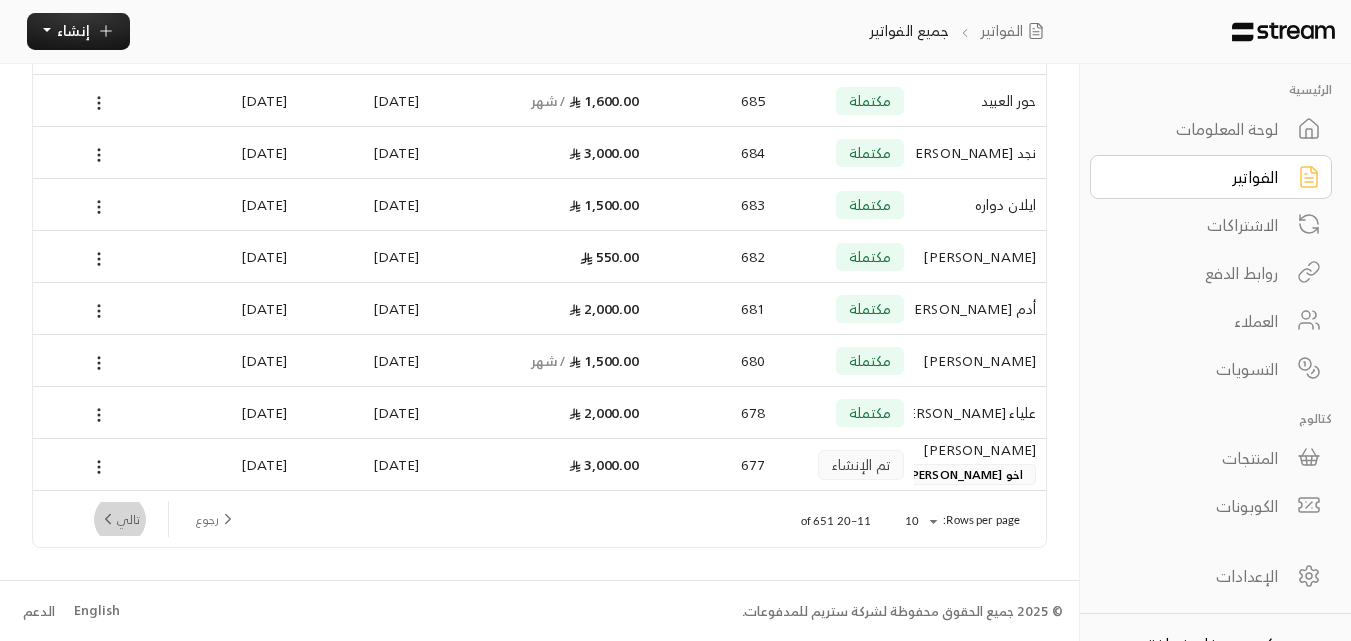 click on "تالي" at bounding box center (119, 519) 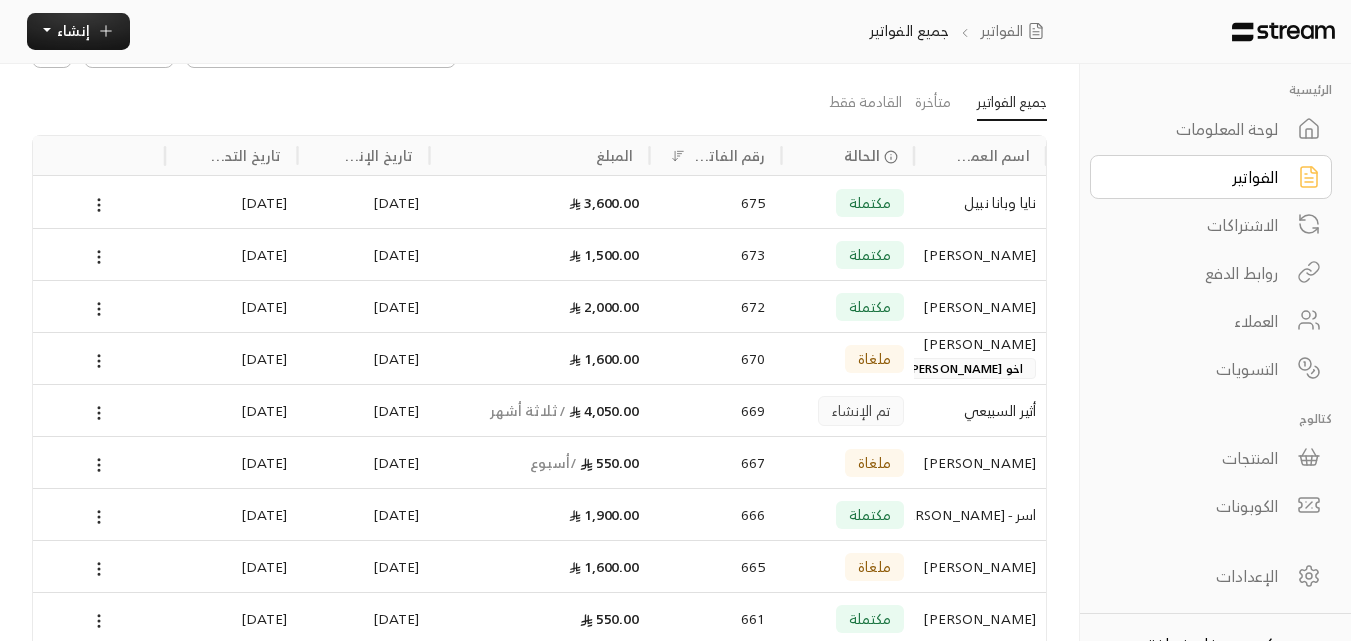 scroll, scrollTop: 100, scrollLeft: 0, axis: vertical 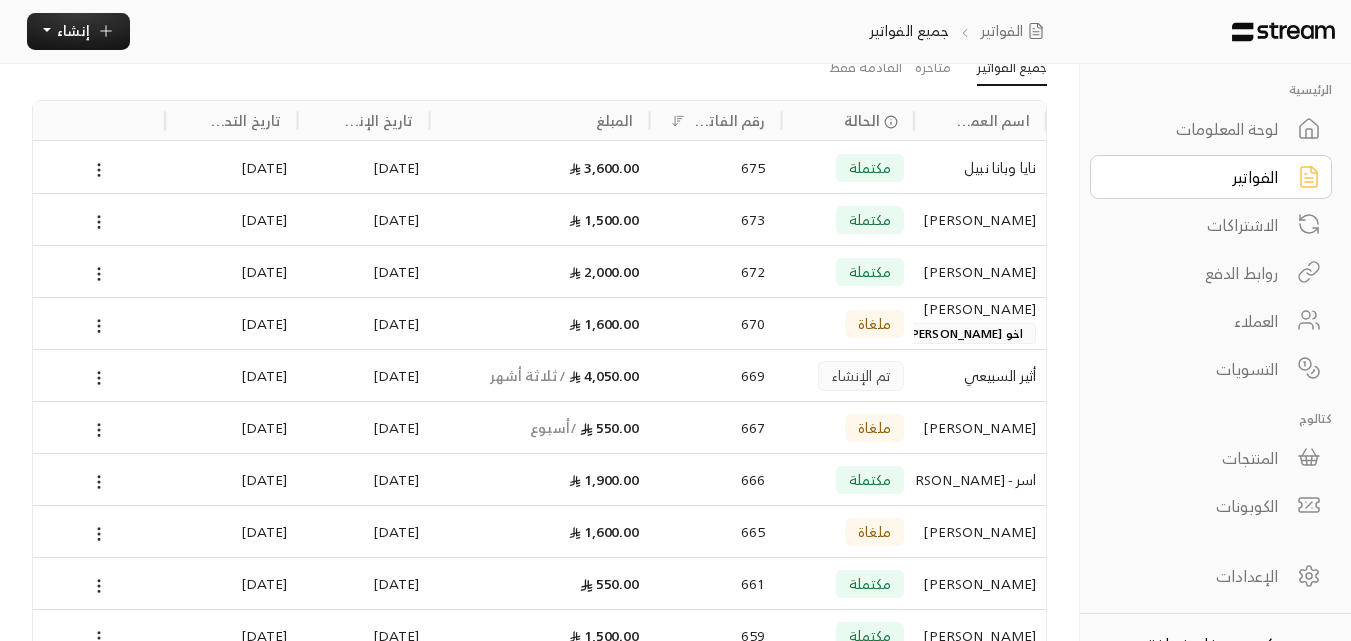 click on "[PERSON_NAME]" at bounding box center (980, 219) 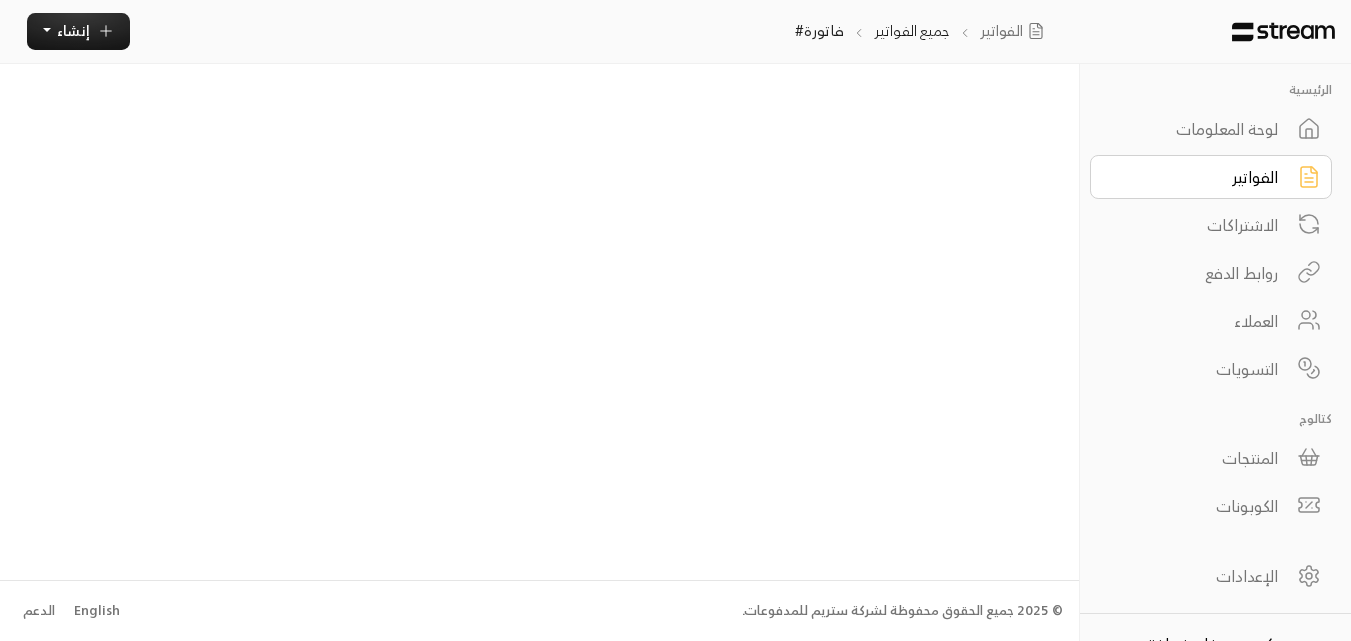 scroll, scrollTop: 0, scrollLeft: 0, axis: both 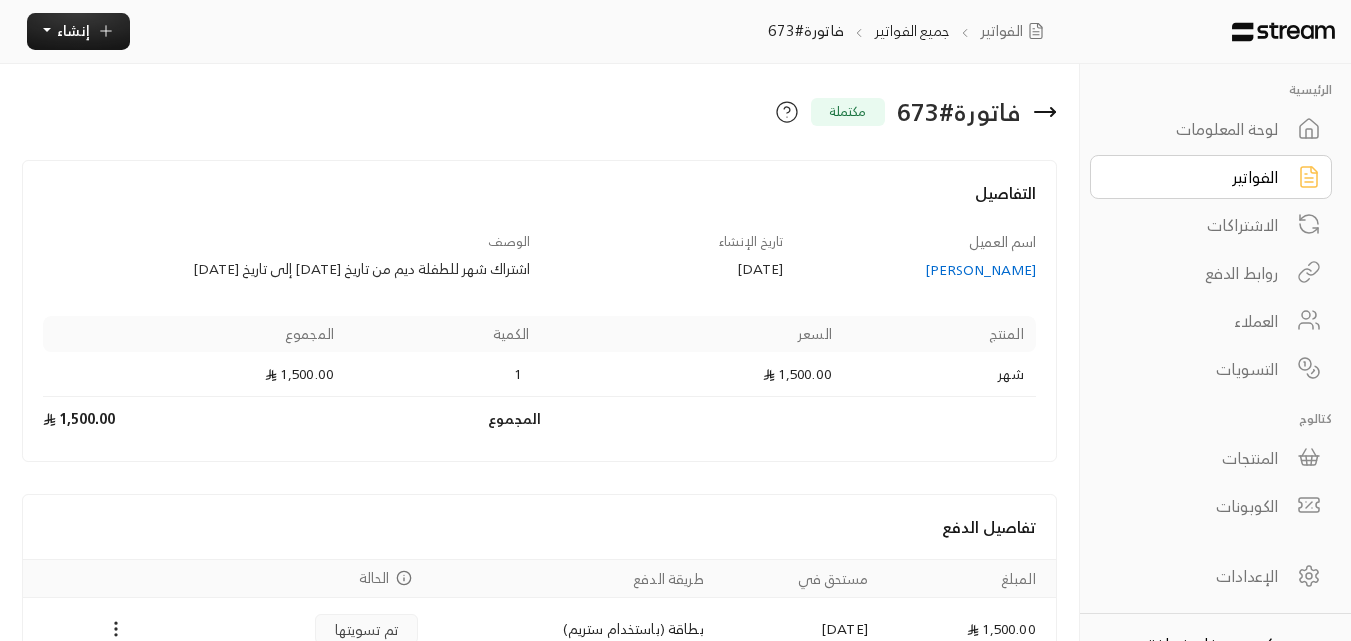 click 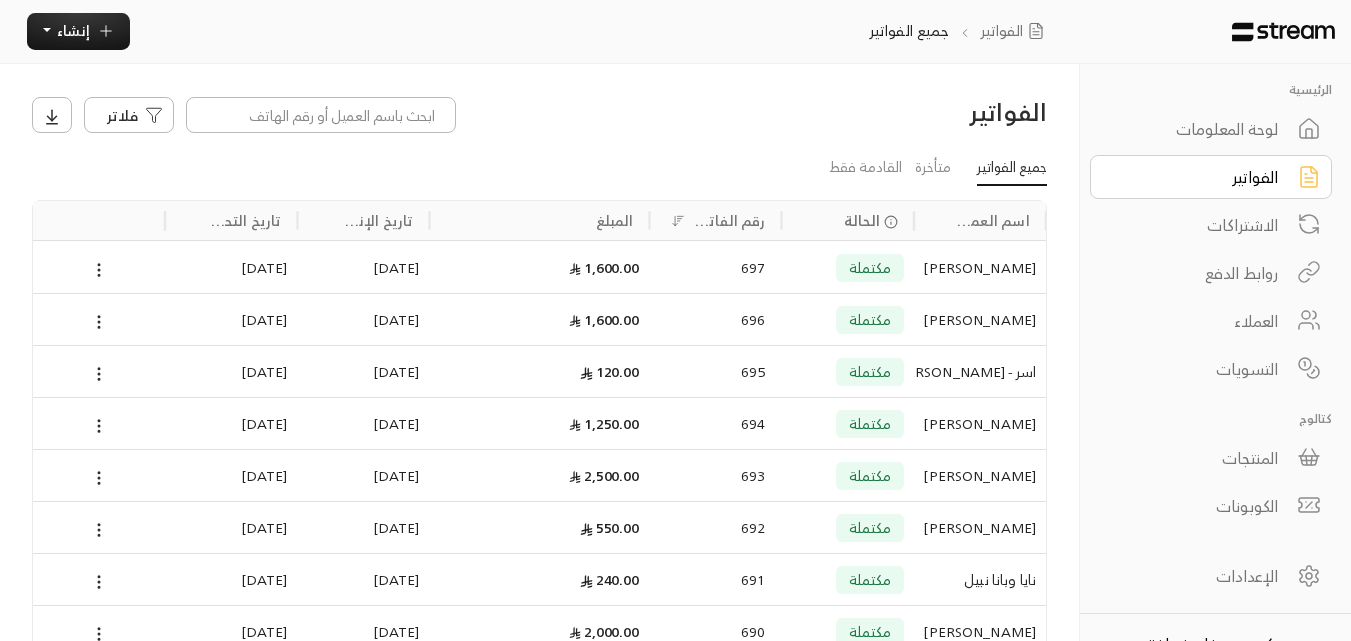 scroll, scrollTop: 271, scrollLeft: 0, axis: vertical 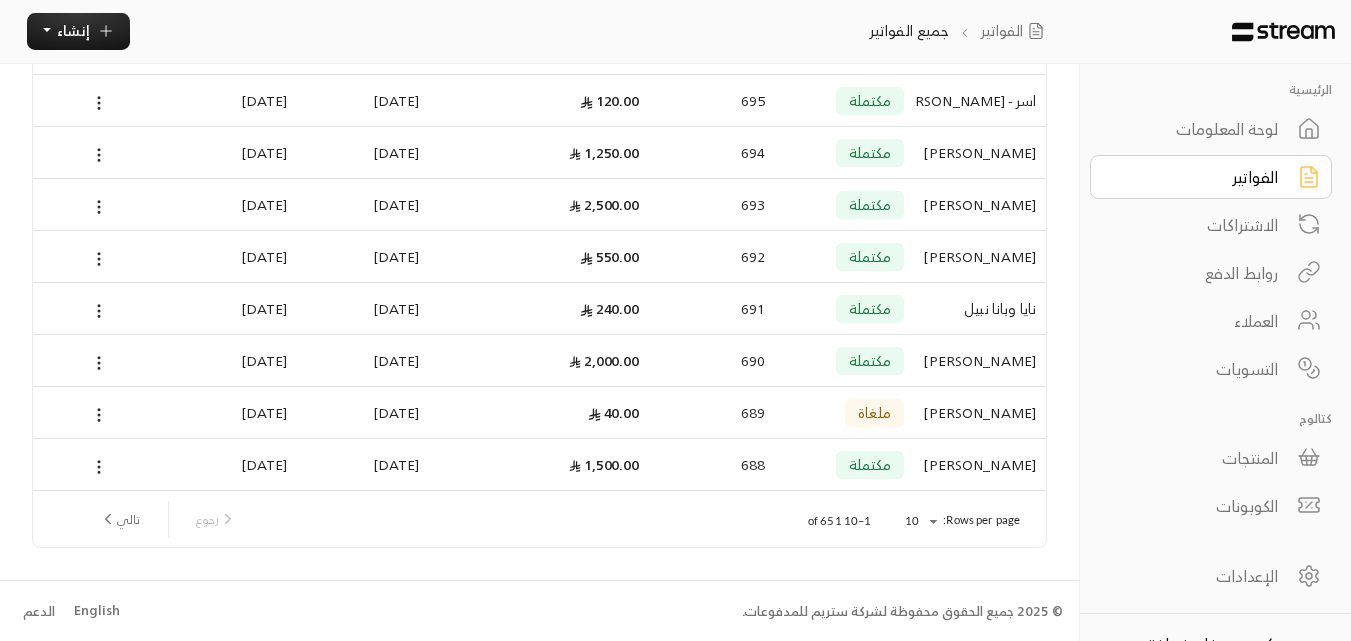click on "تالي" at bounding box center [119, 519] 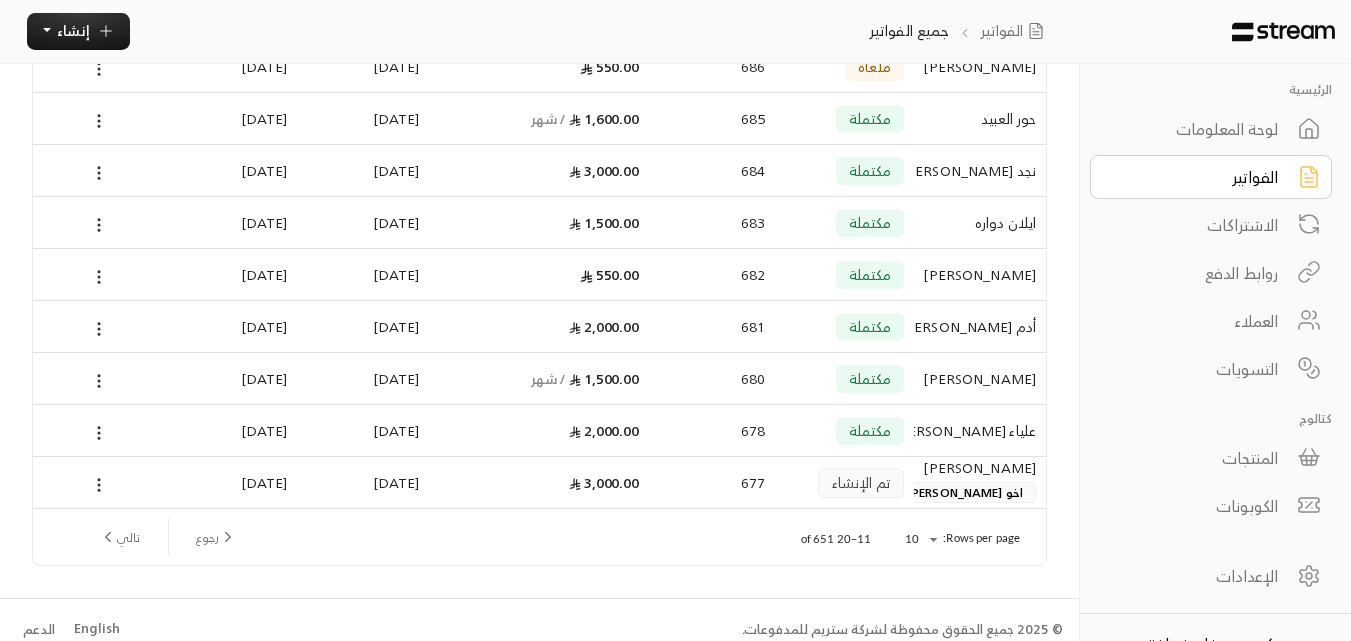 scroll, scrollTop: 271, scrollLeft: 0, axis: vertical 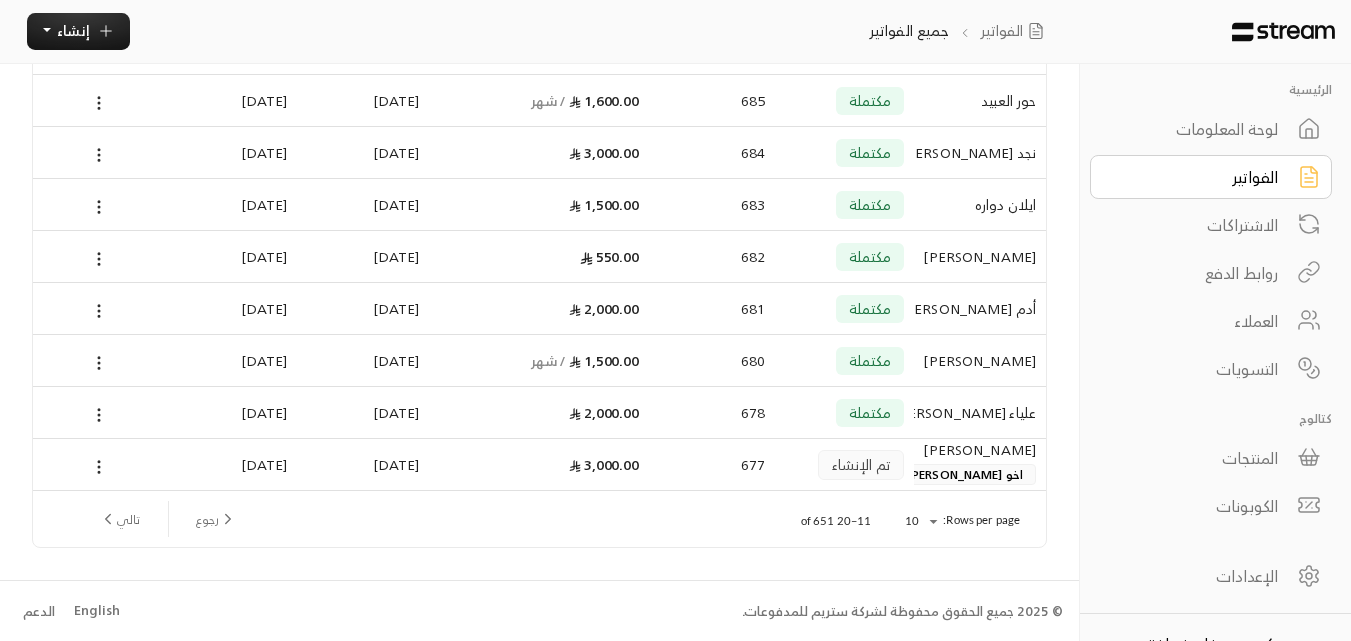 click on "تالي" at bounding box center [119, 519] 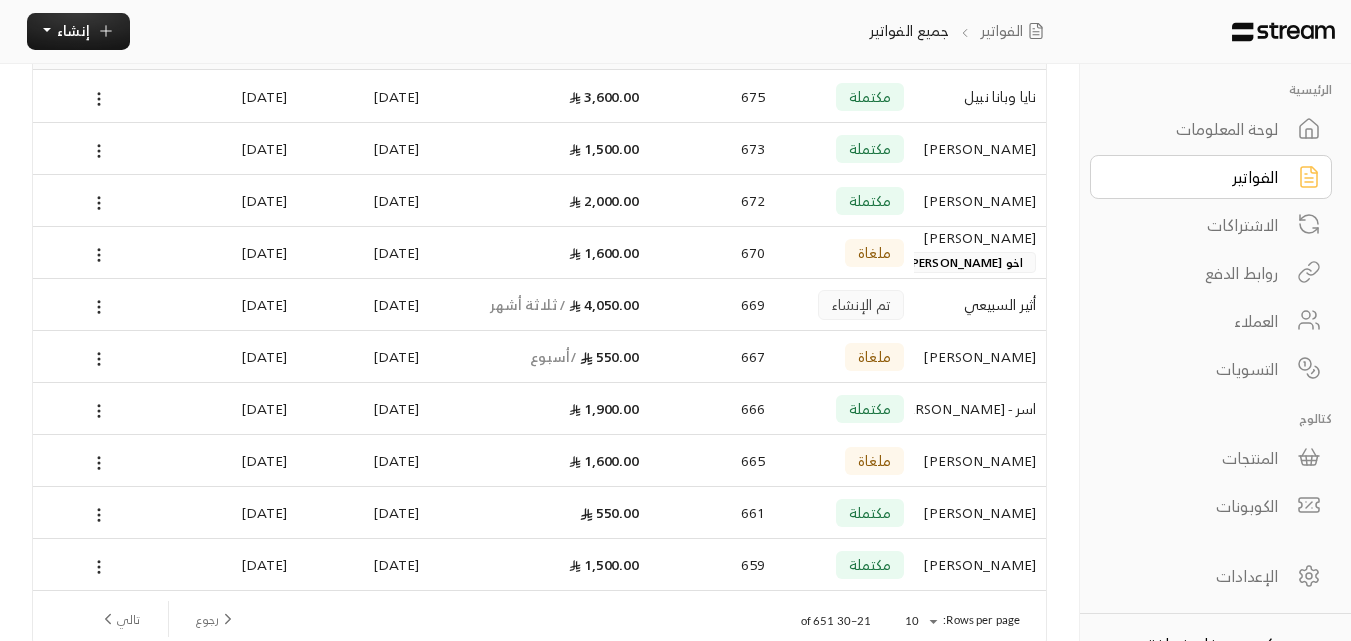 scroll, scrollTop: 71, scrollLeft: 0, axis: vertical 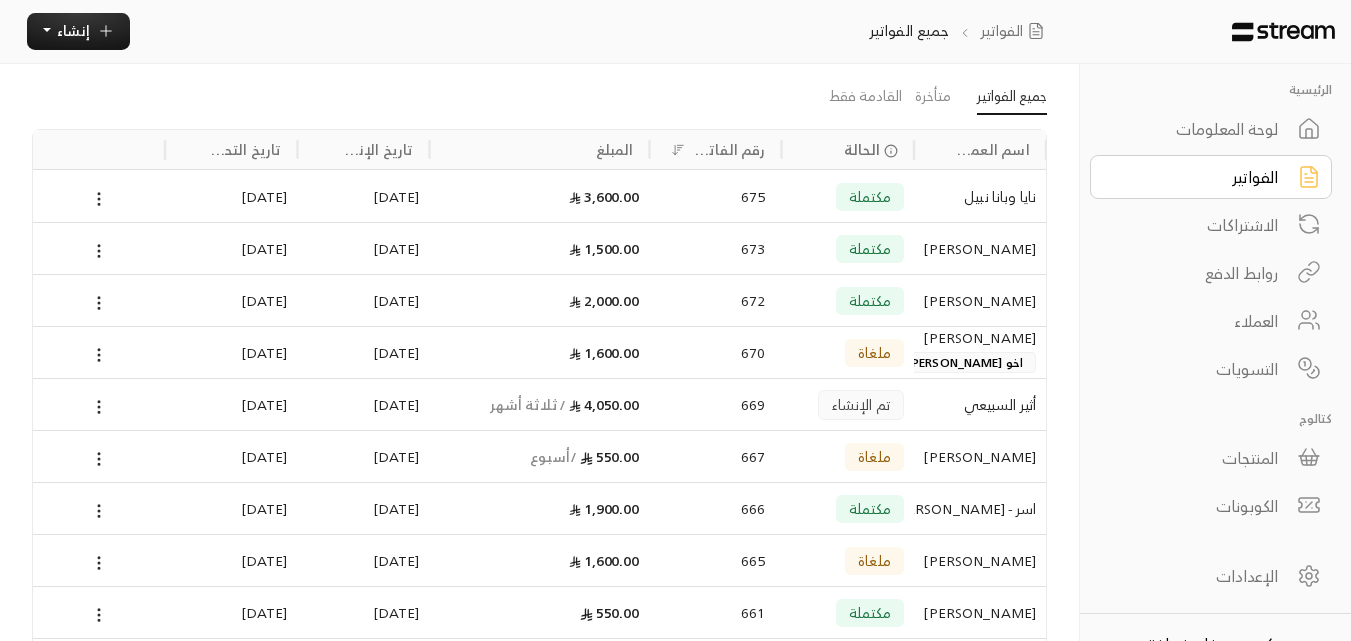 click on "[PERSON_NAME]" at bounding box center [980, 300] 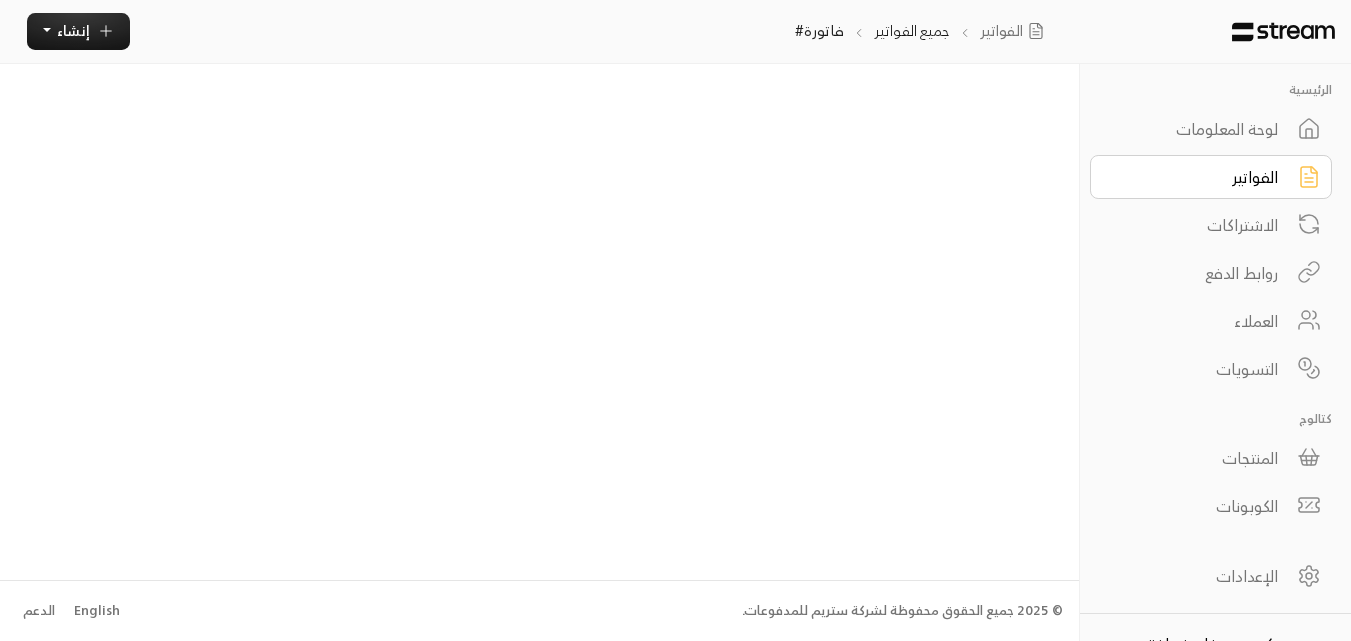 scroll, scrollTop: 0, scrollLeft: 0, axis: both 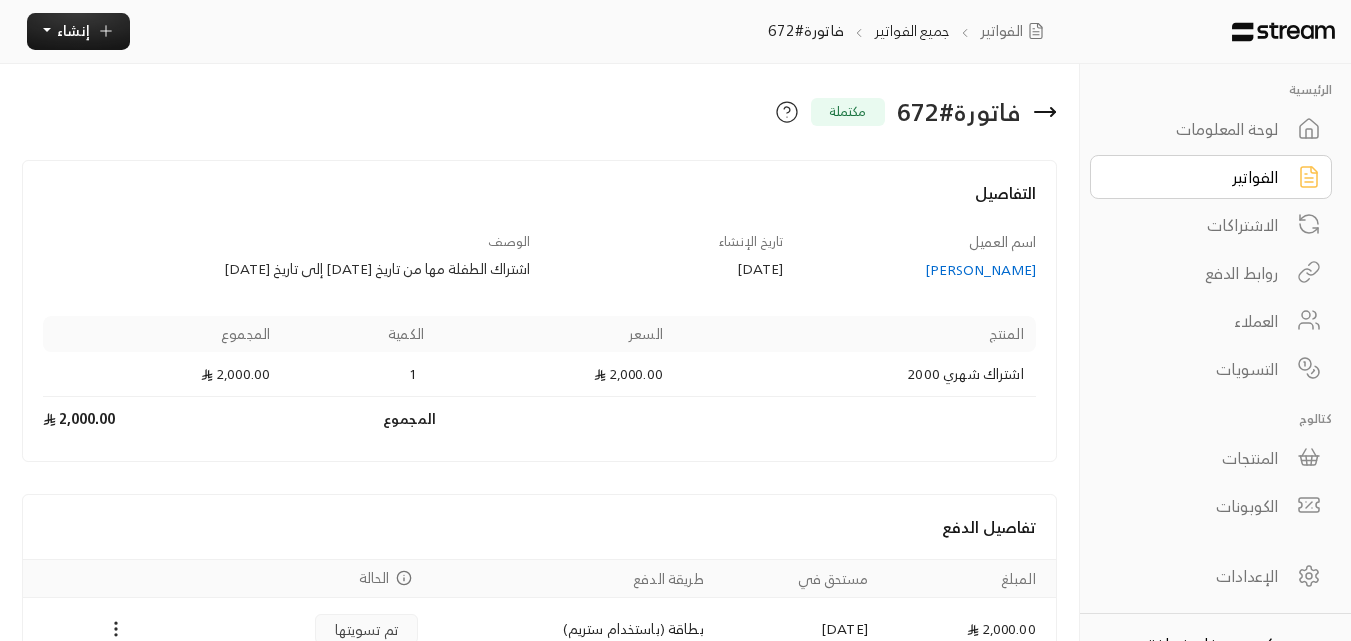 click on "[PERSON_NAME]" at bounding box center (919, 270) 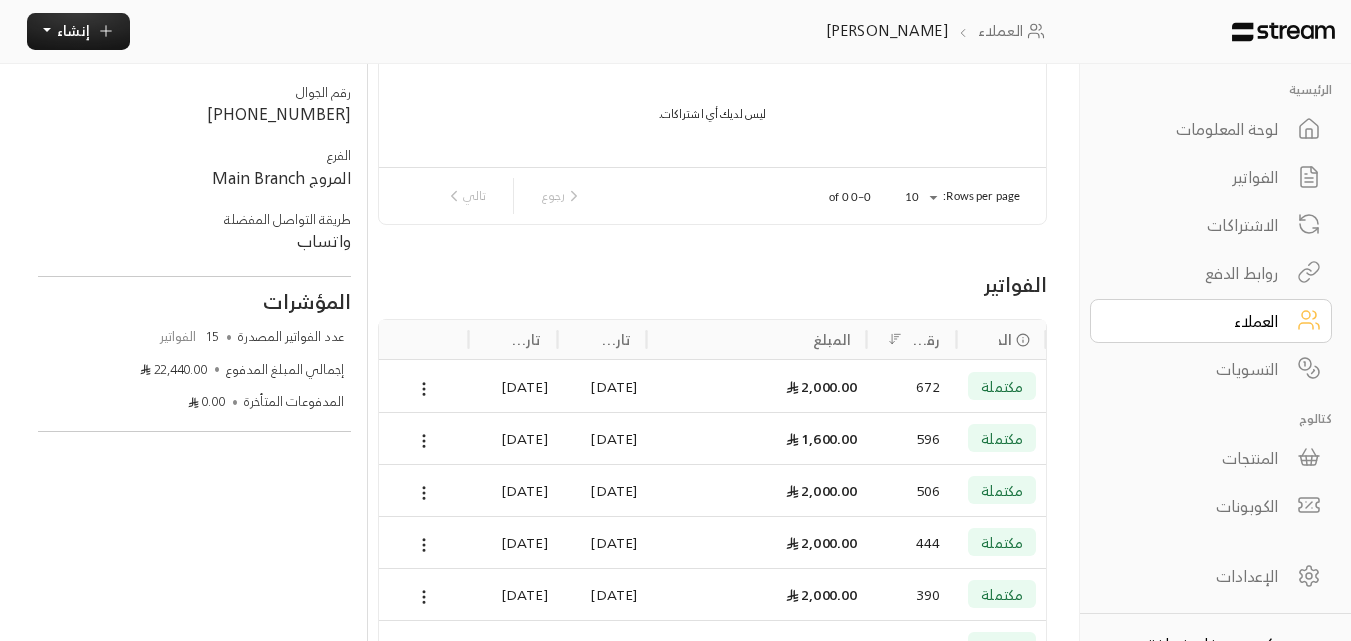scroll, scrollTop: 300, scrollLeft: 0, axis: vertical 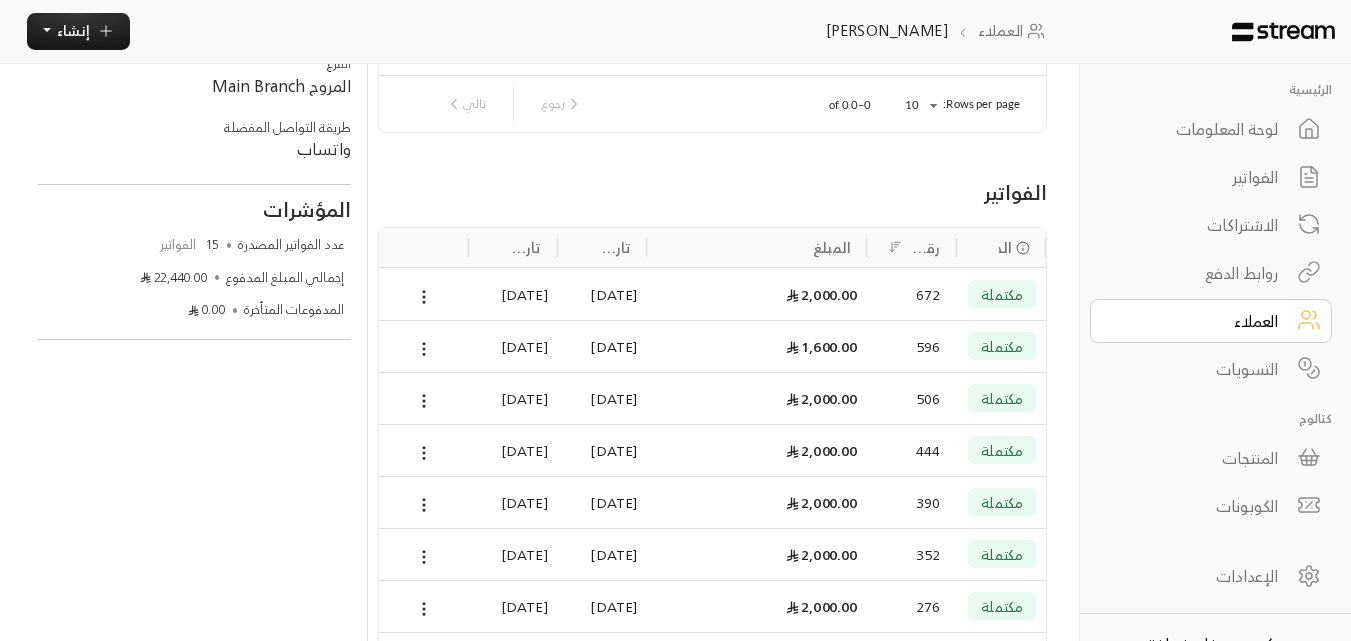 click on "1,600.00" at bounding box center [757, 346] 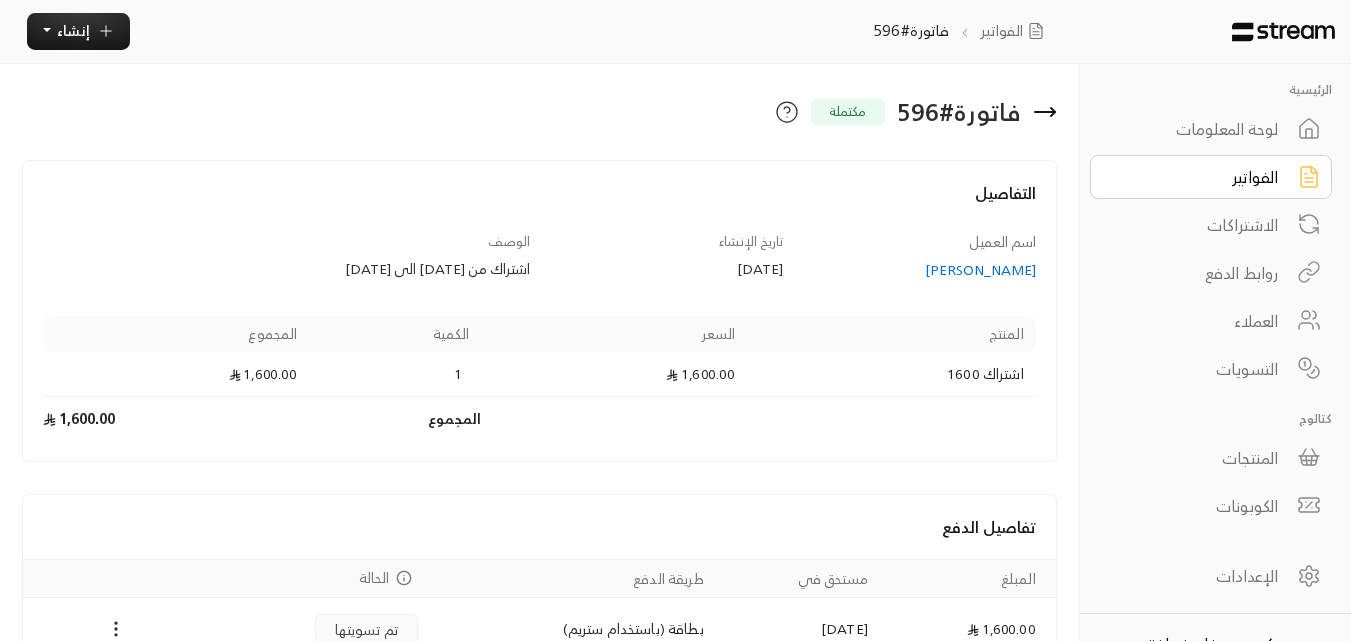 click on "[PERSON_NAME]" at bounding box center [919, 270] 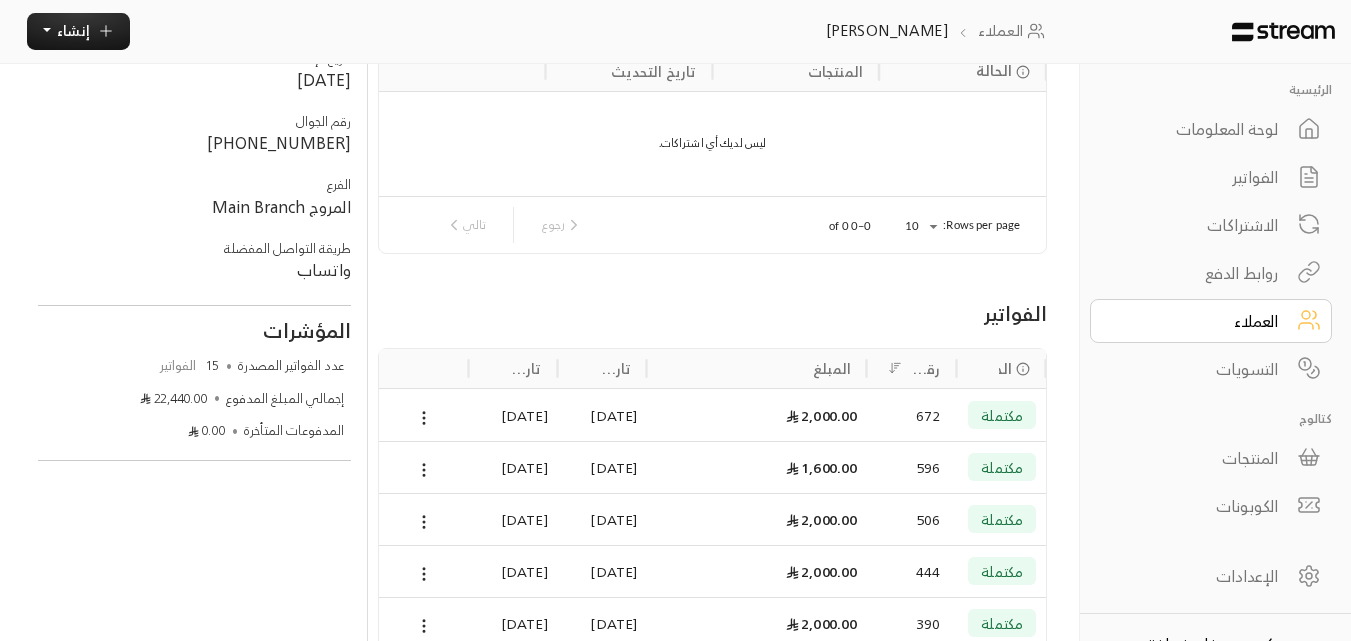 scroll, scrollTop: 200, scrollLeft: 0, axis: vertical 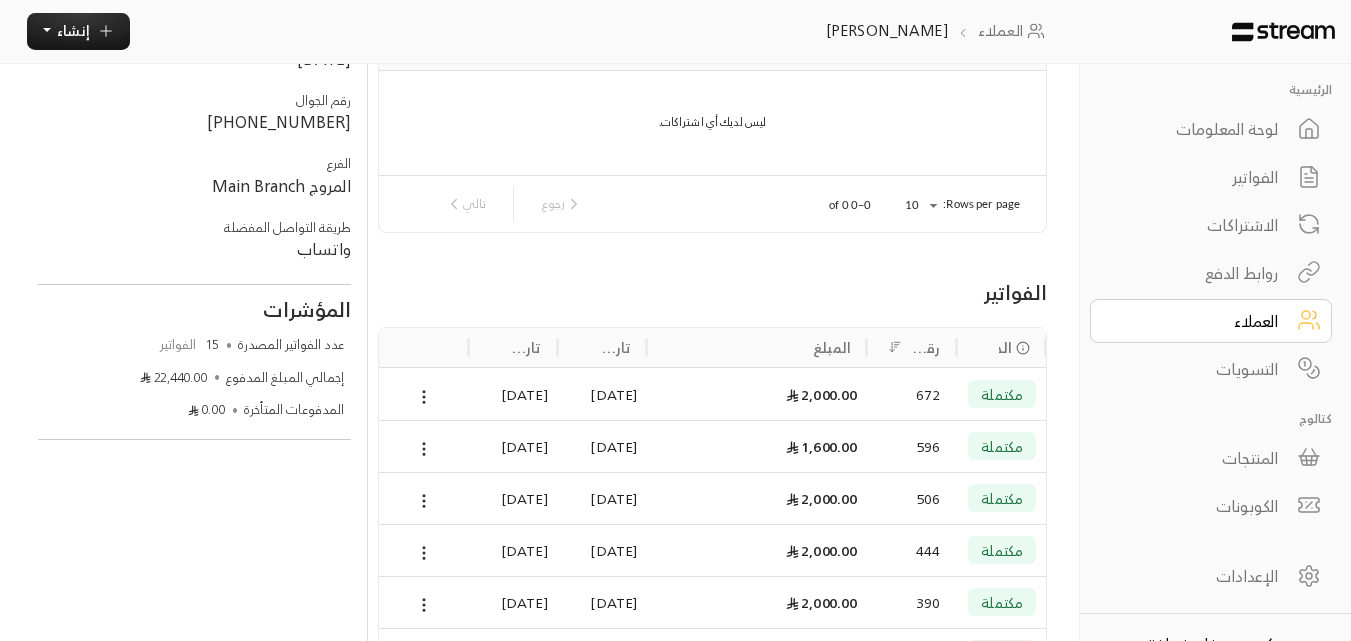 click on "مكتملة" at bounding box center [1002, 394] 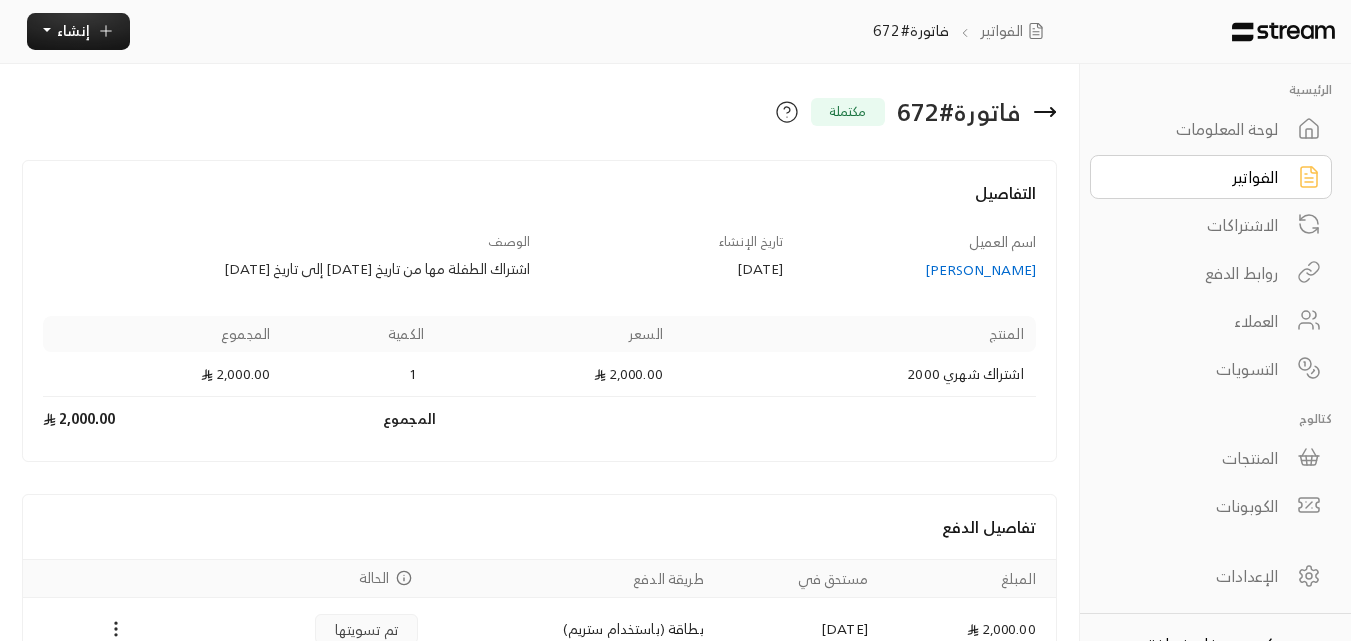 click on "فاتورة  # 672 مكتملة" at bounding box center (715, 112) 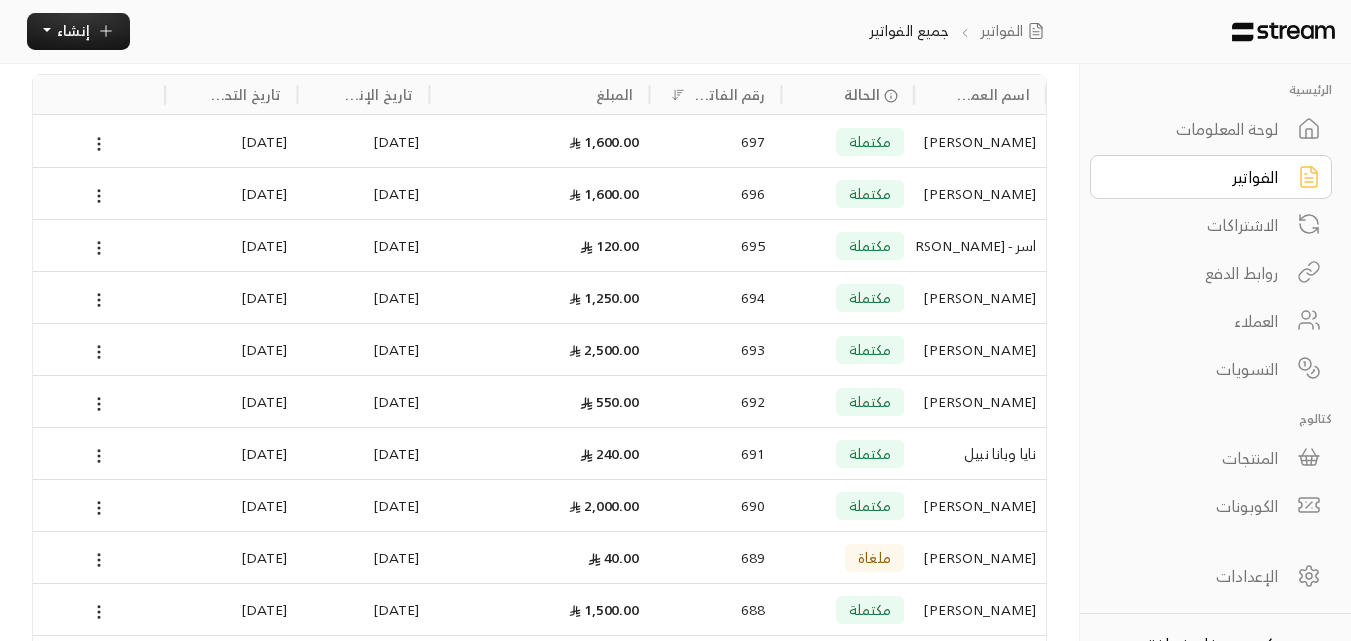 scroll, scrollTop: 271, scrollLeft: 0, axis: vertical 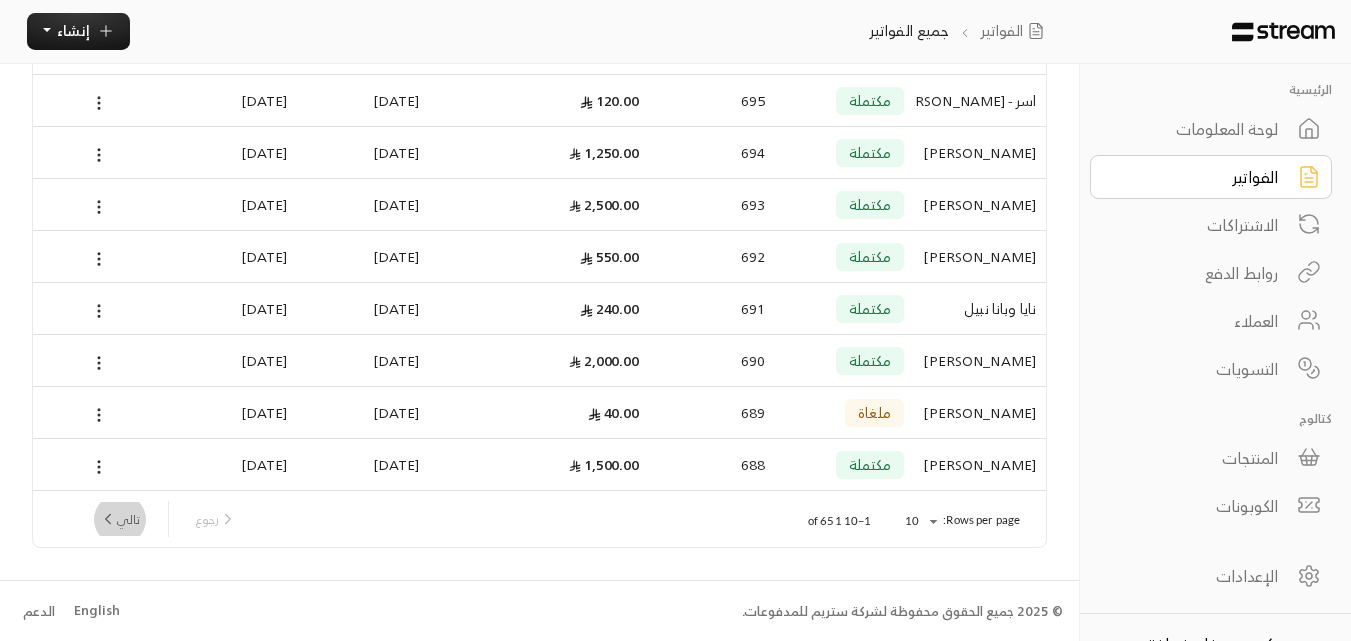 click on "تالي" at bounding box center (119, 519) 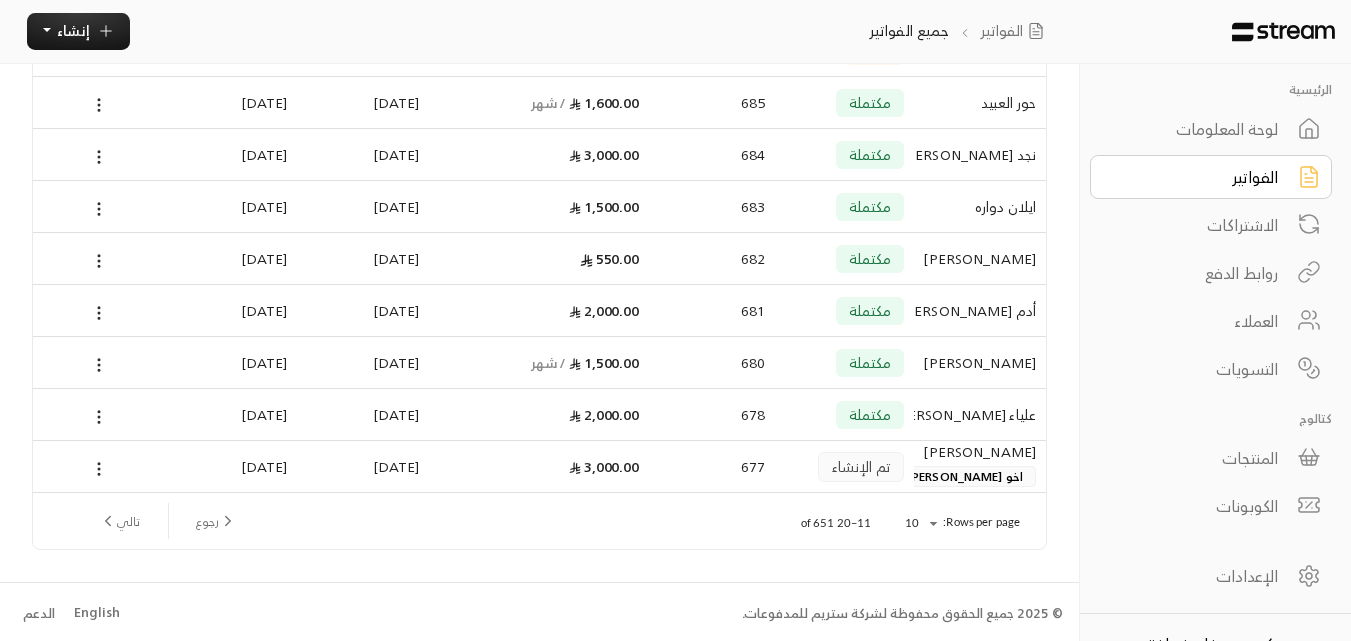scroll, scrollTop: 271, scrollLeft: 0, axis: vertical 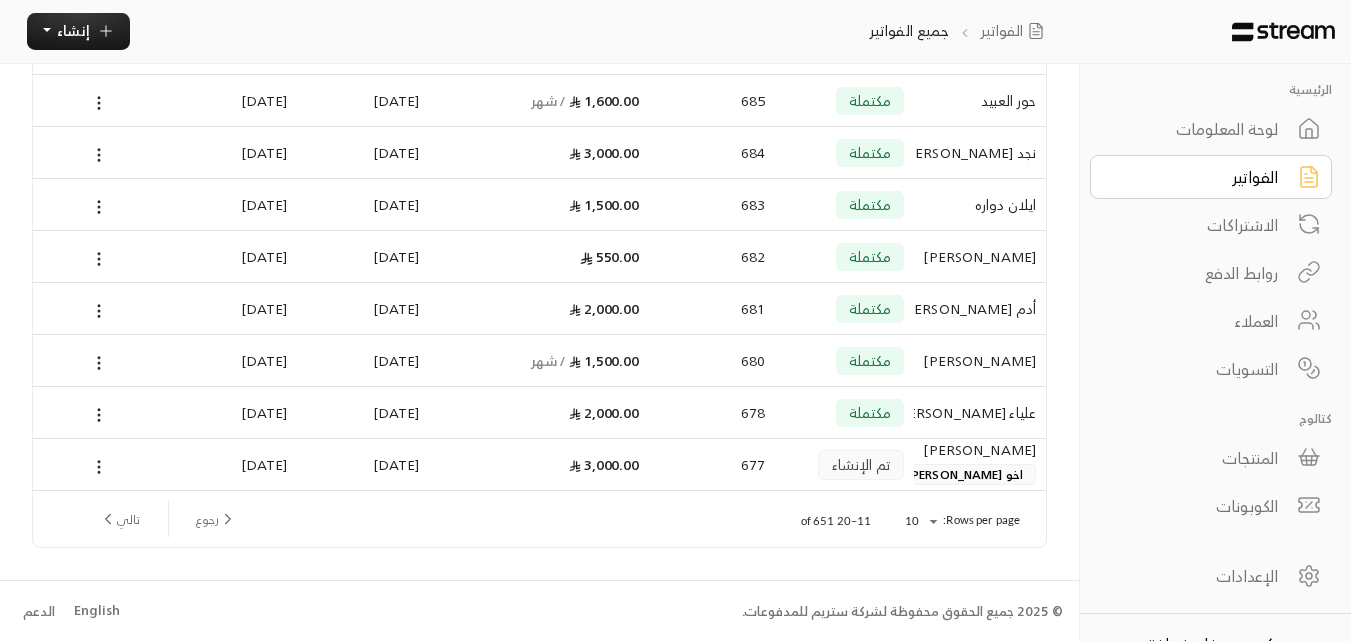 click on "تالي" at bounding box center [119, 519] 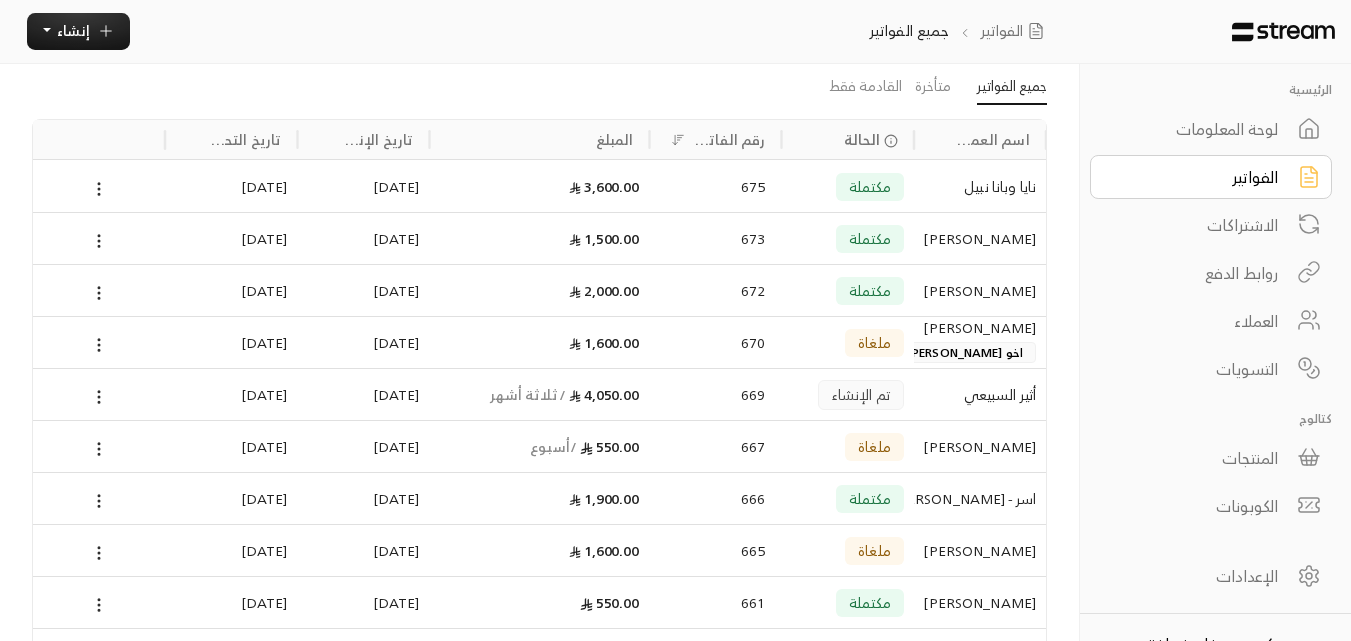 scroll, scrollTop: 200, scrollLeft: 0, axis: vertical 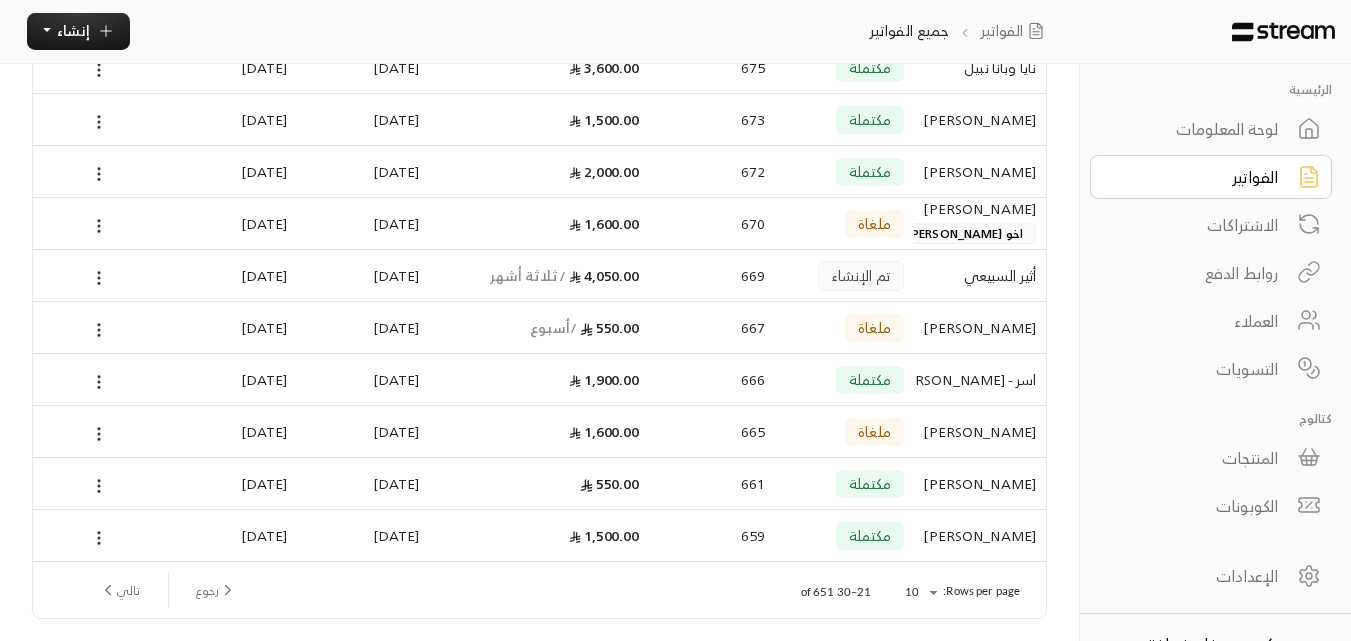 click on "الفواتير" at bounding box center [1197, 177] 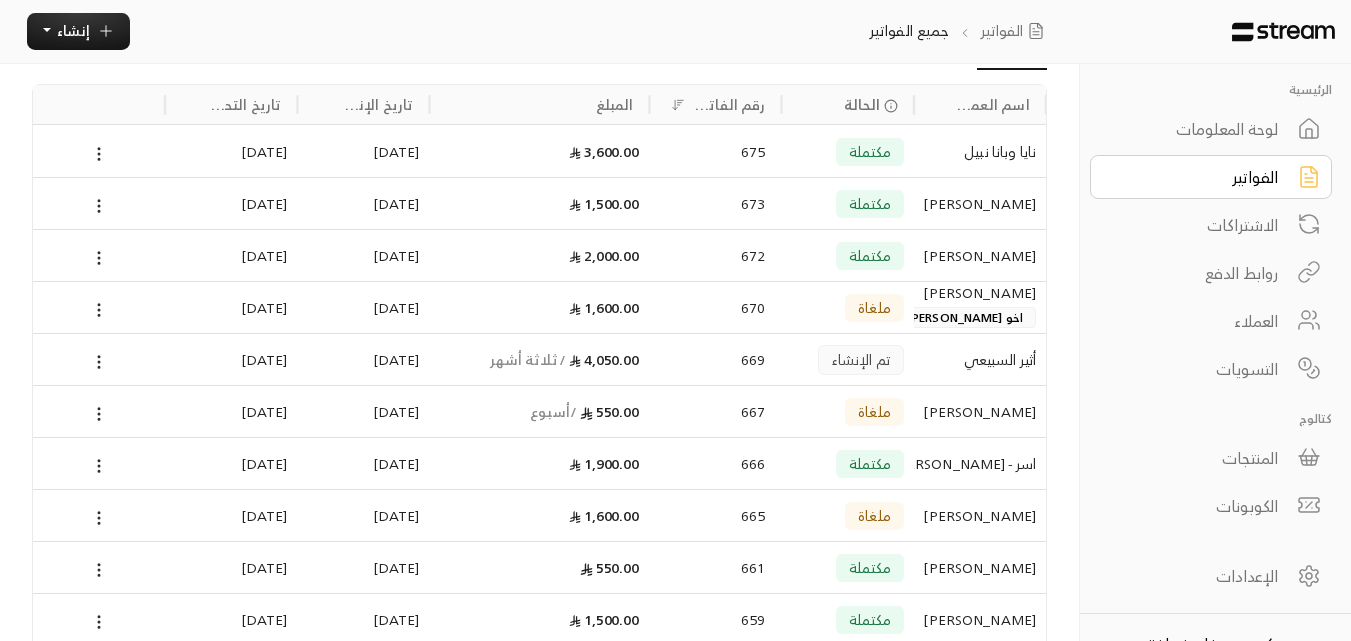 scroll, scrollTop: 0, scrollLeft: 0, axis: both 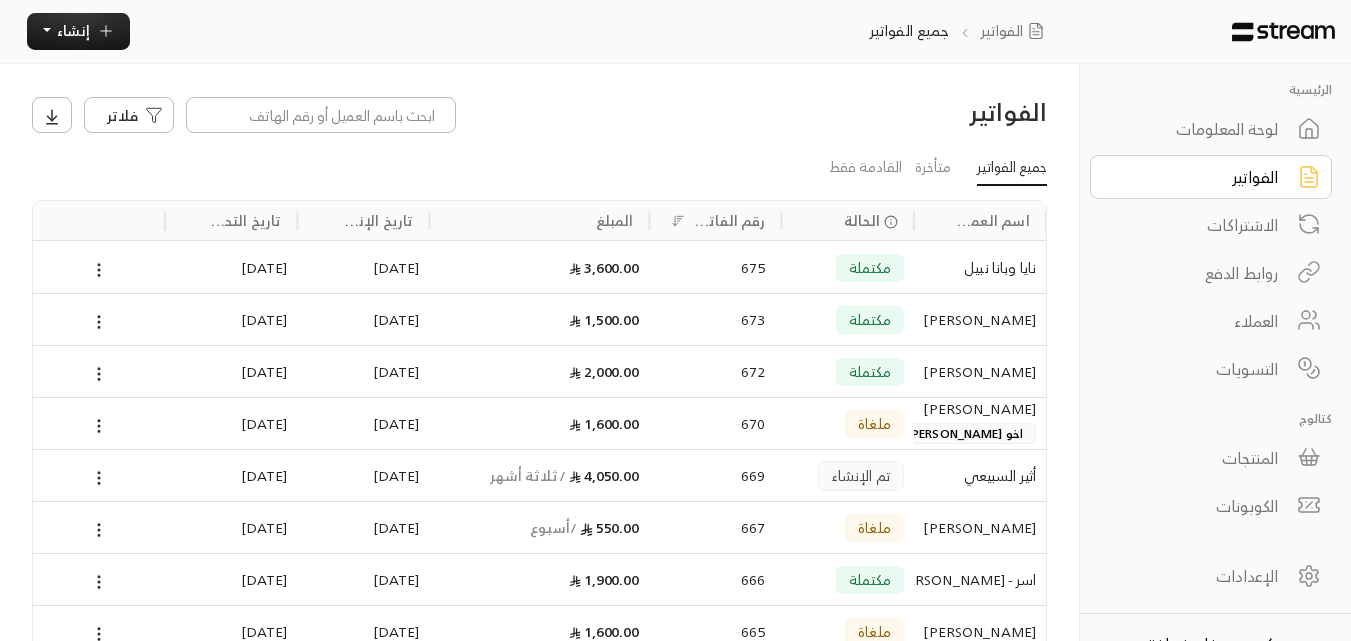 click on "الفواتير" at bounding box center (1197, 177) 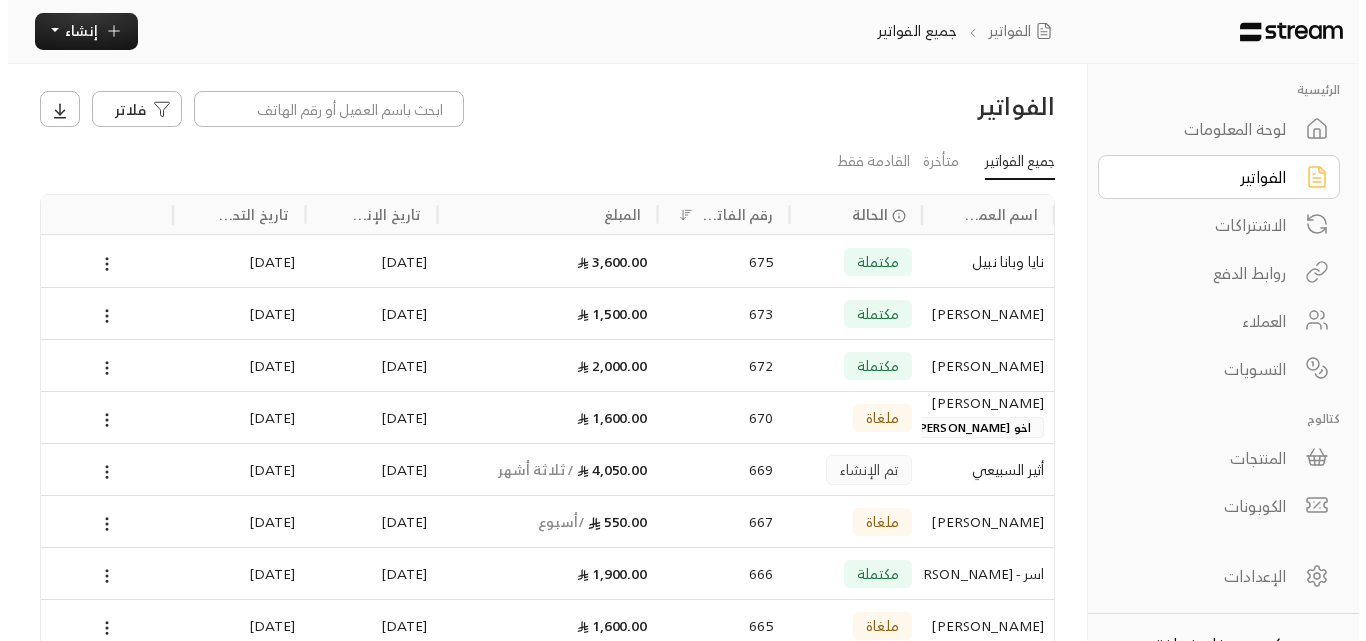 scroll, scrollTop: 0, scrollLeft: 0, axis: both 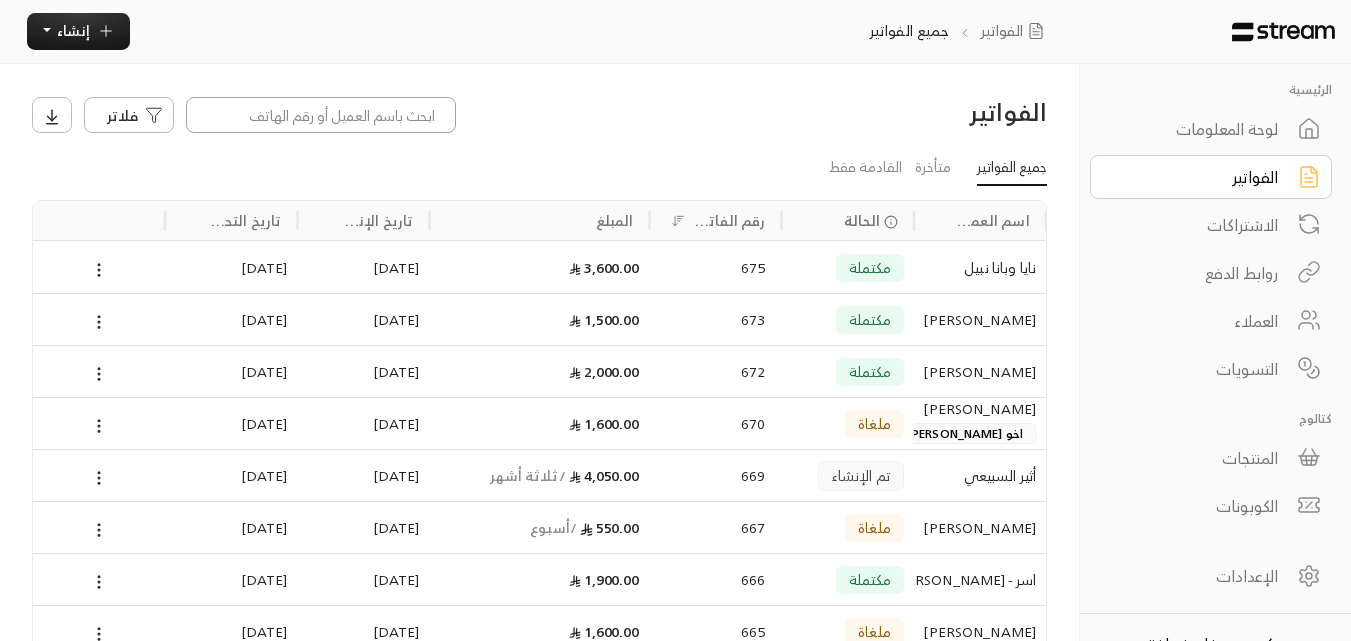 click at bounding box center (321, 115) 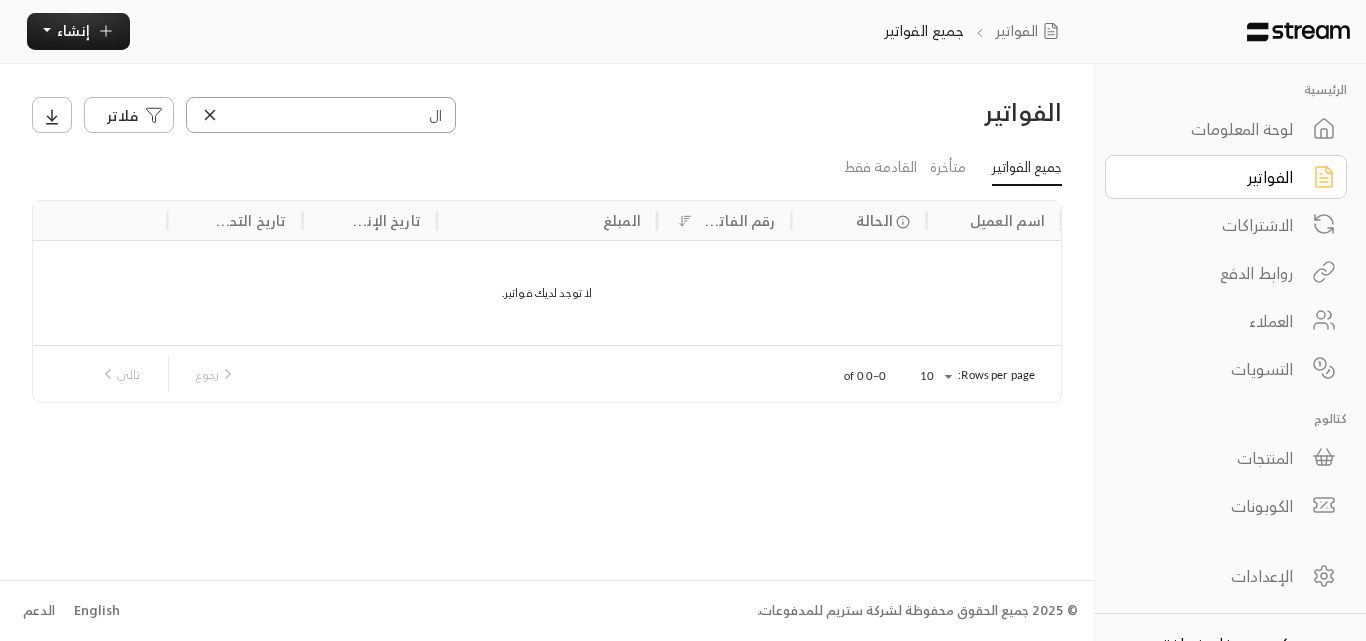 type on "ا" 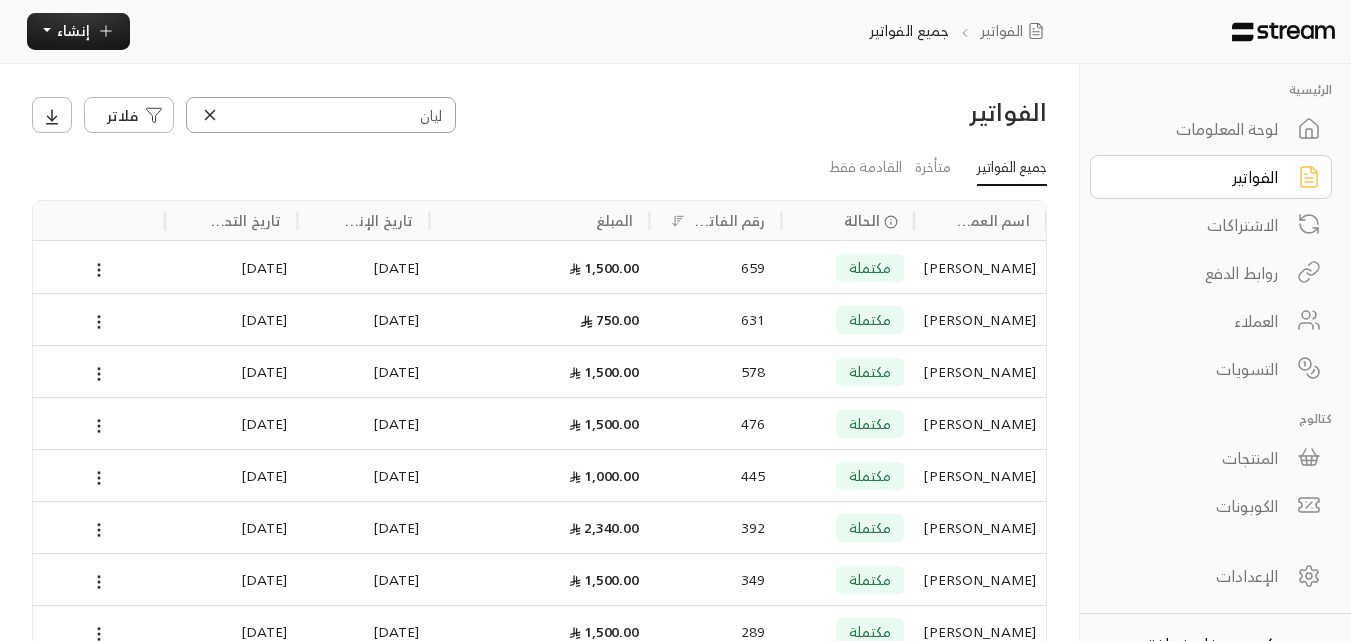 type on "ليان" 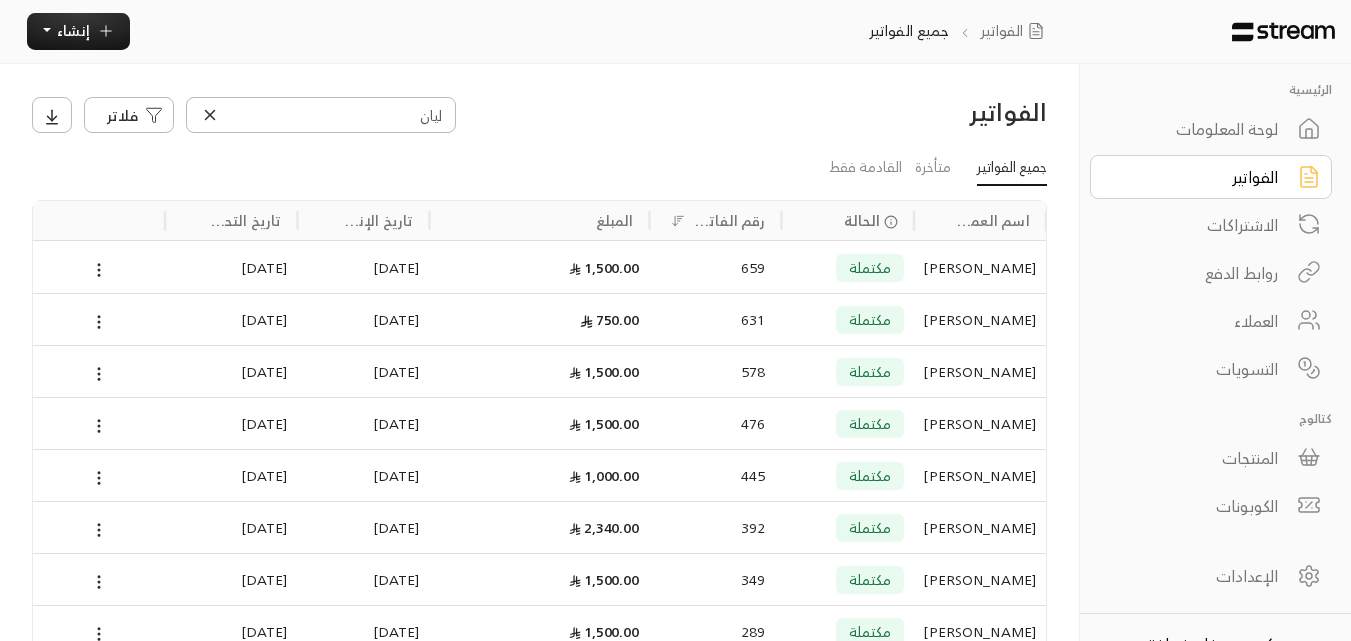 click on "[PERSON_NAME]" at bounding box center (980, 267) 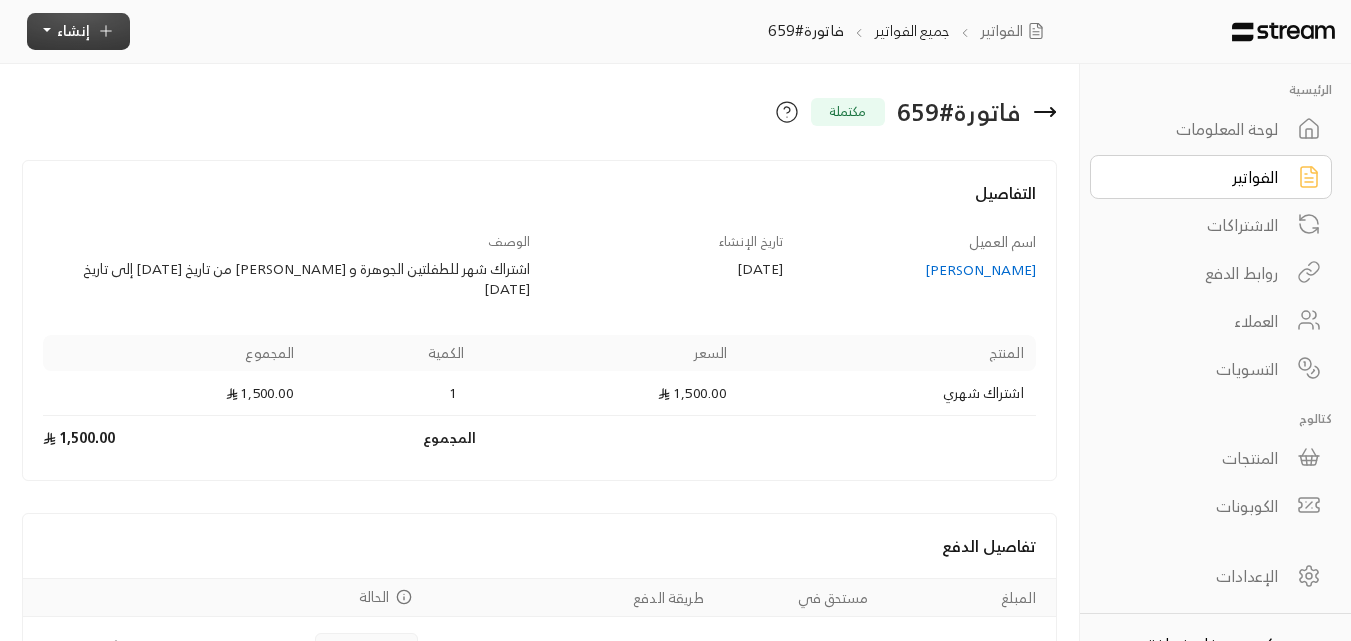 click on "إنشاء" at bounding box center (78, 31) 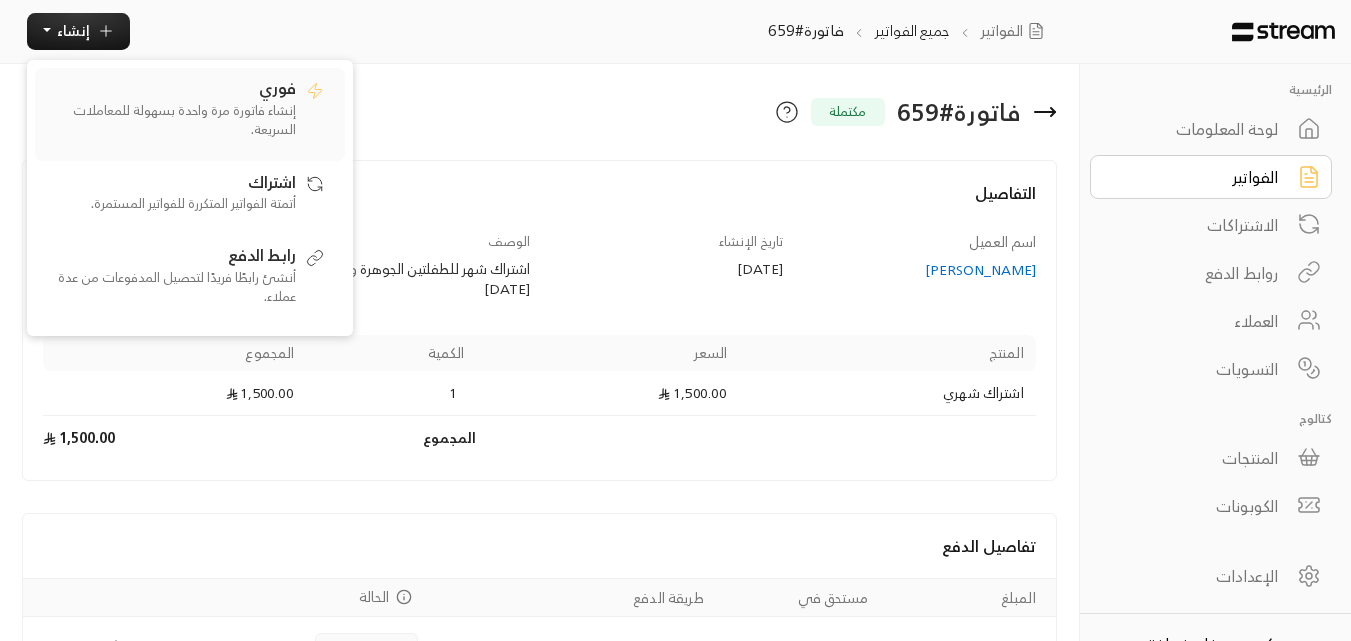 click on "إنشاء فاتورة مرة واحدة بسهولة للمعاملات السريعة." at bounding box center [171, 120] 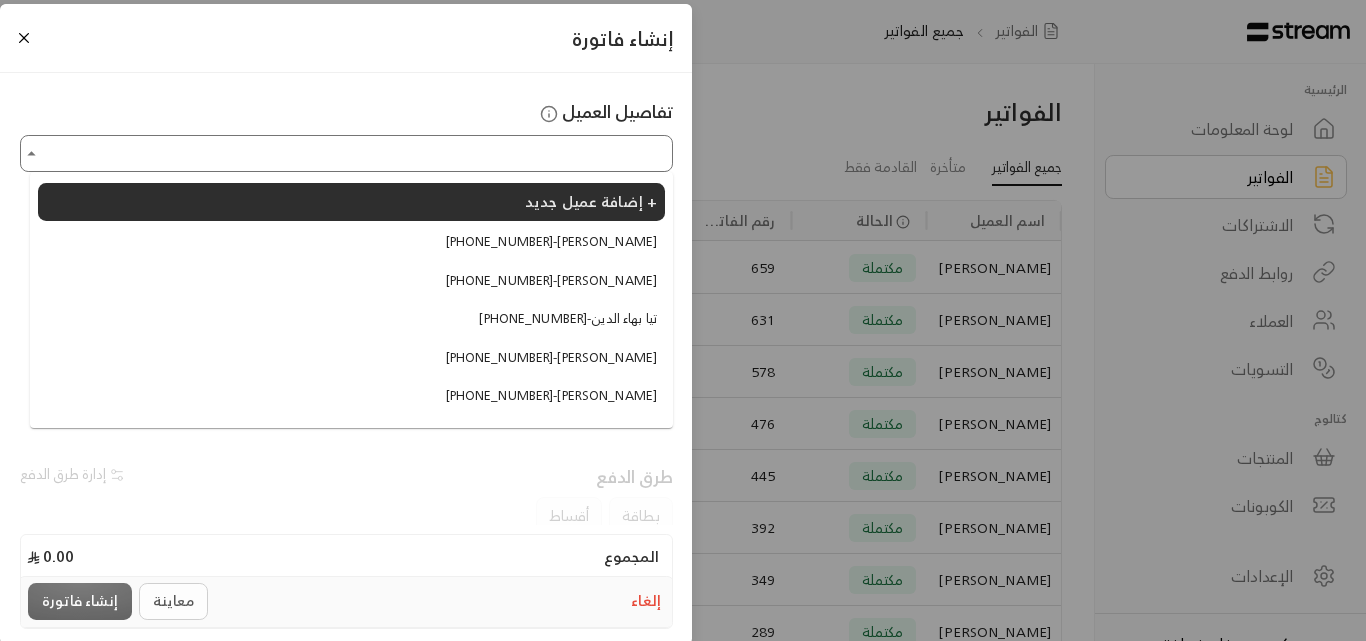 click on "اختر العميل" at bounding box center [346, 153] 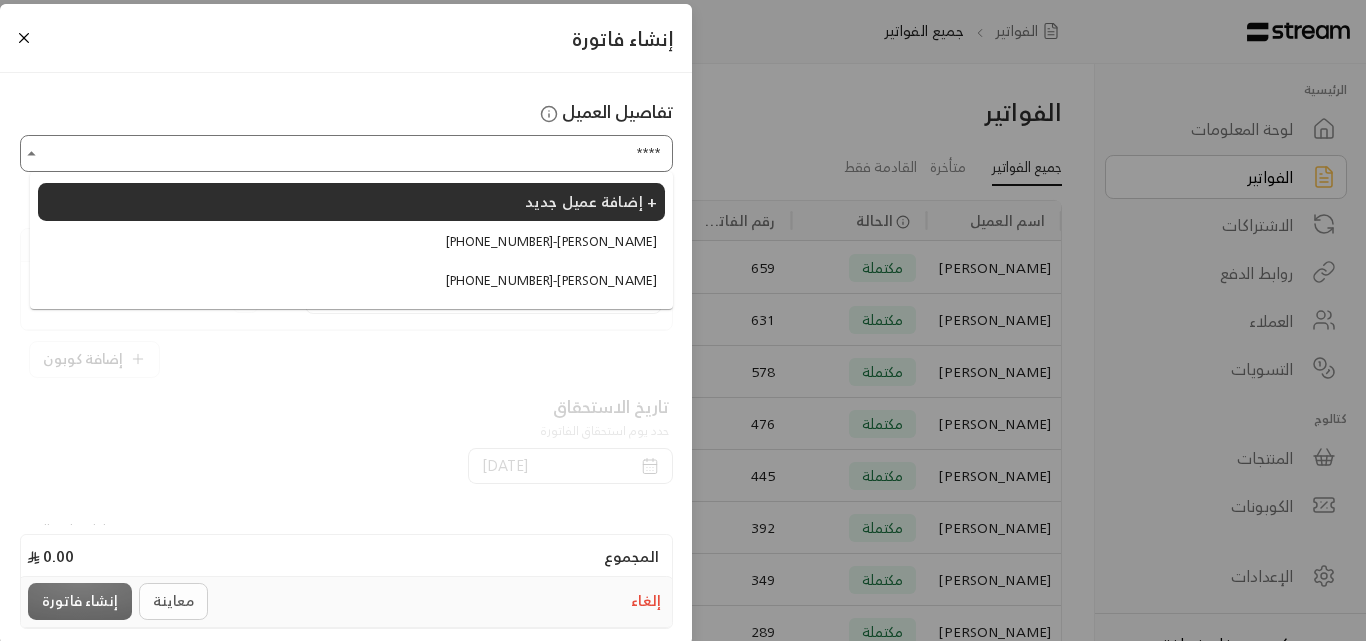 click on "[PHONE_NUMBER]  -  [PERSON_NAME]" at bounding box center (551, 242) 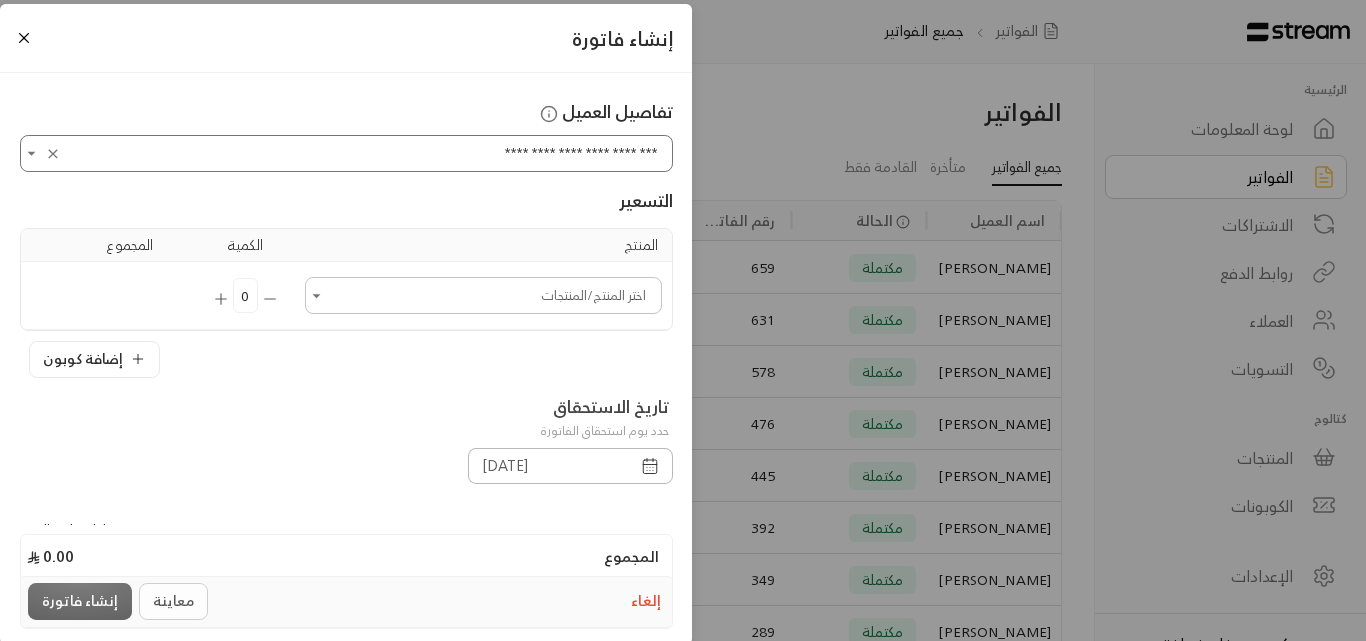 click 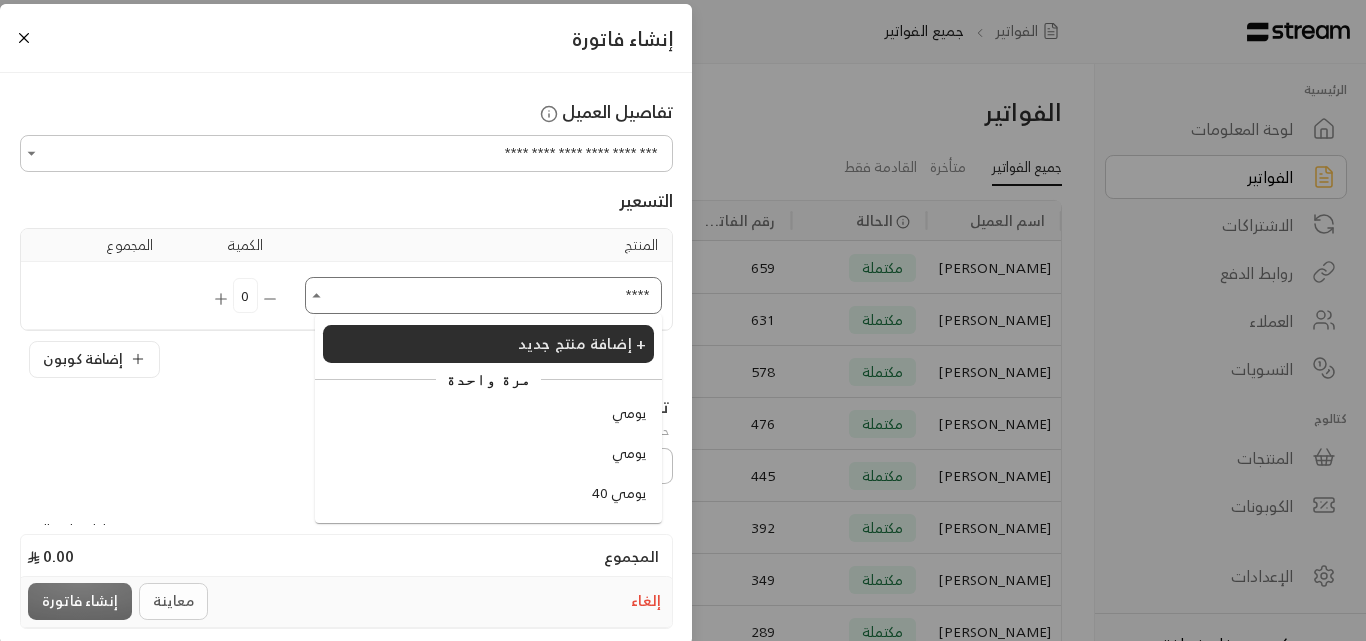 click on "يومي" at bounding box center (488, 453) 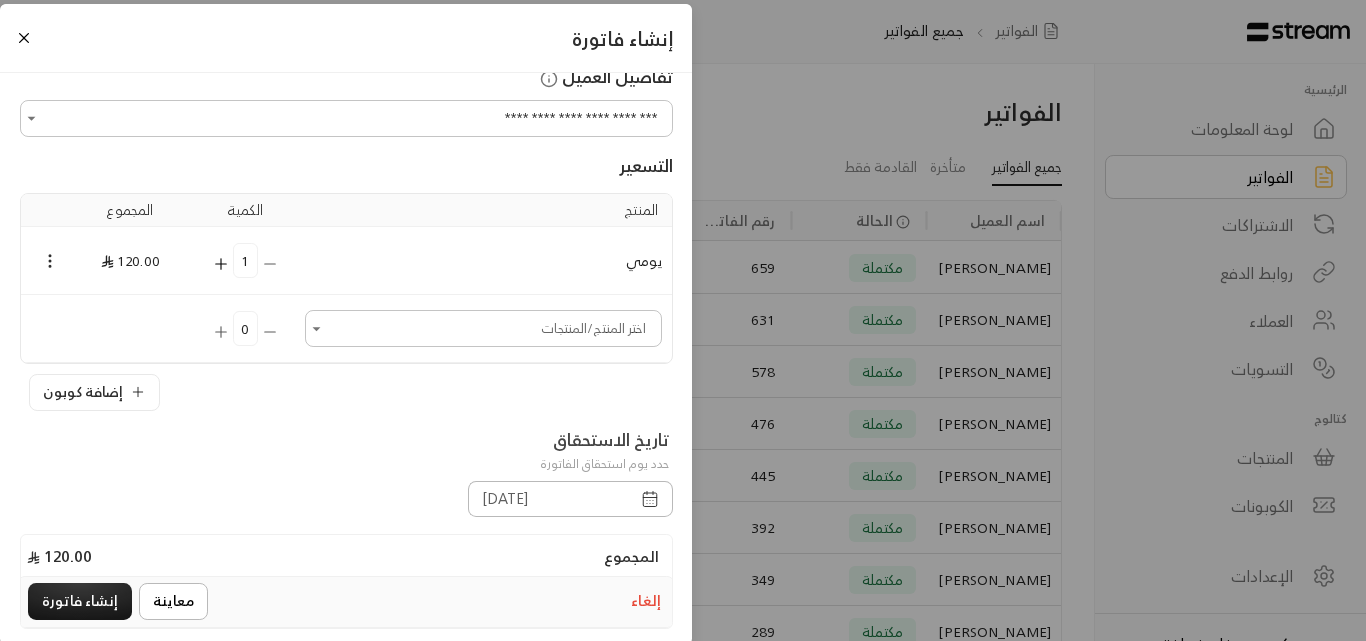 scroll, scrollTop: 0, scrollLeft: 0, axis: both 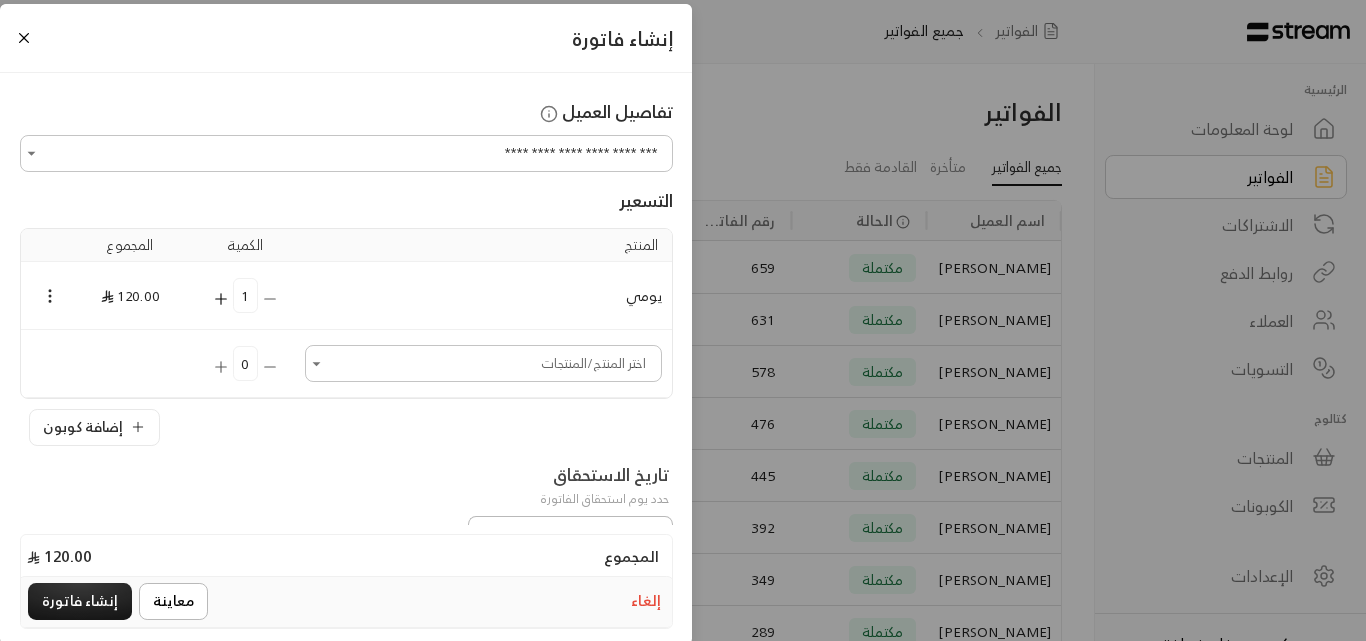 click 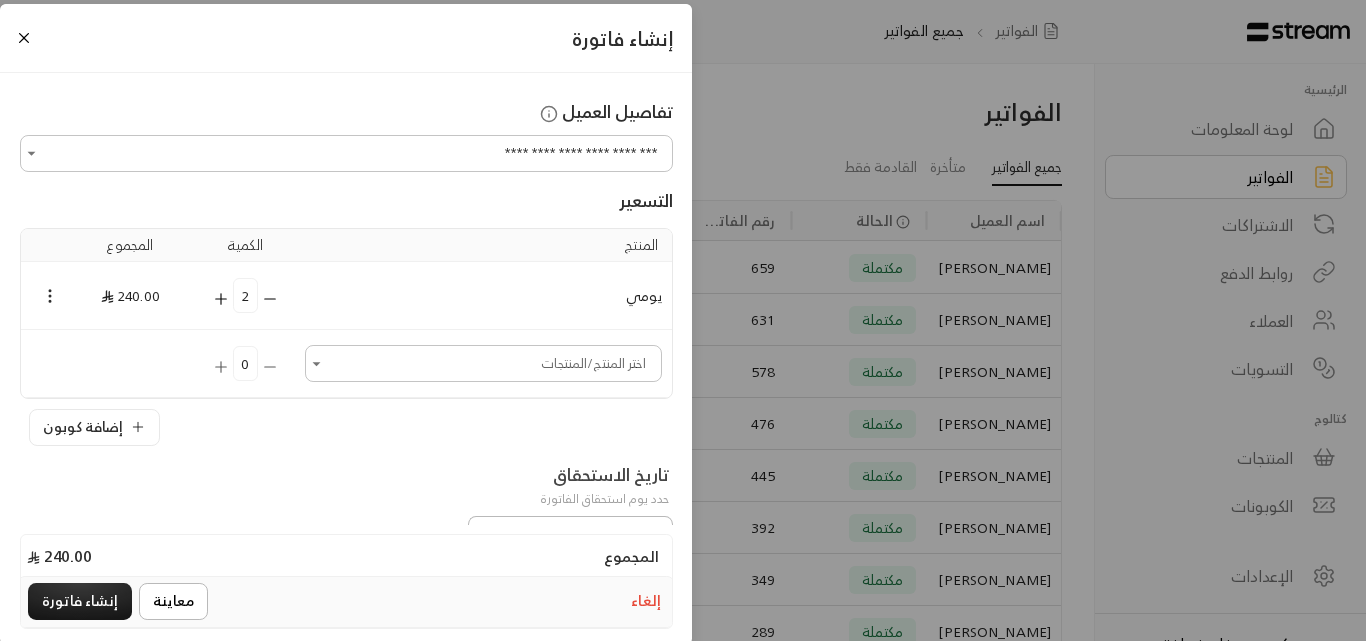 click 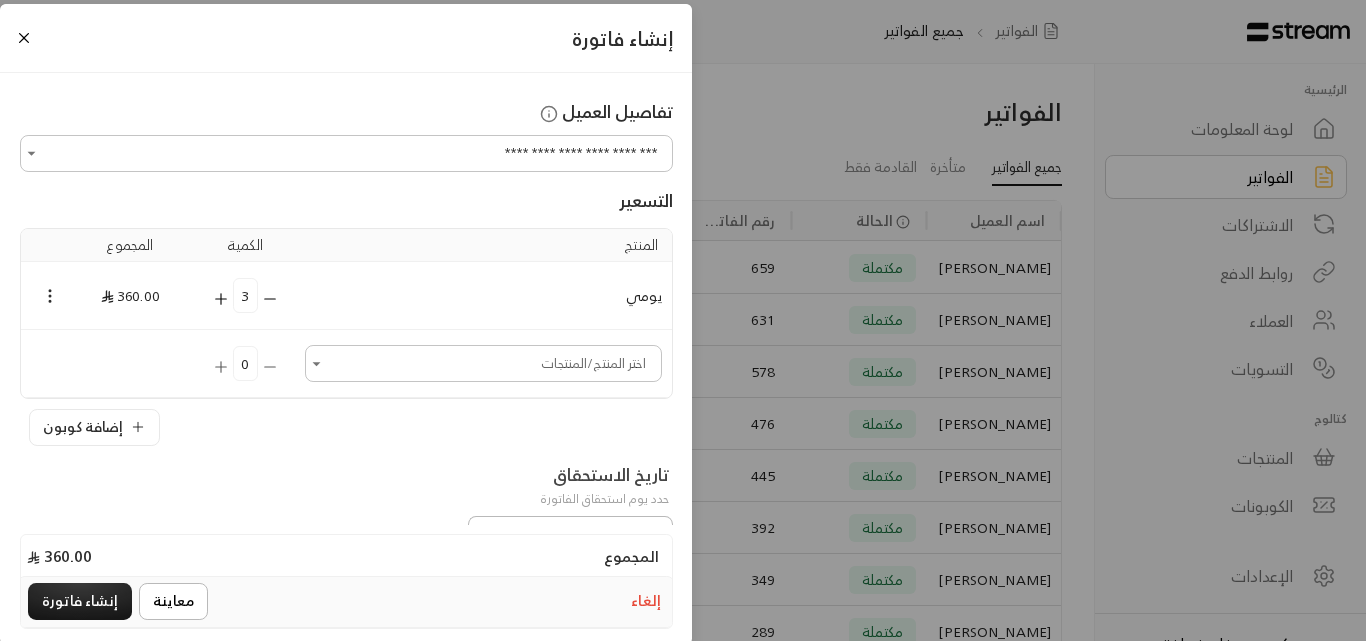 click 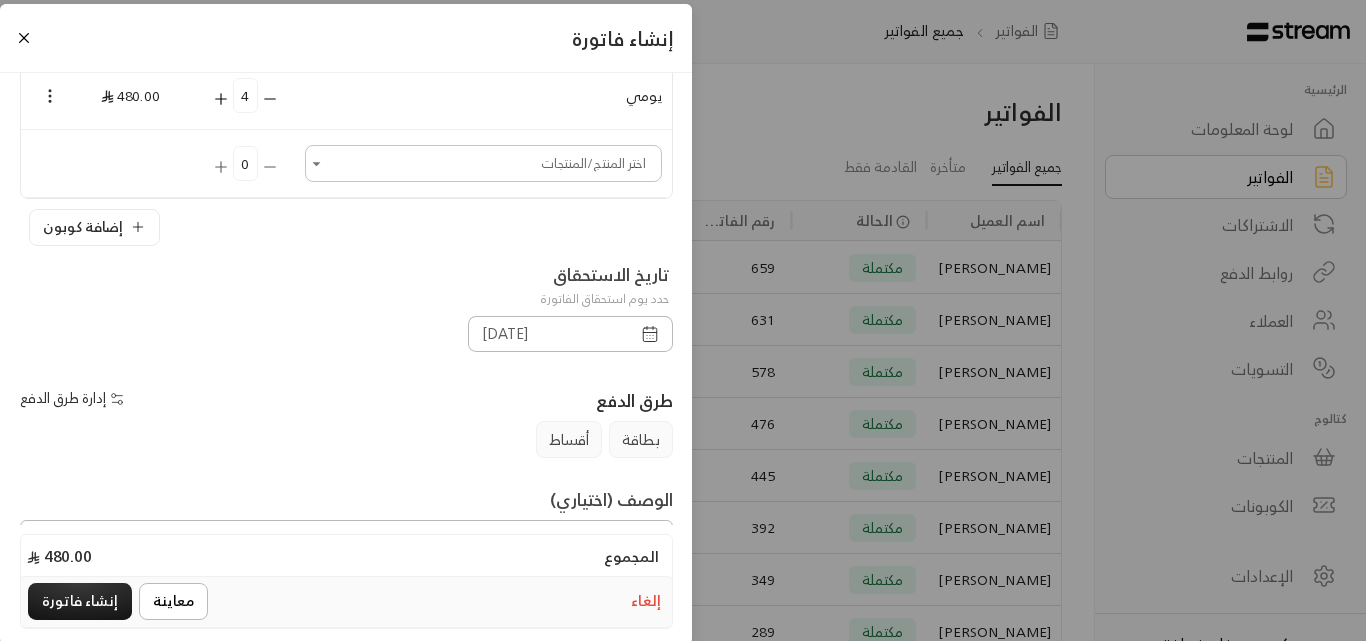 scroll, scrollTop: 300, scrollLeft: 0, axis: vertical 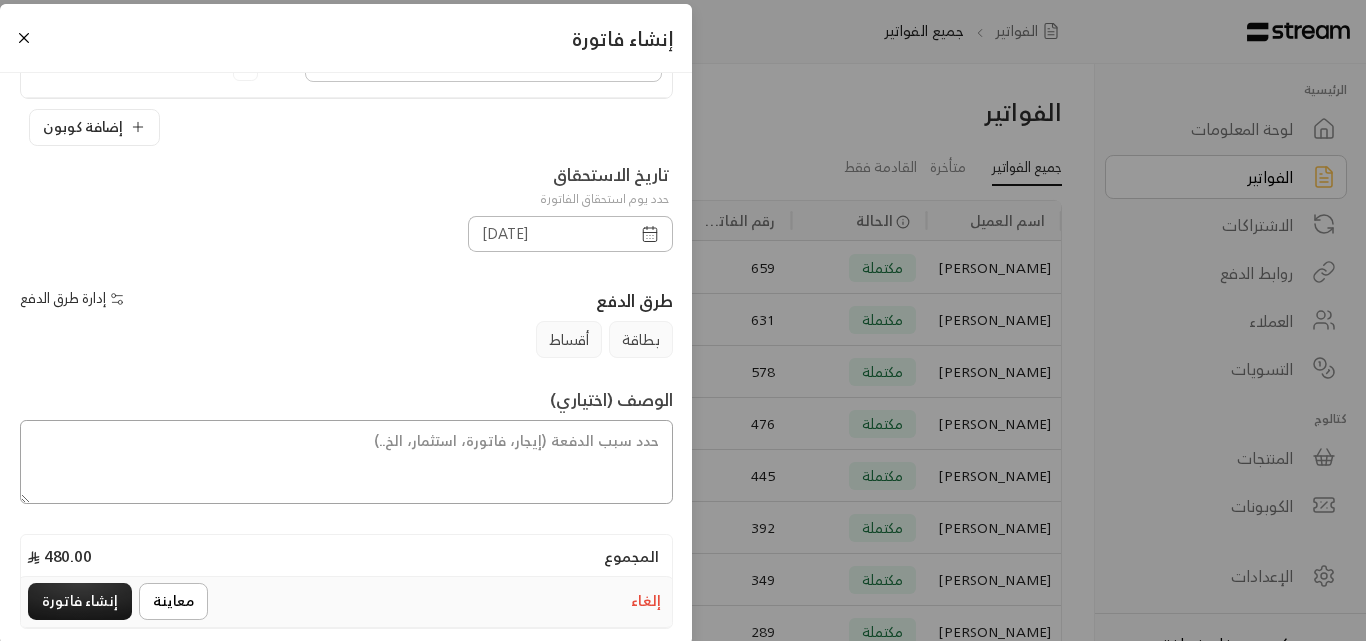 click at bounding box center [346, 462] 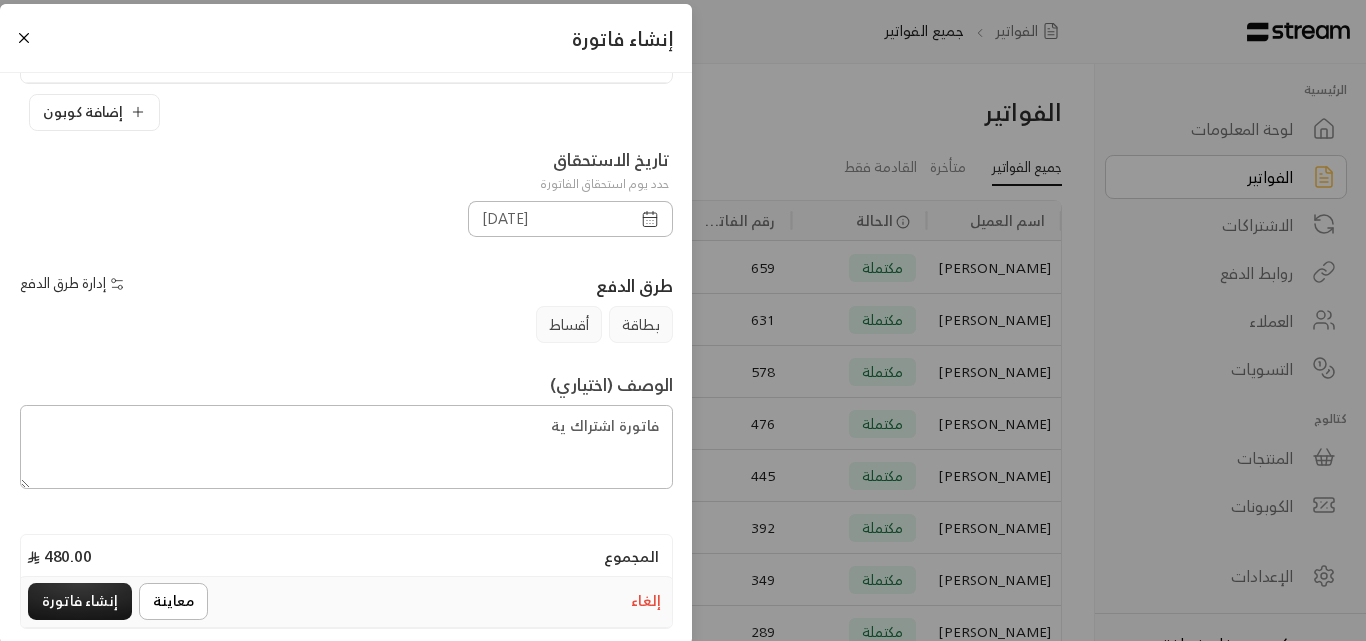 scroll, scrollTop: 334, scrollLeft: 0, axis: vertical 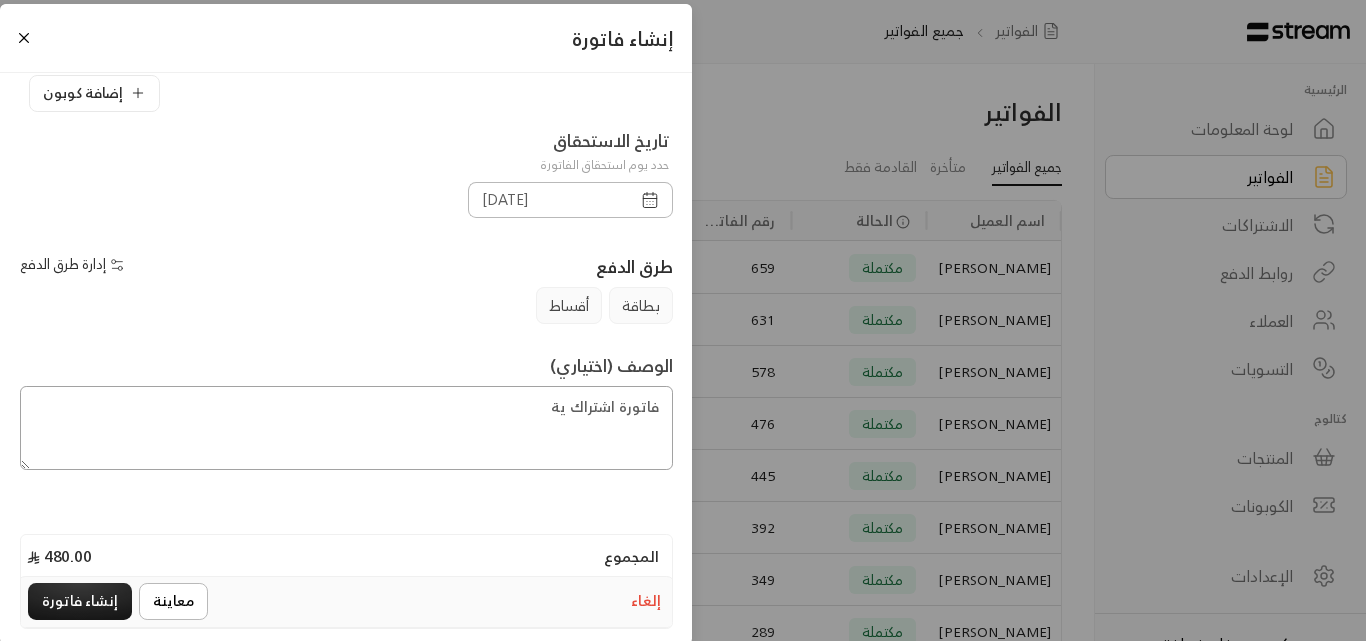 drag, startPoint x: 531, startPoint y: 412, endPoint x: 566, endPoint y: 417, distance: 35.35534 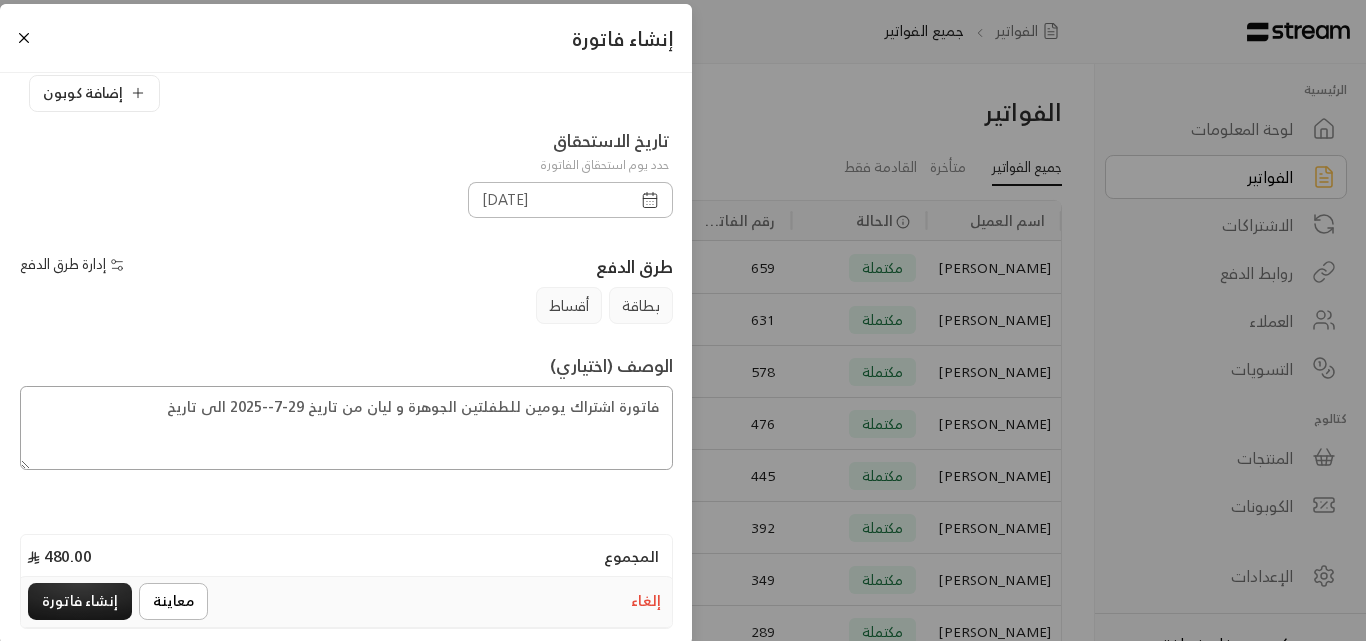 click on "فاتورة اشتراك يومين للطفلتين الجوهرة و ليان من تاريخ 29-7--2025 الى تاريخ" at bounding box center (346, 428) 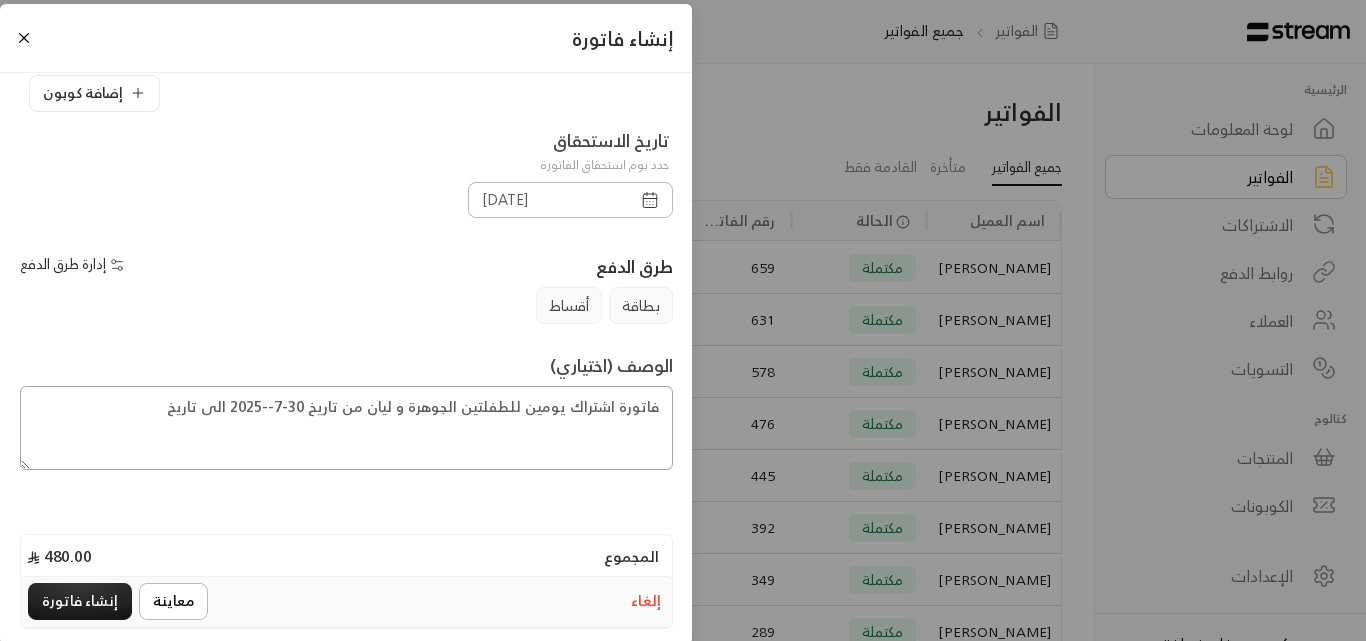 click on "فاتورة اشتراك يومين للطفلتين الجوهرة و ليان من تاريخ 30-7--2025 الى تاريخ" at bounding box center [346, 428] 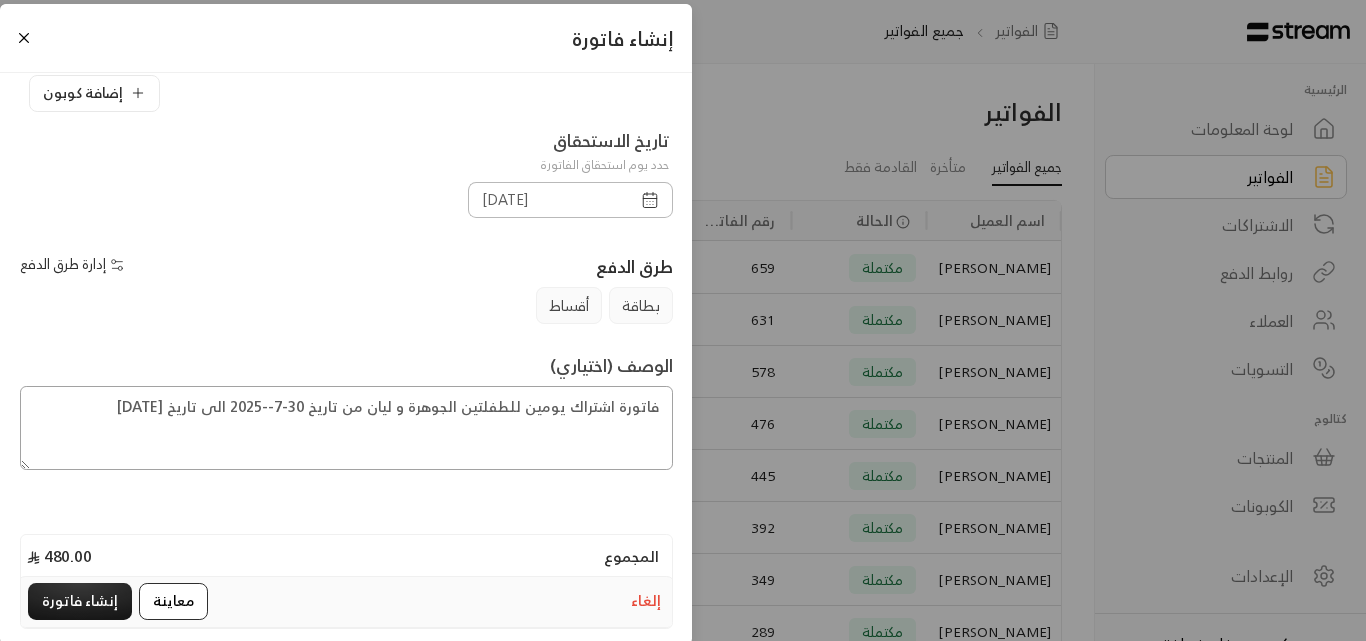 type on "فاتورة اشتراك يومين للطفلتين الجوهرة و ليان من تاريخ 30-7--2025 الى تاريخ [DATE]" 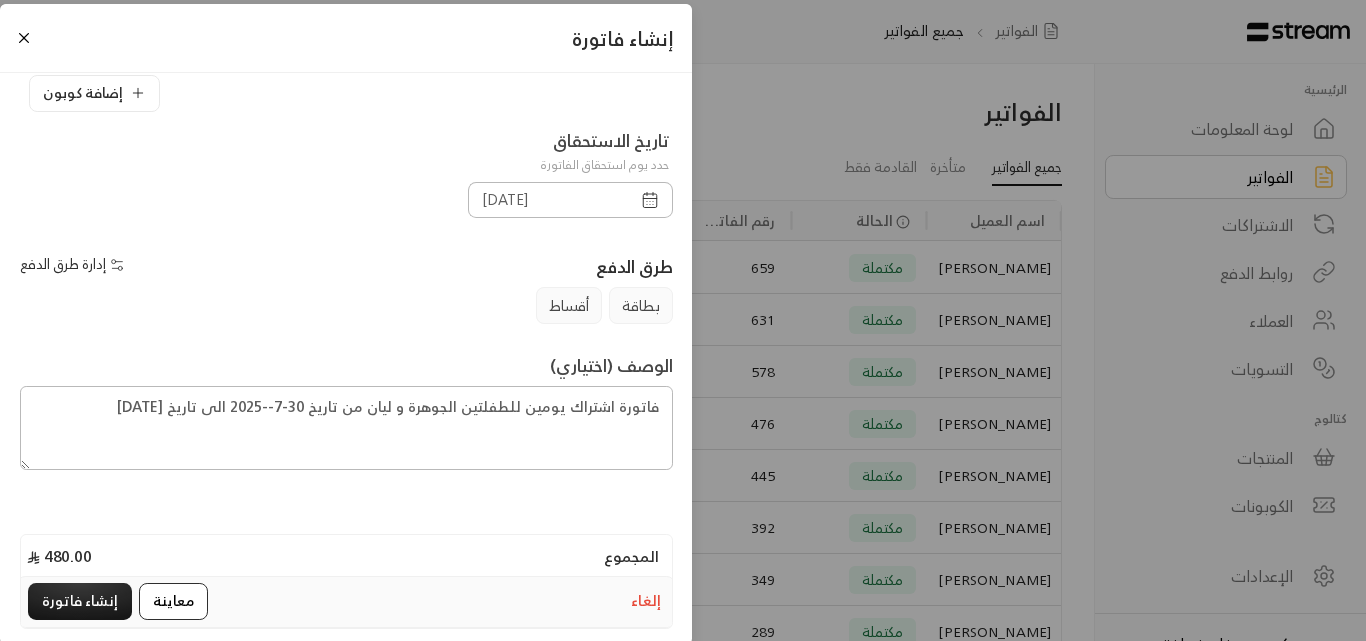 click on "معاينة" at bounding box center [173, 601] 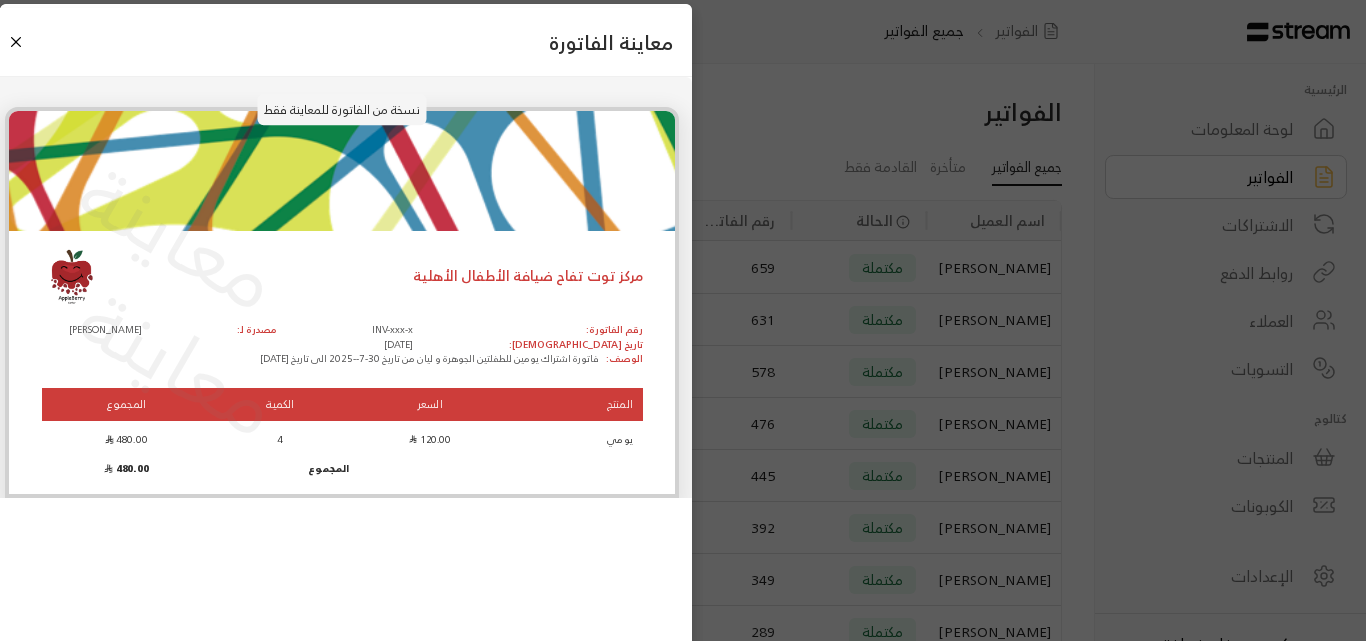 click on "معاينة الفاتورة" at bounding box center (342, 42) 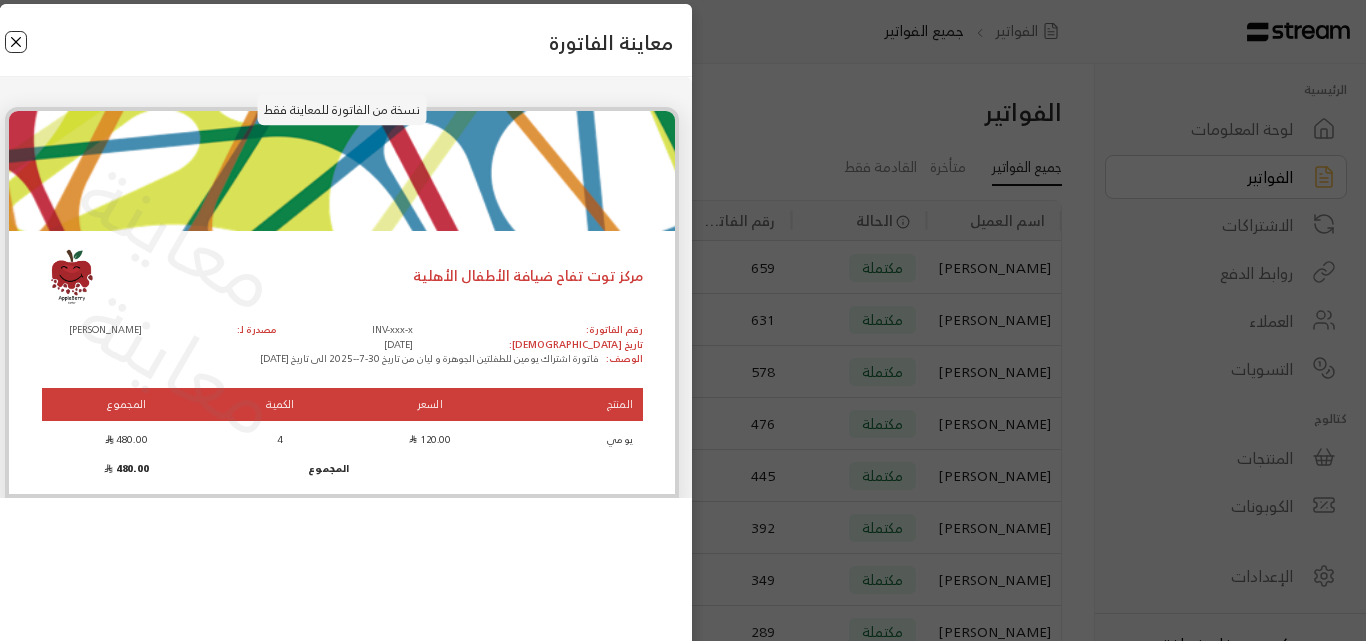 click at bounding box center [16, 42] 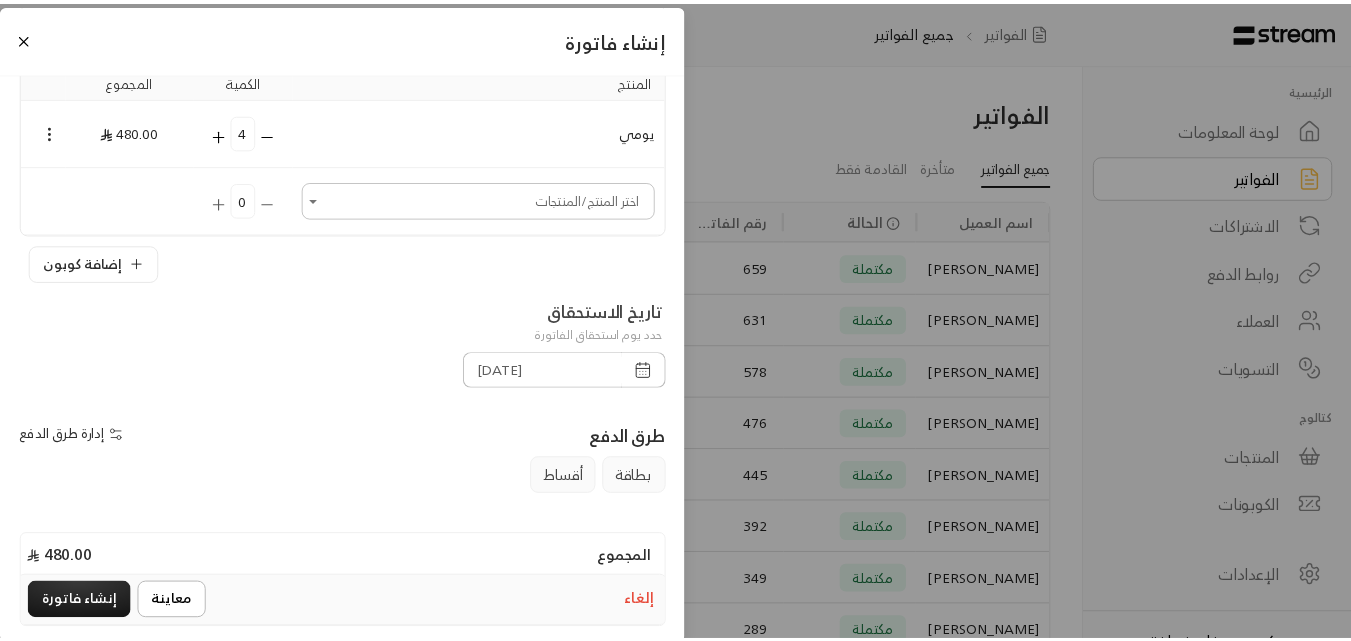 scroll, scrollTop: 134, scrollLeft: 0, axis: vertical 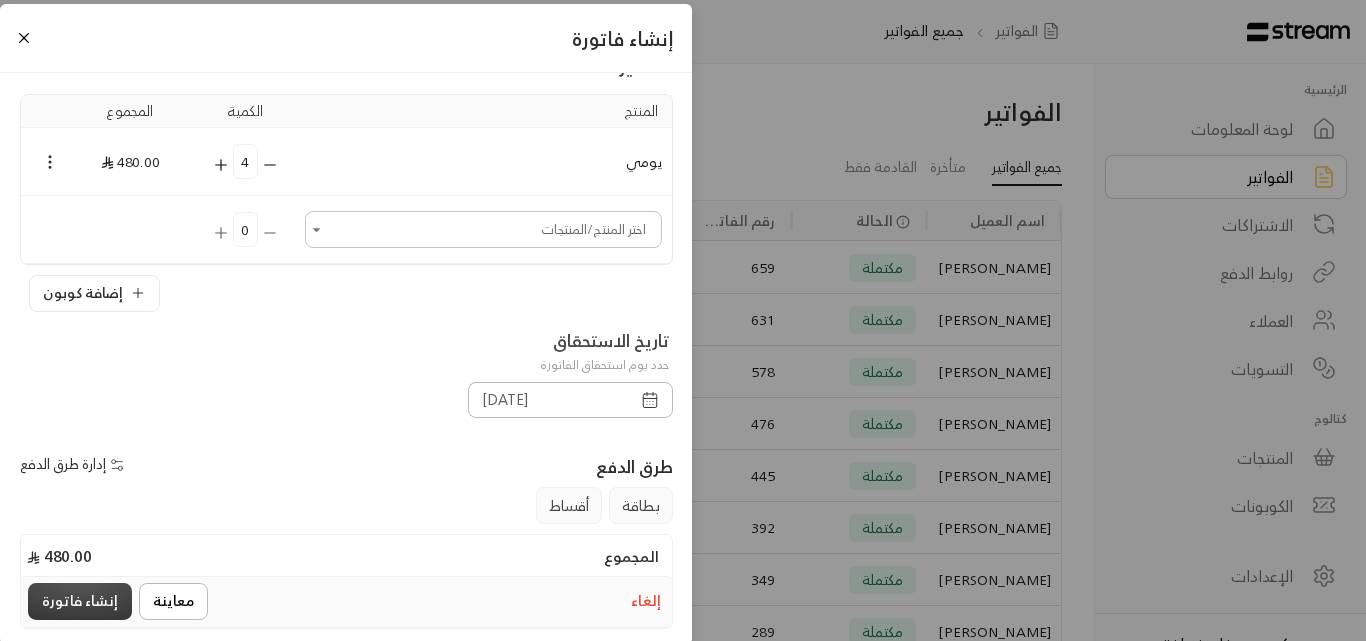 click on "إنشاء فاتورة" at bounding box center (80, 601) 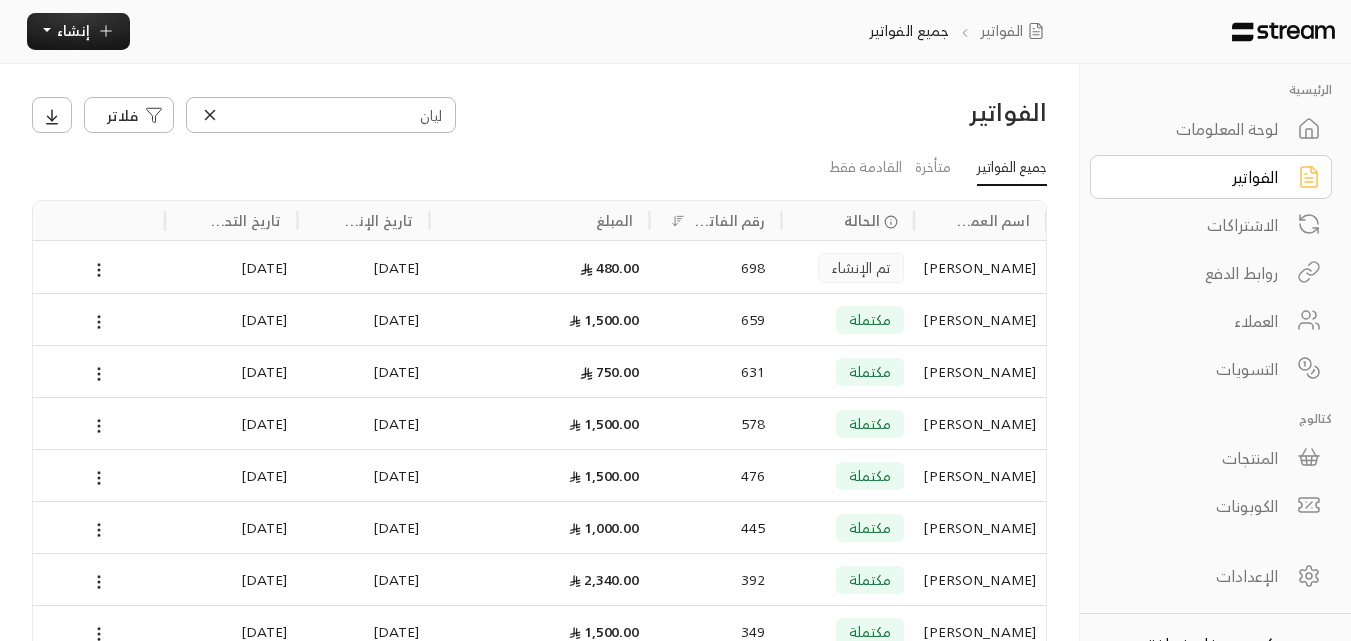 click on "الفواتير" at bounding box center [1197, 177] 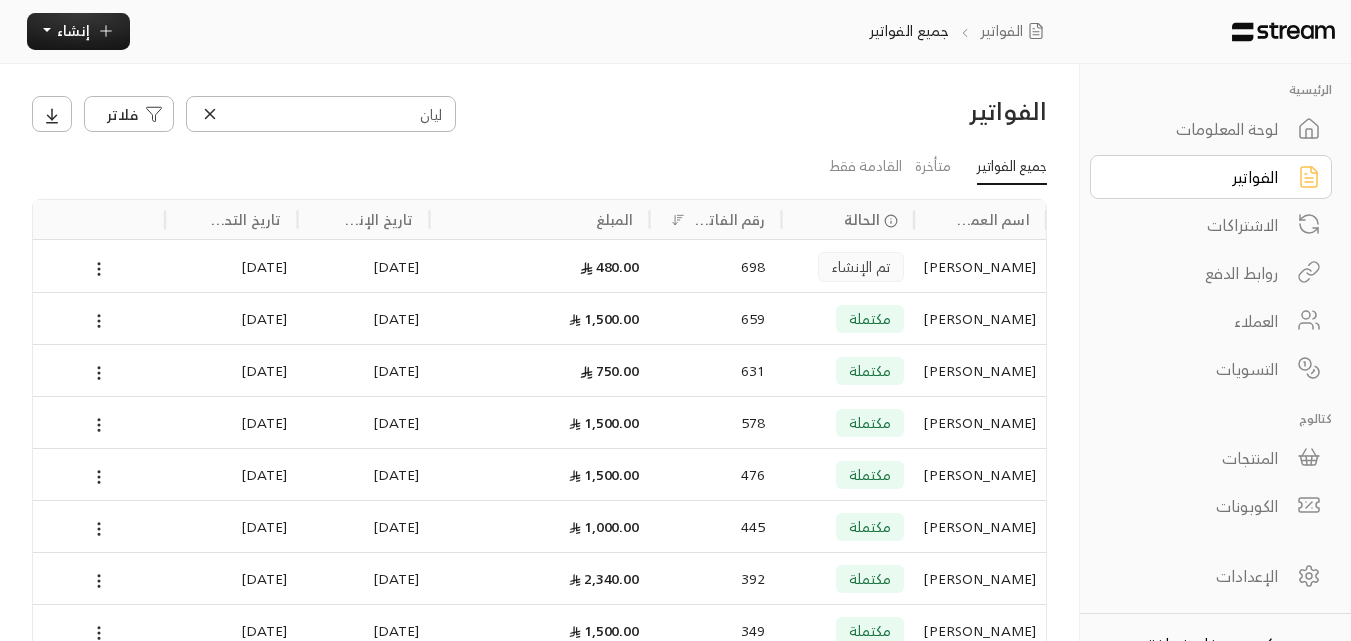 scroll, scrollTop: 0, scrollLeft: 0, axis: both 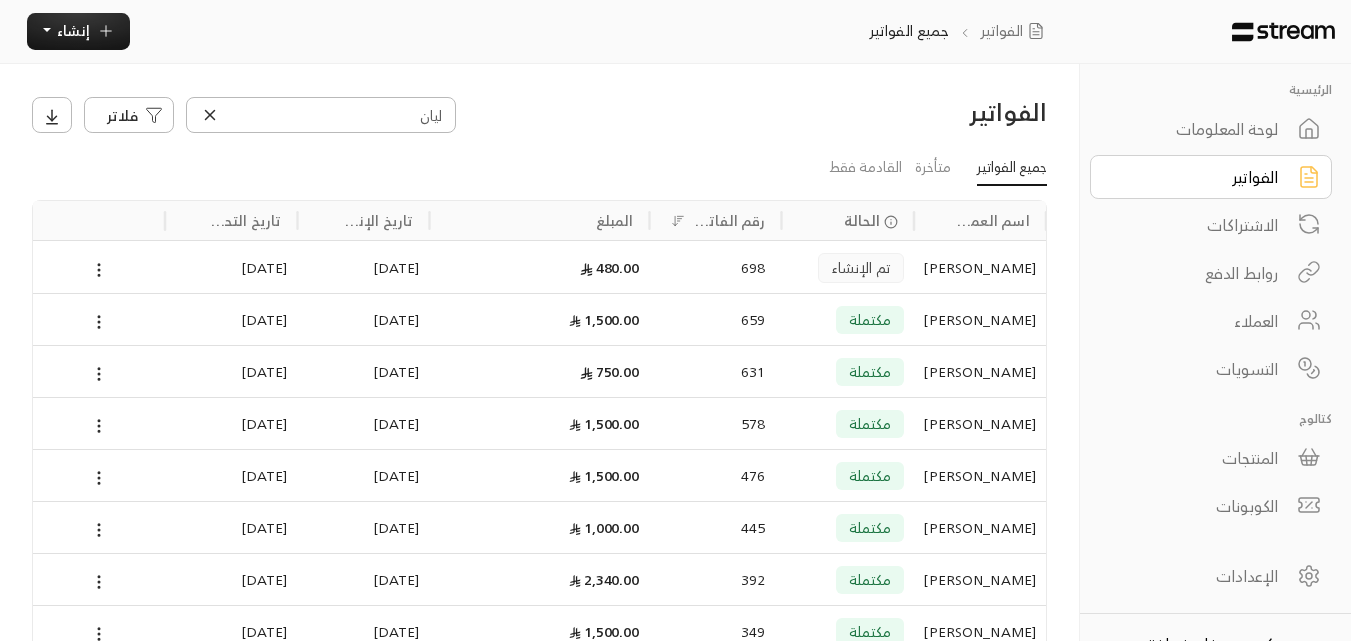 click 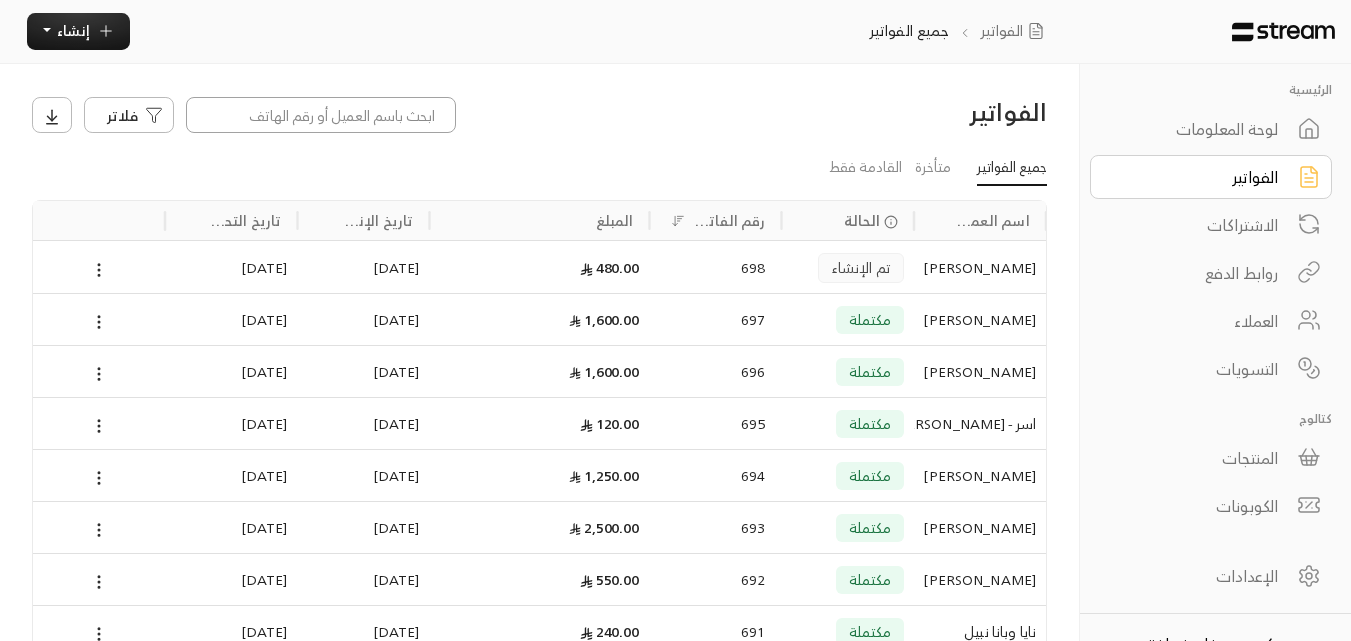 click at bounding box center [321, 115] 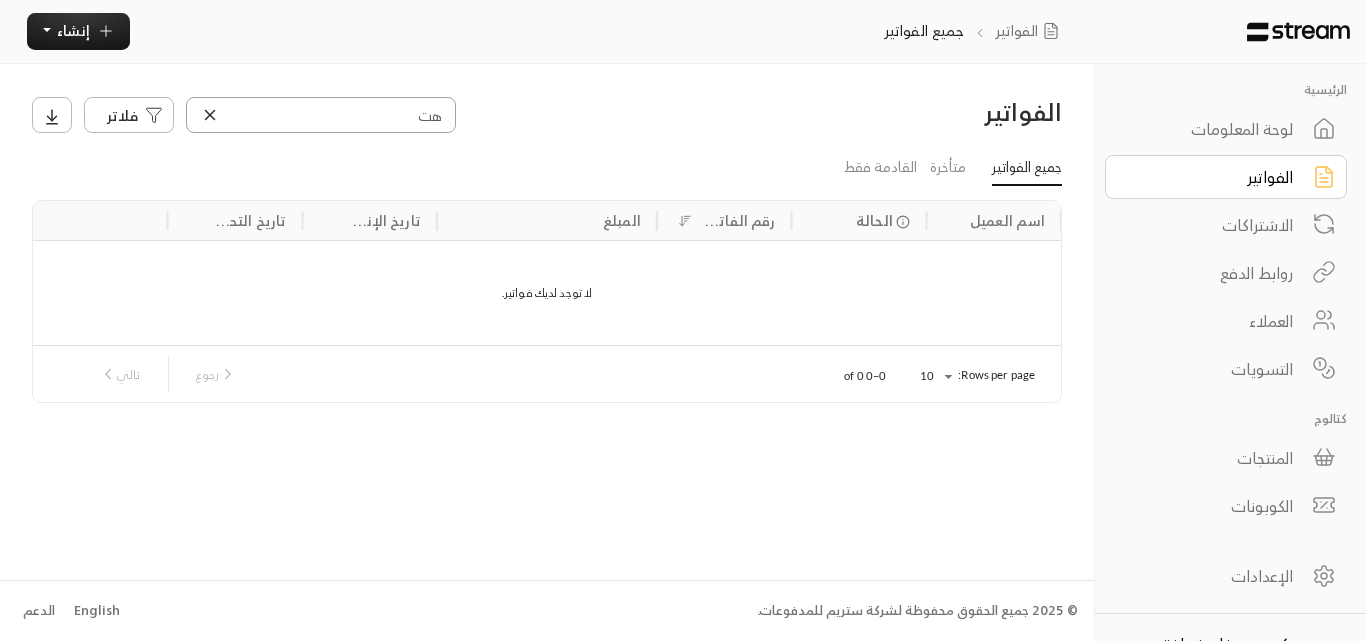 type on "ه" 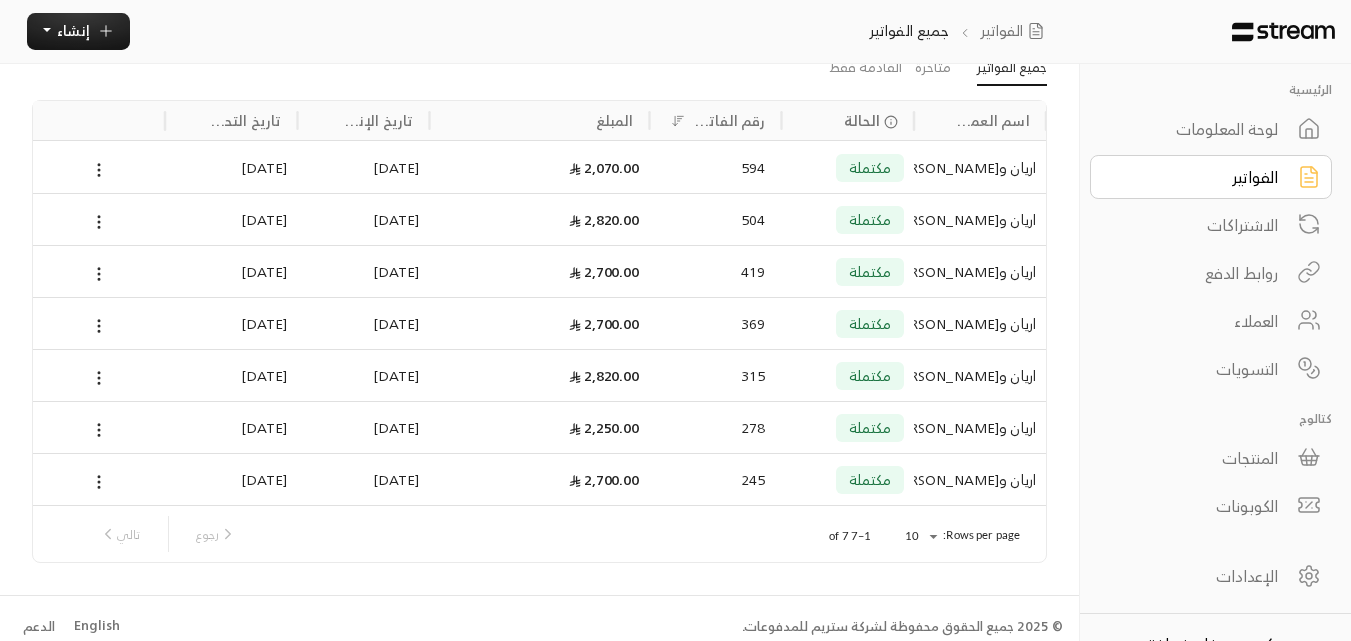 scroll, scrollTop: 0, scrollLeft: 0, axis: both 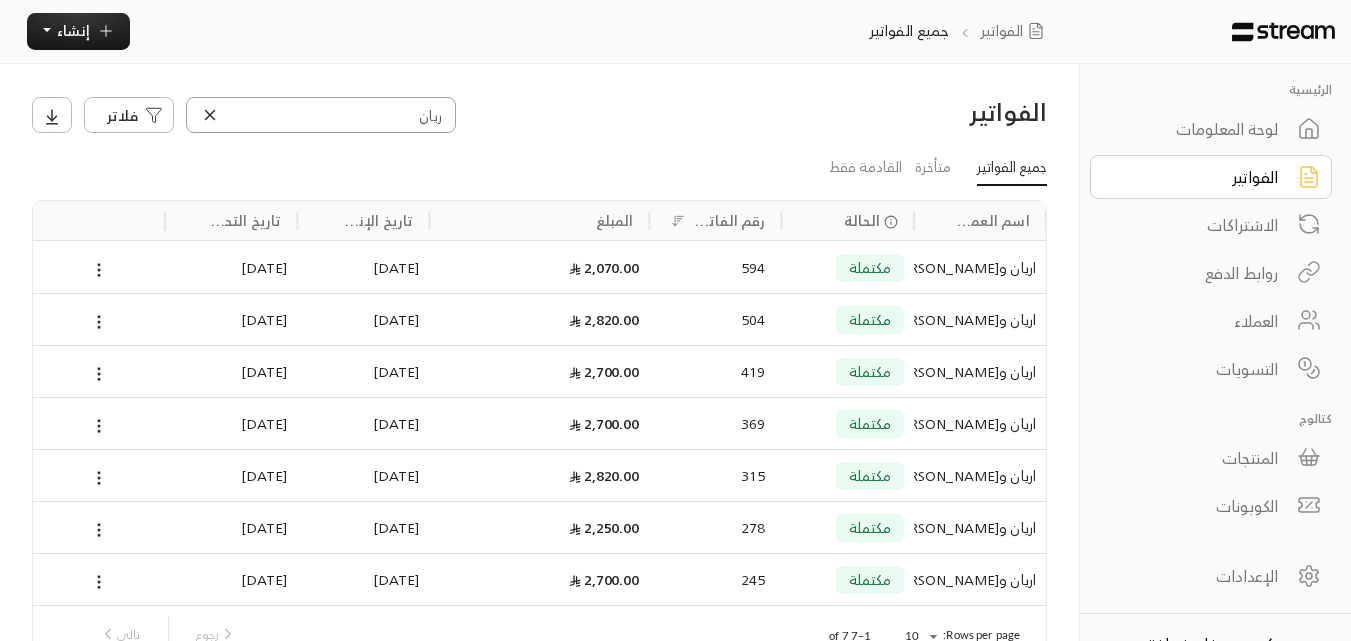 type on "ريان" 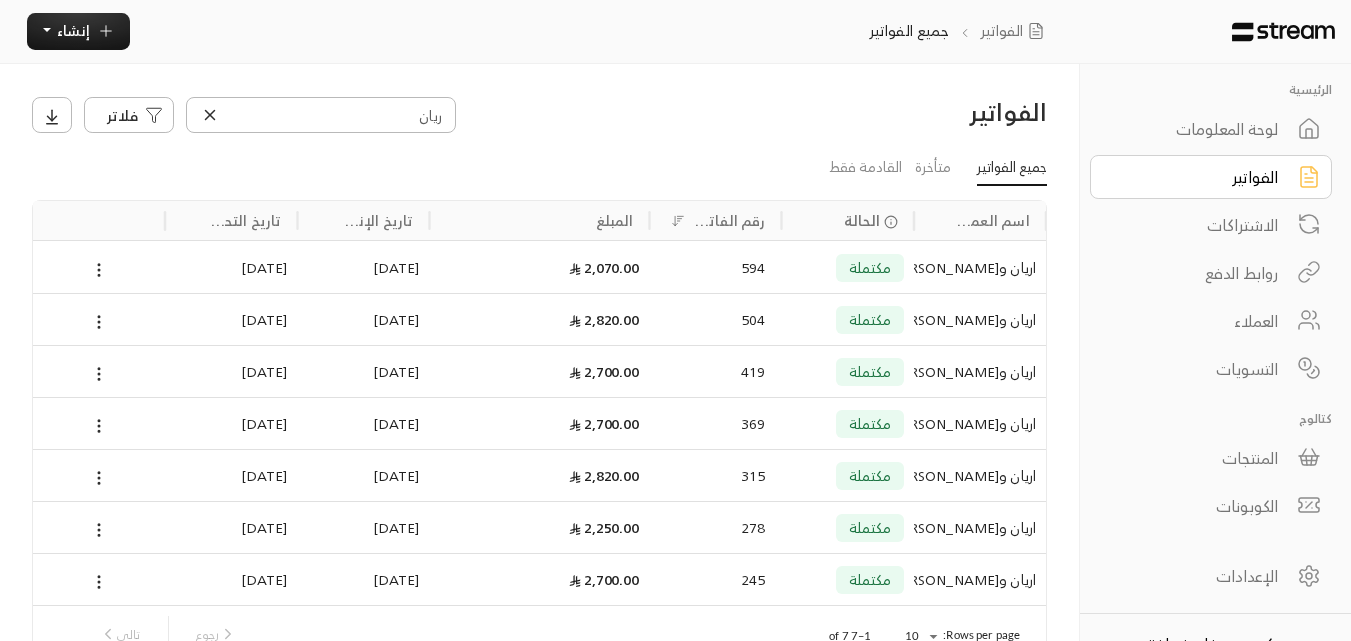 click at bounding box center (210, 114) 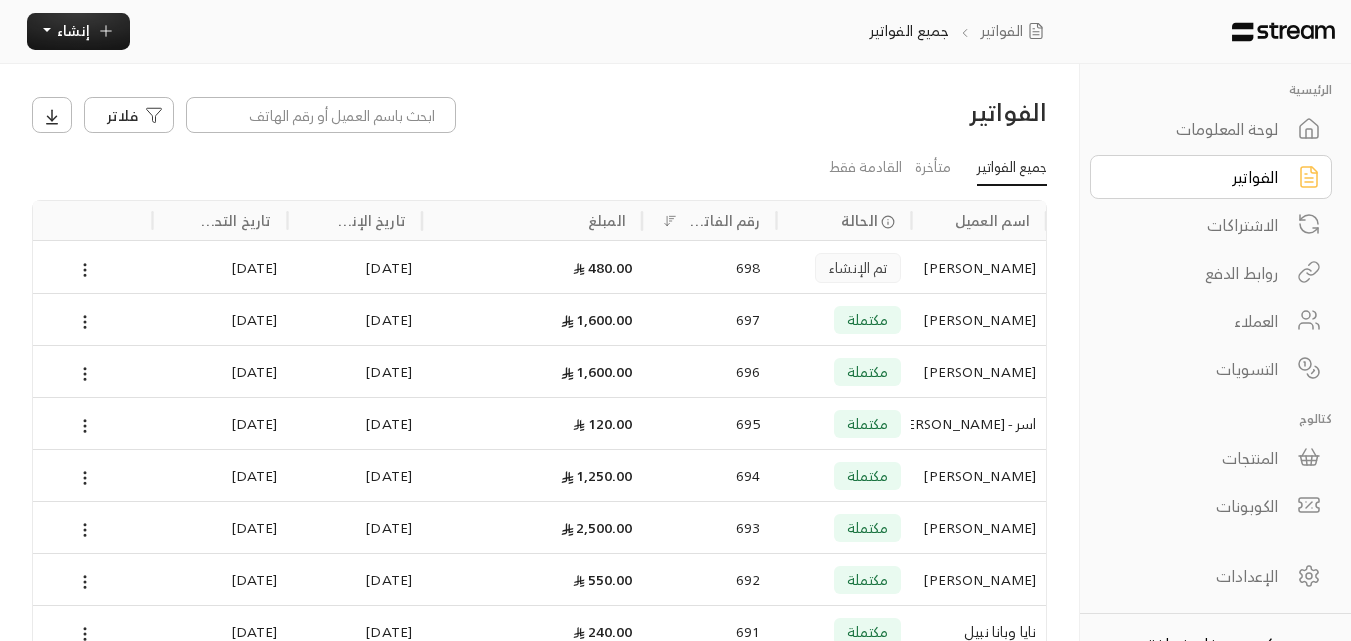 click on "العملاء" at bounding box center [1197, 321] 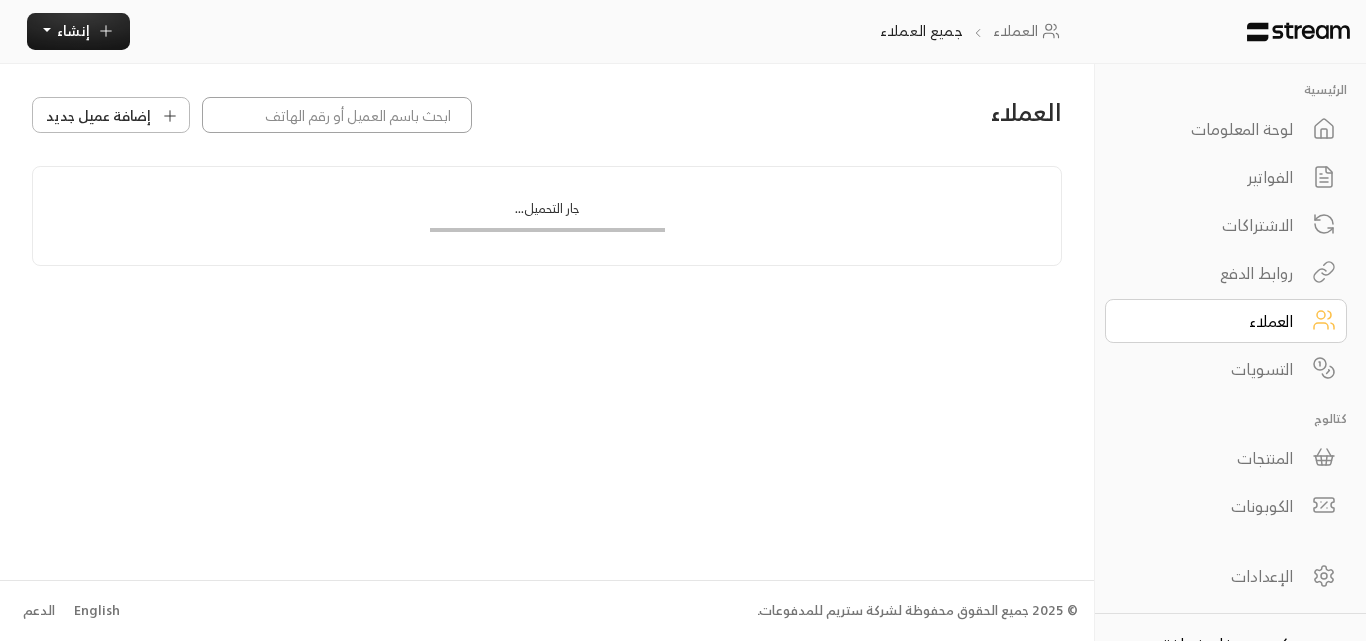 click at bounding box center [337, 115] 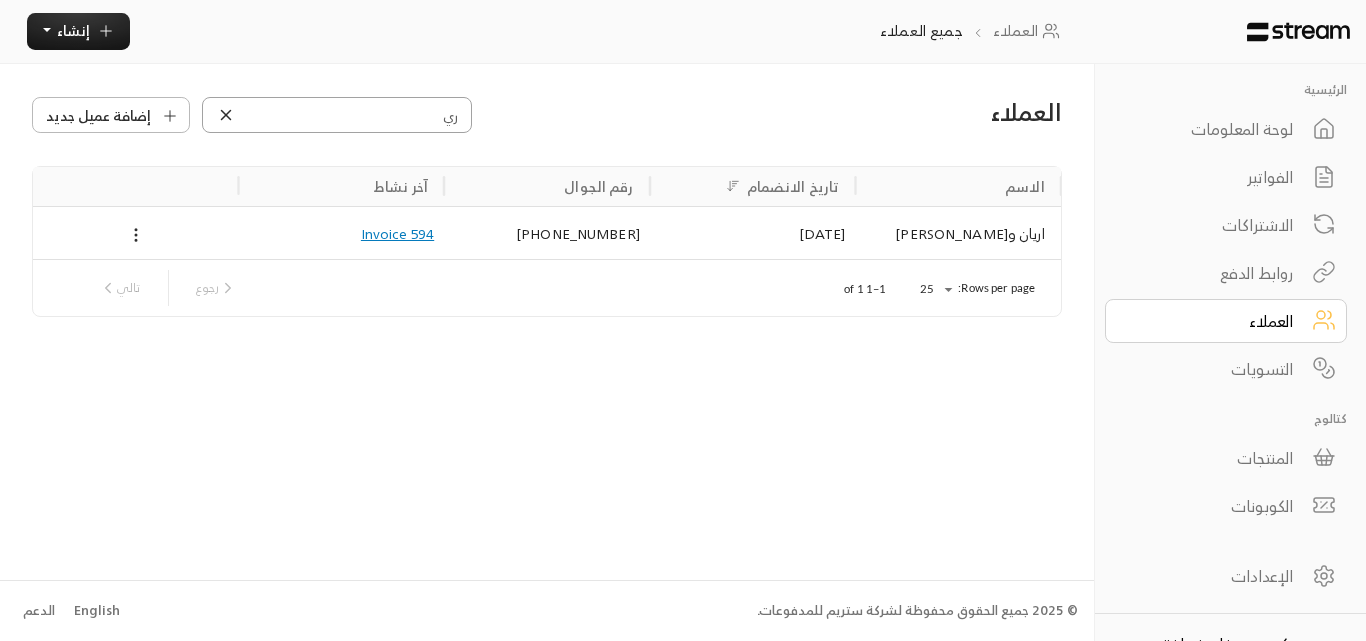 type on "ر" 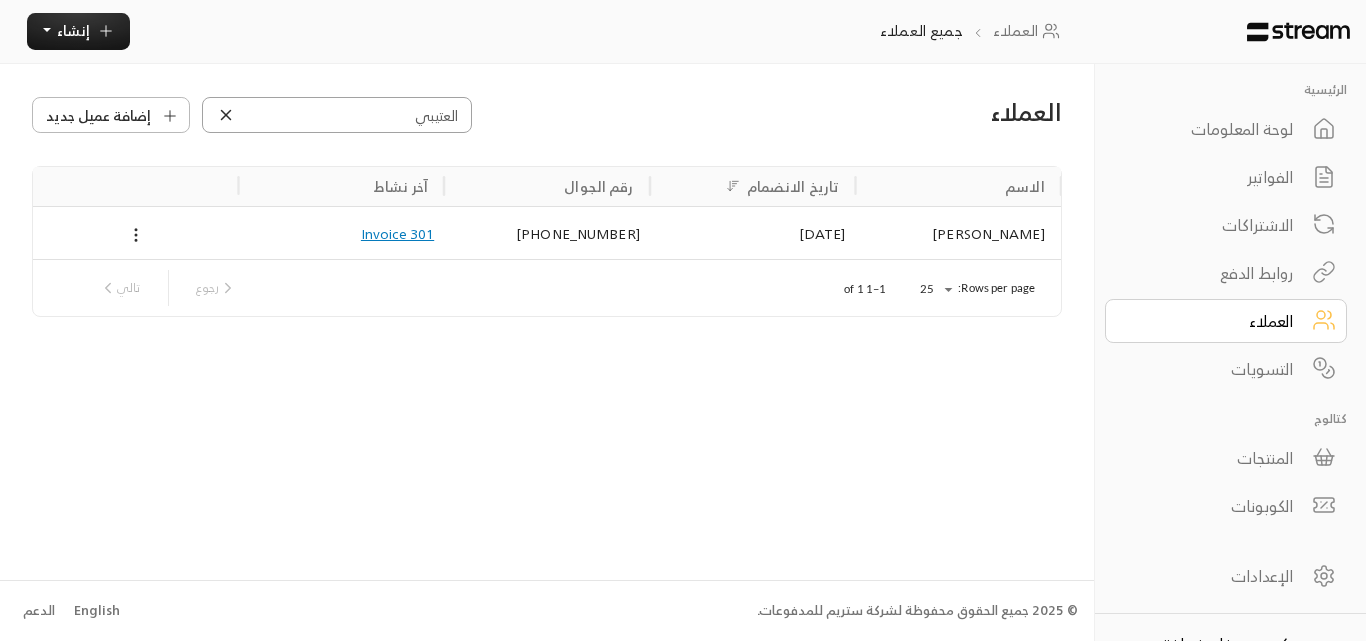 type on "العتيبي" 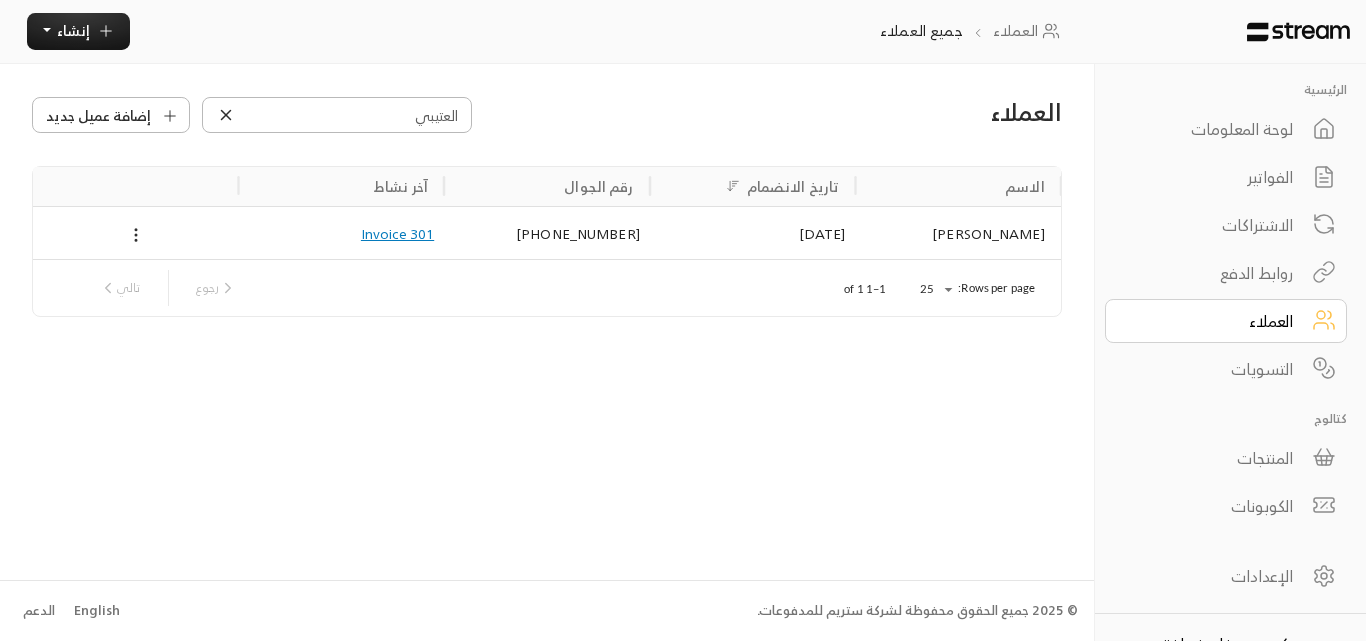 click 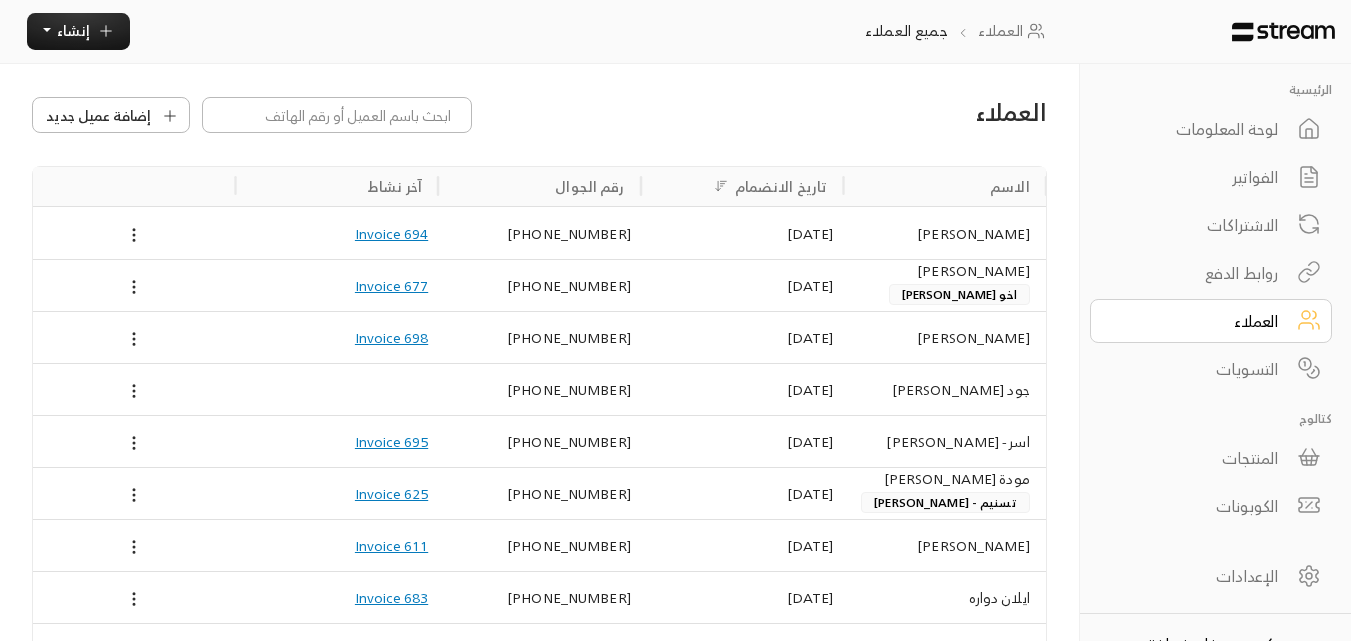 click on "[PERSON_NAME]" at bounding box center (944, 337) 